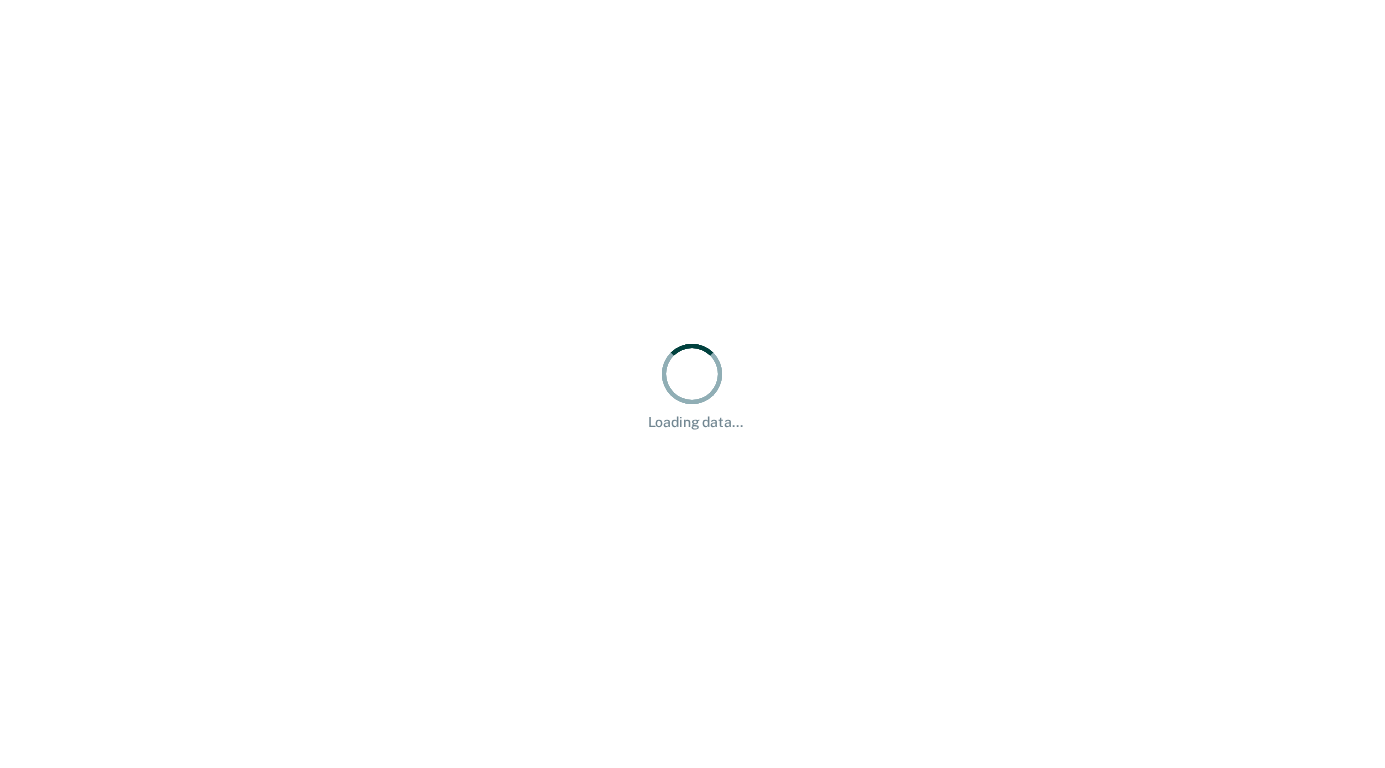 scroll, scrollTop: 0, scrollLeft: 0, axis: both 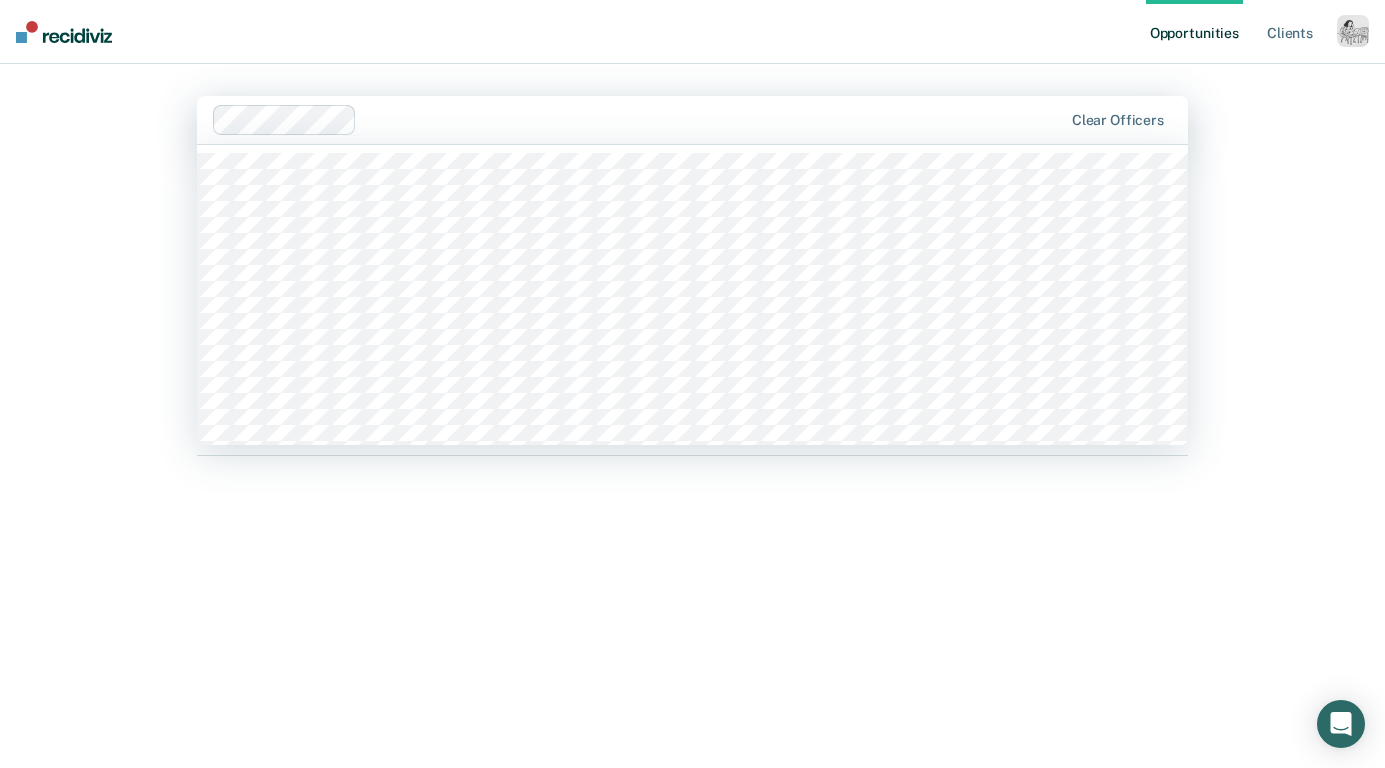click on "Clear   officers" at bounding box center (692, 120) 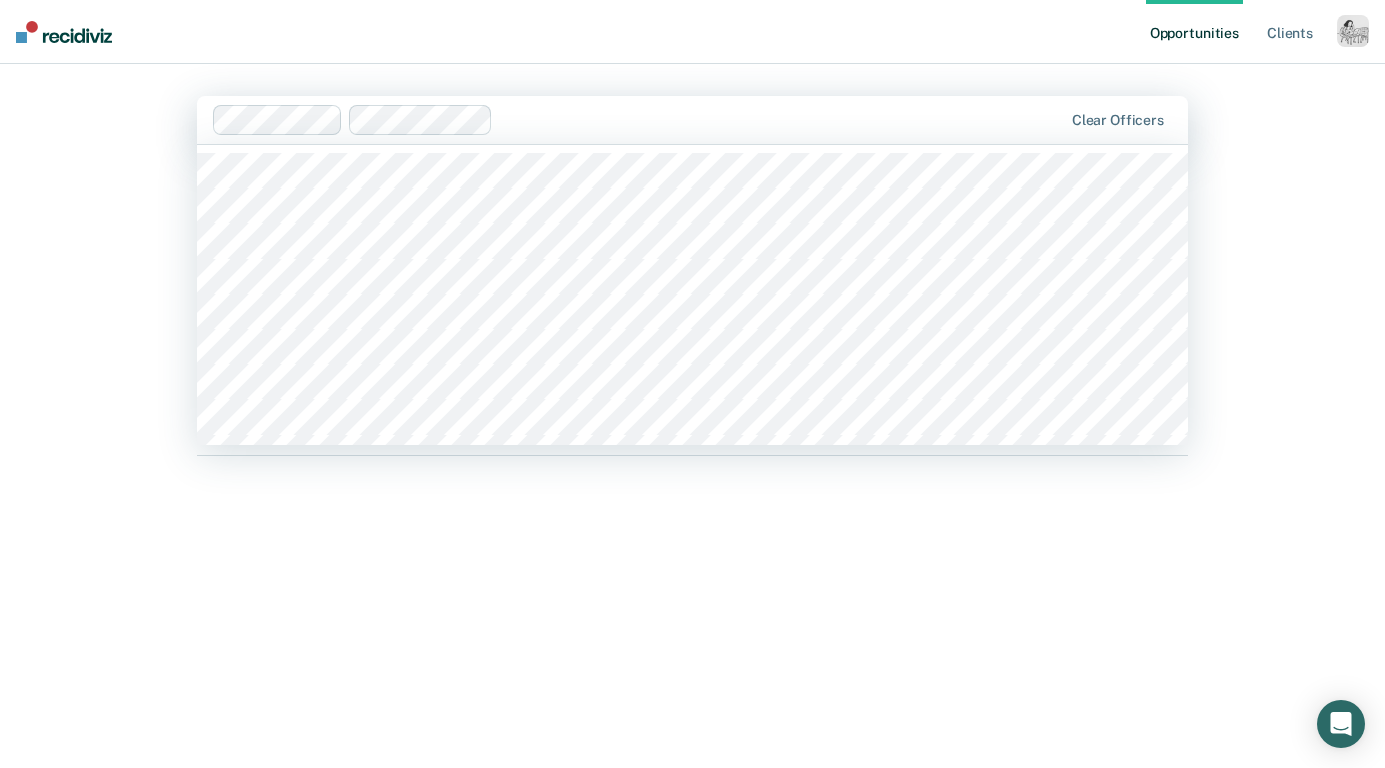 click at bounding box center [781, 119] 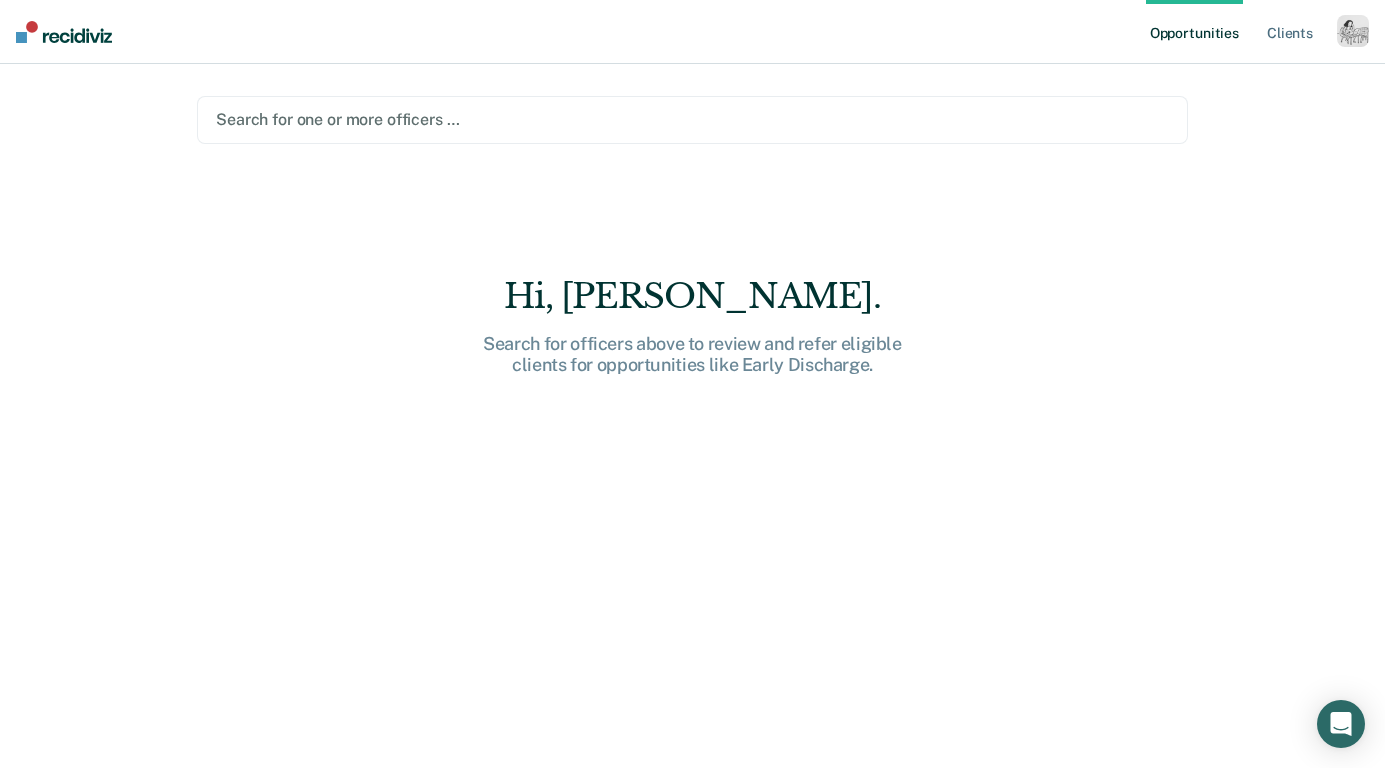 click at bounding box center [692, 119] 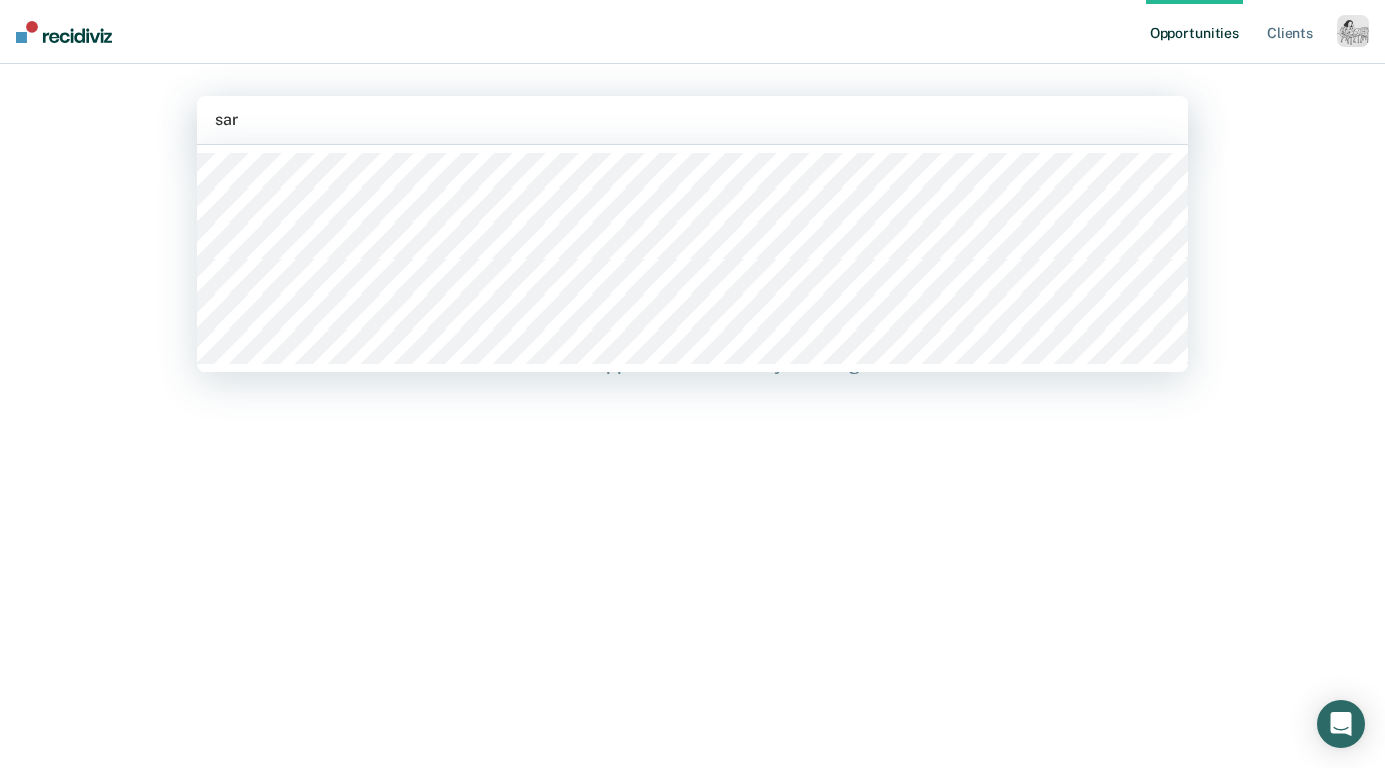 type on "[PERSON_NAME]" 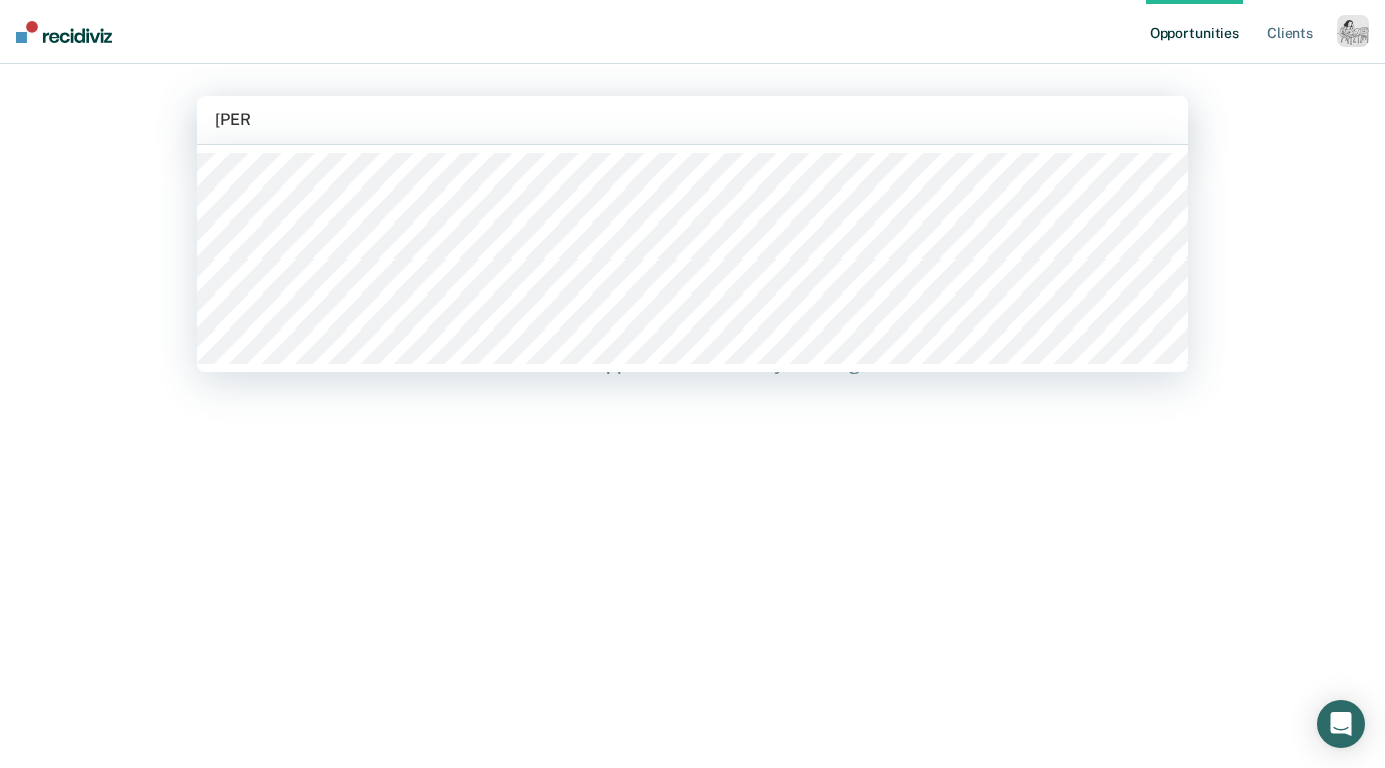 type 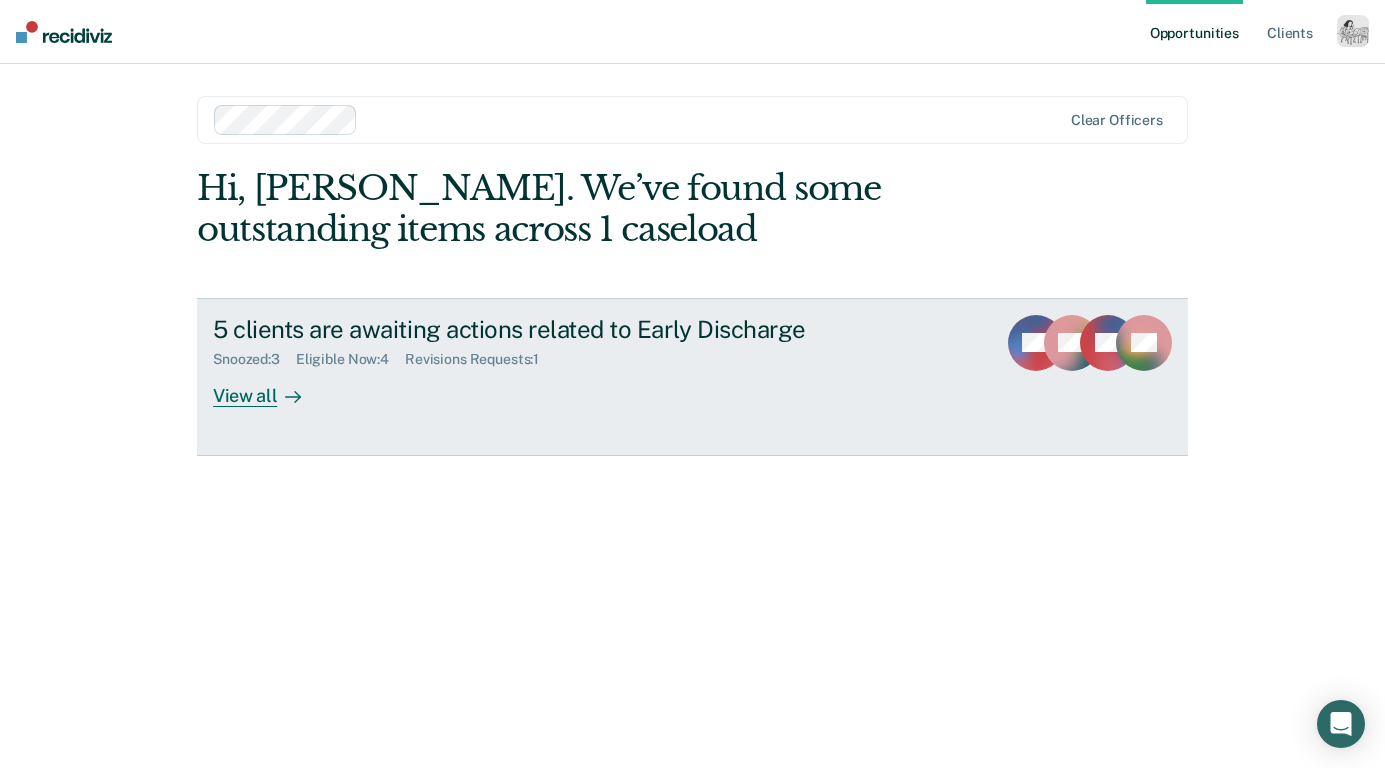 click on "View all" at bounding box center [269, 387] 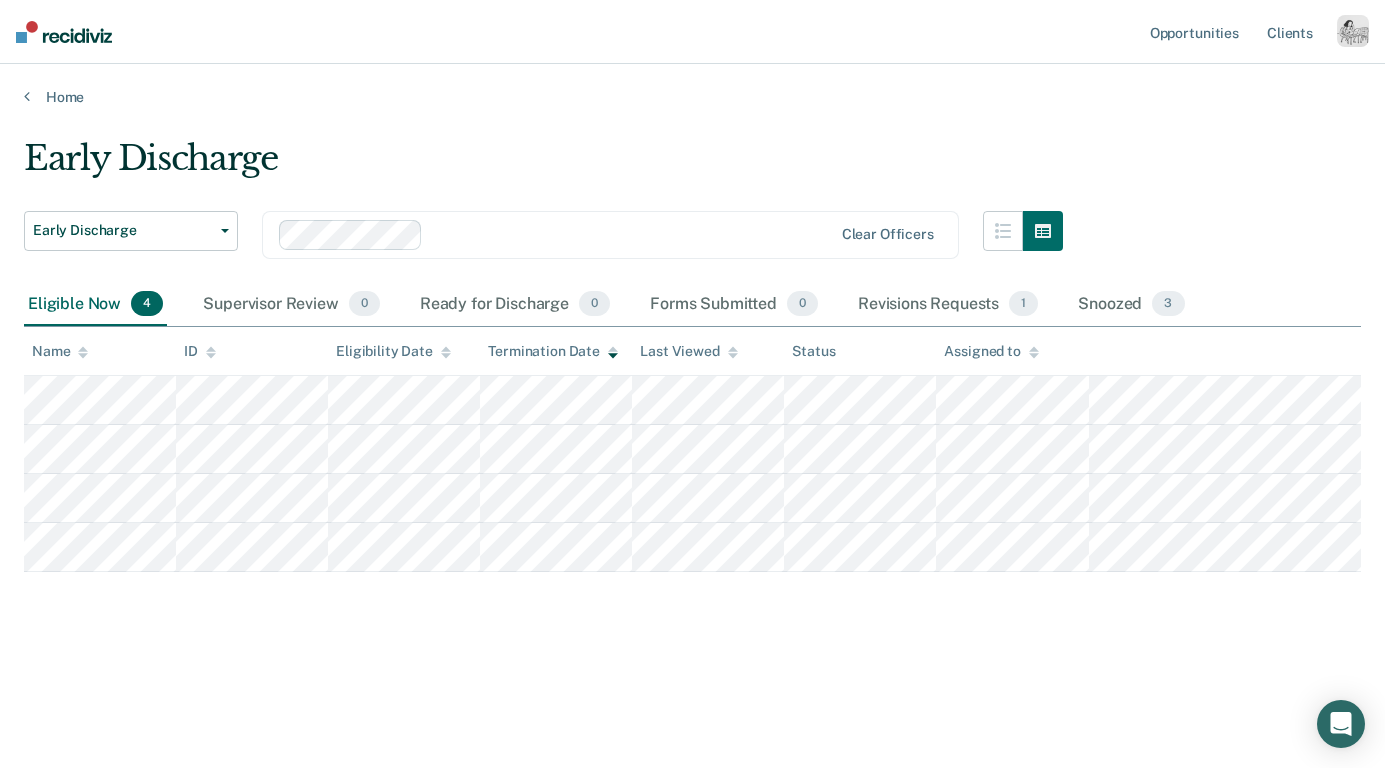 click on "Name" at bounding box center [100, 351] 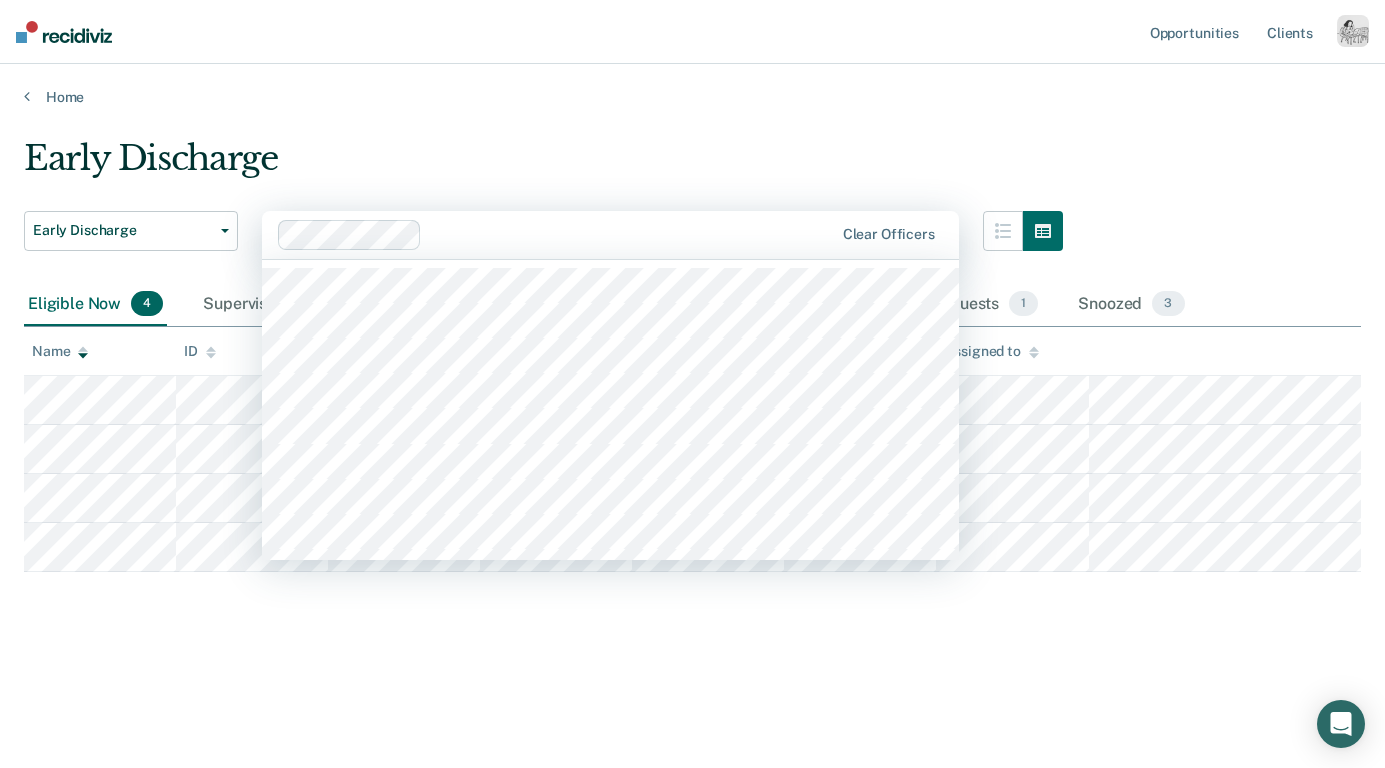 click at bounding box center (631, 234) 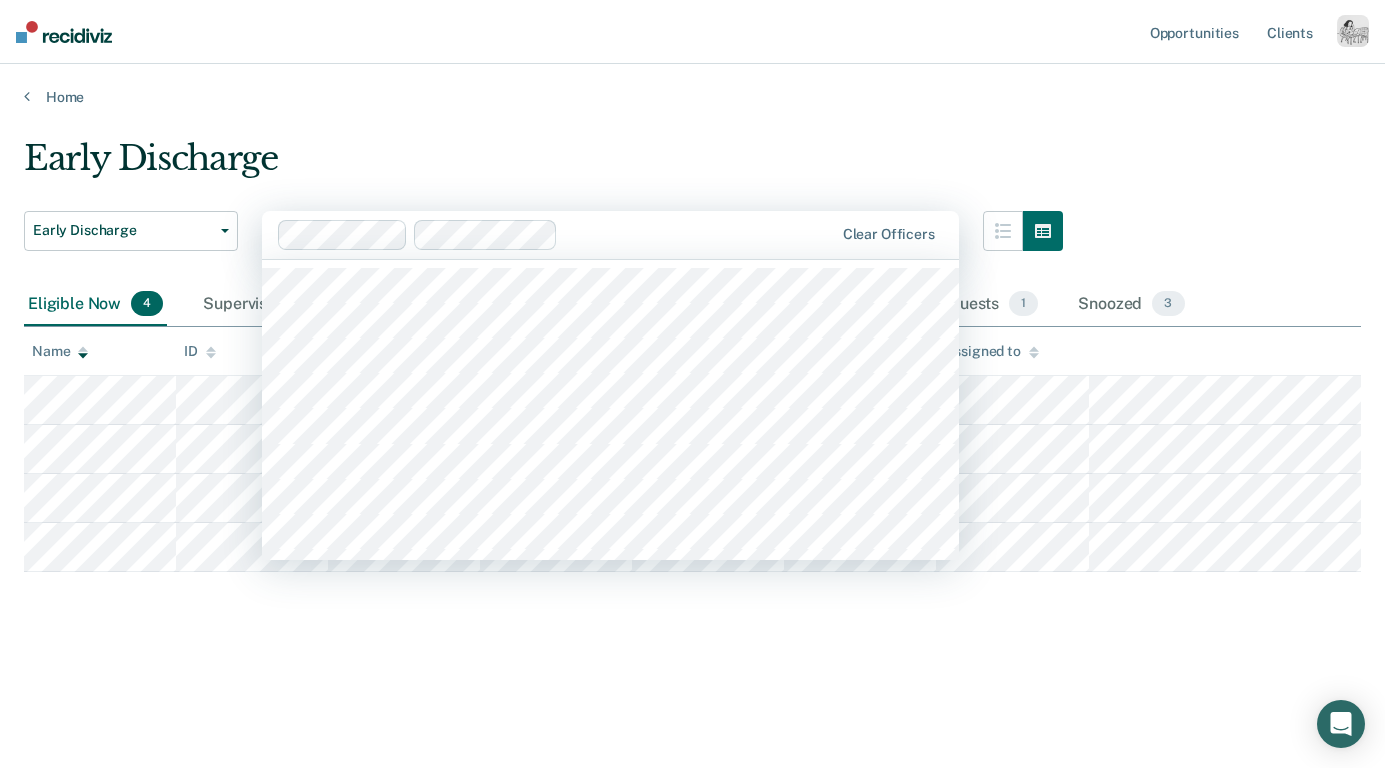 click at bounding box center [556, 235] 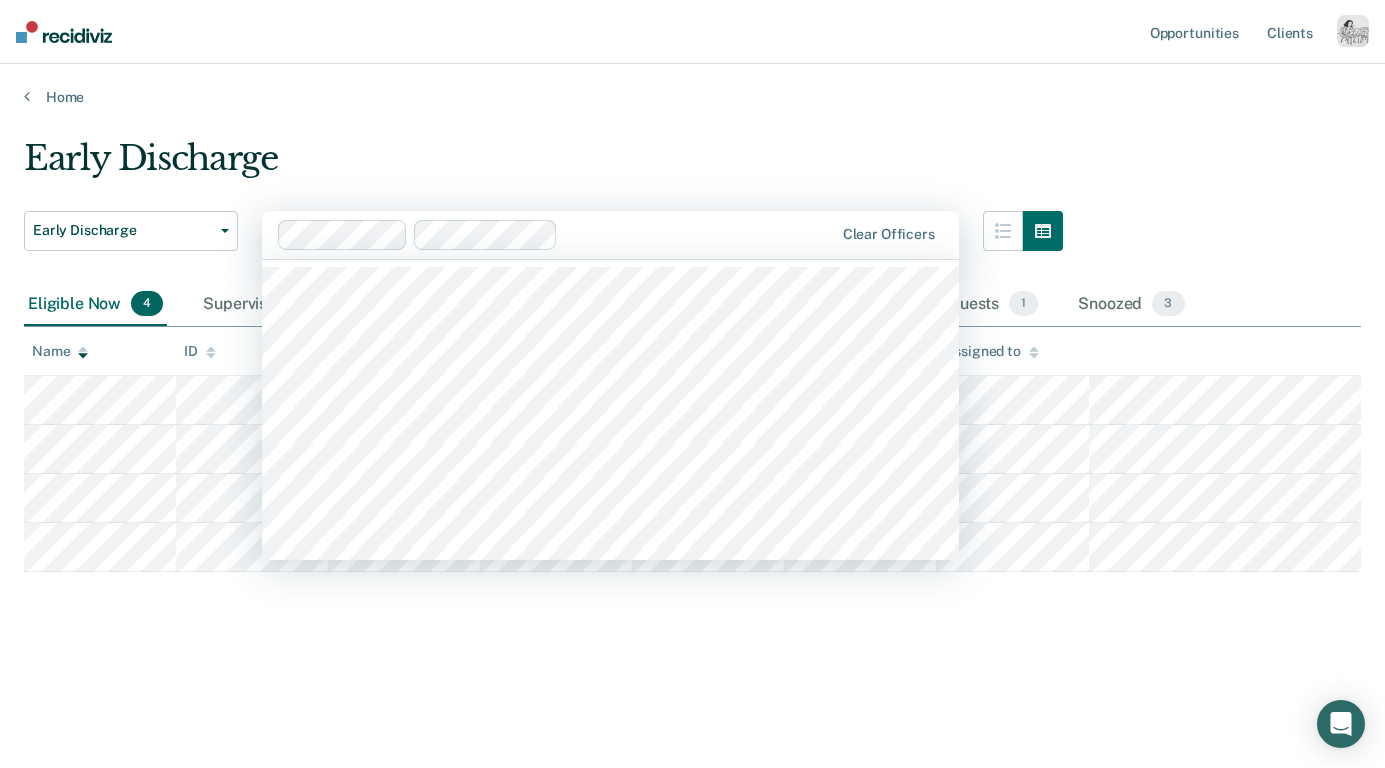 click at bounding box center (610, 410) 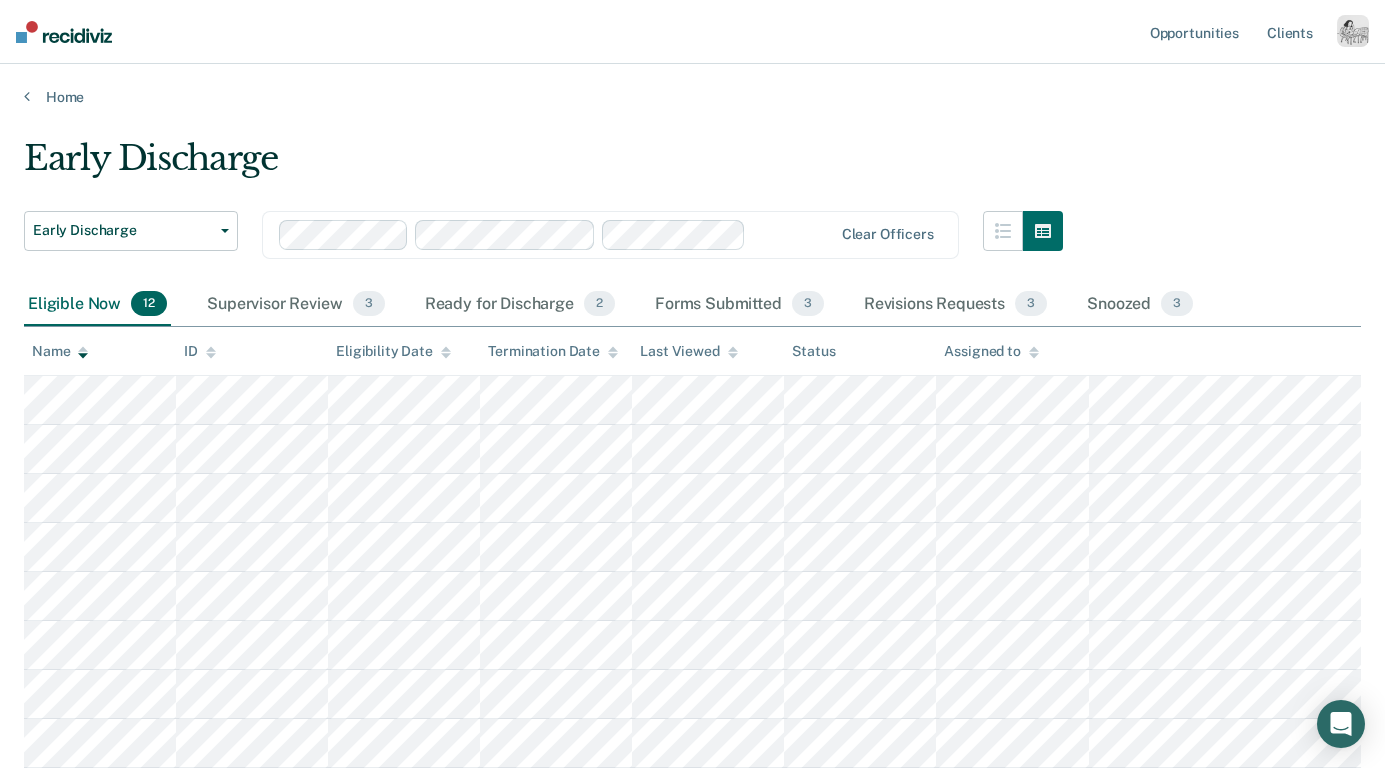 click 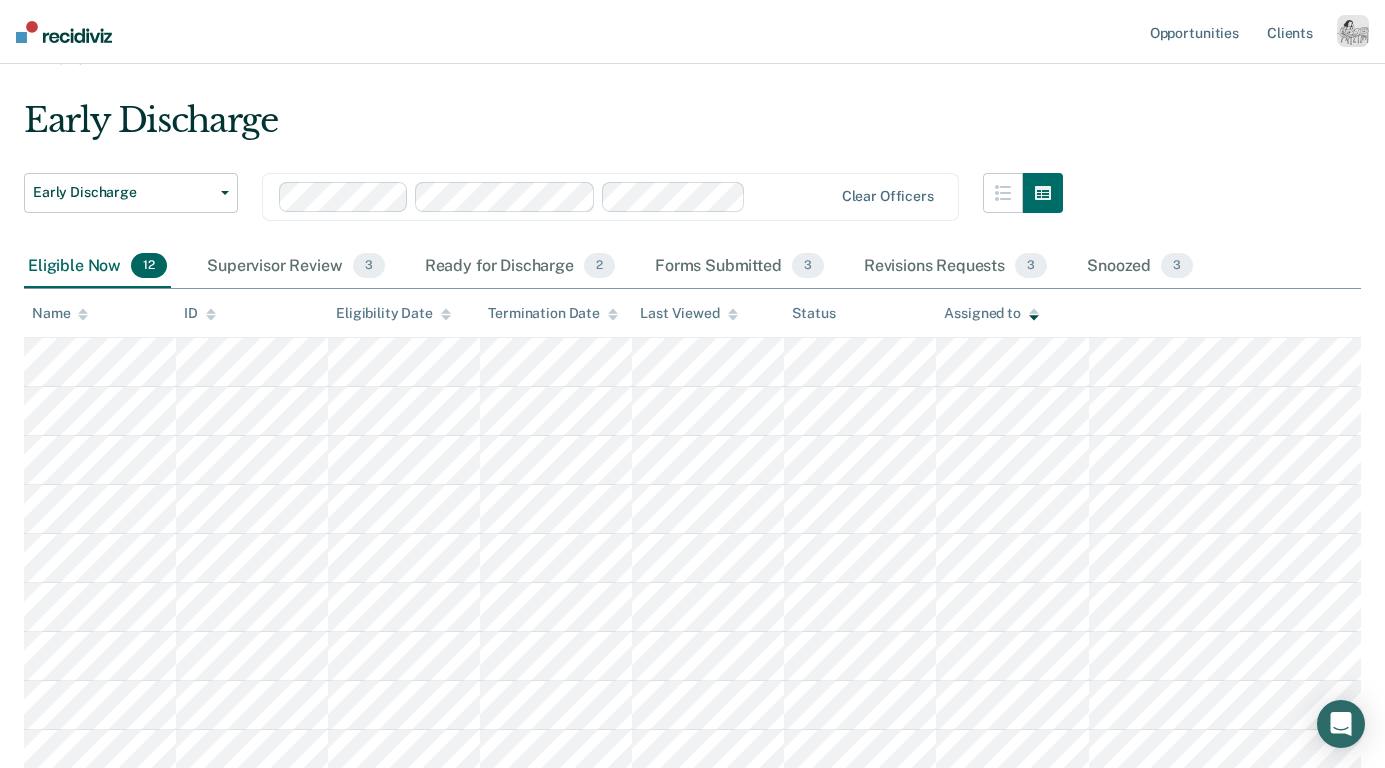 scroll, scrollTop: 0, scrollLeft: 0, axis: both 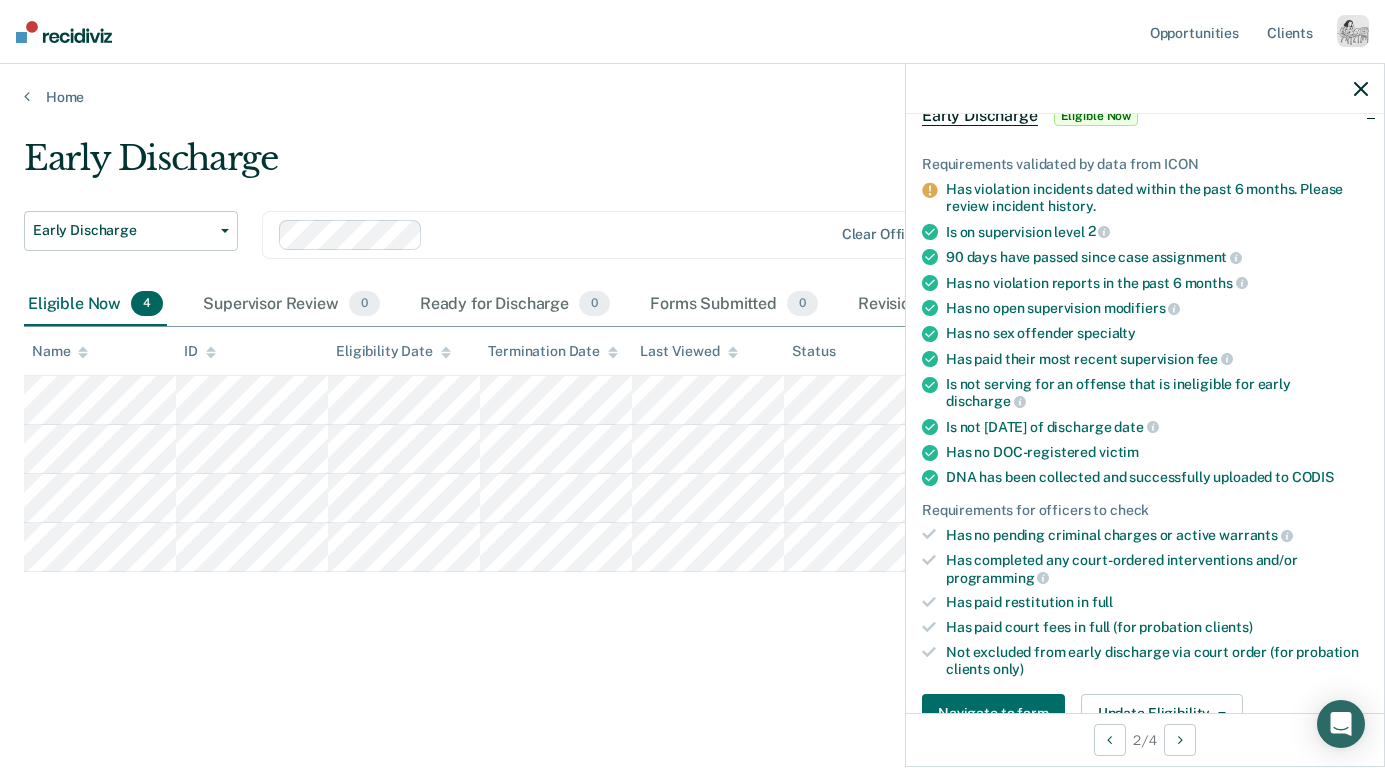 click on "Is not serving for an offense that is ineligible for early   discharge" at bounding box center (1157, 393) 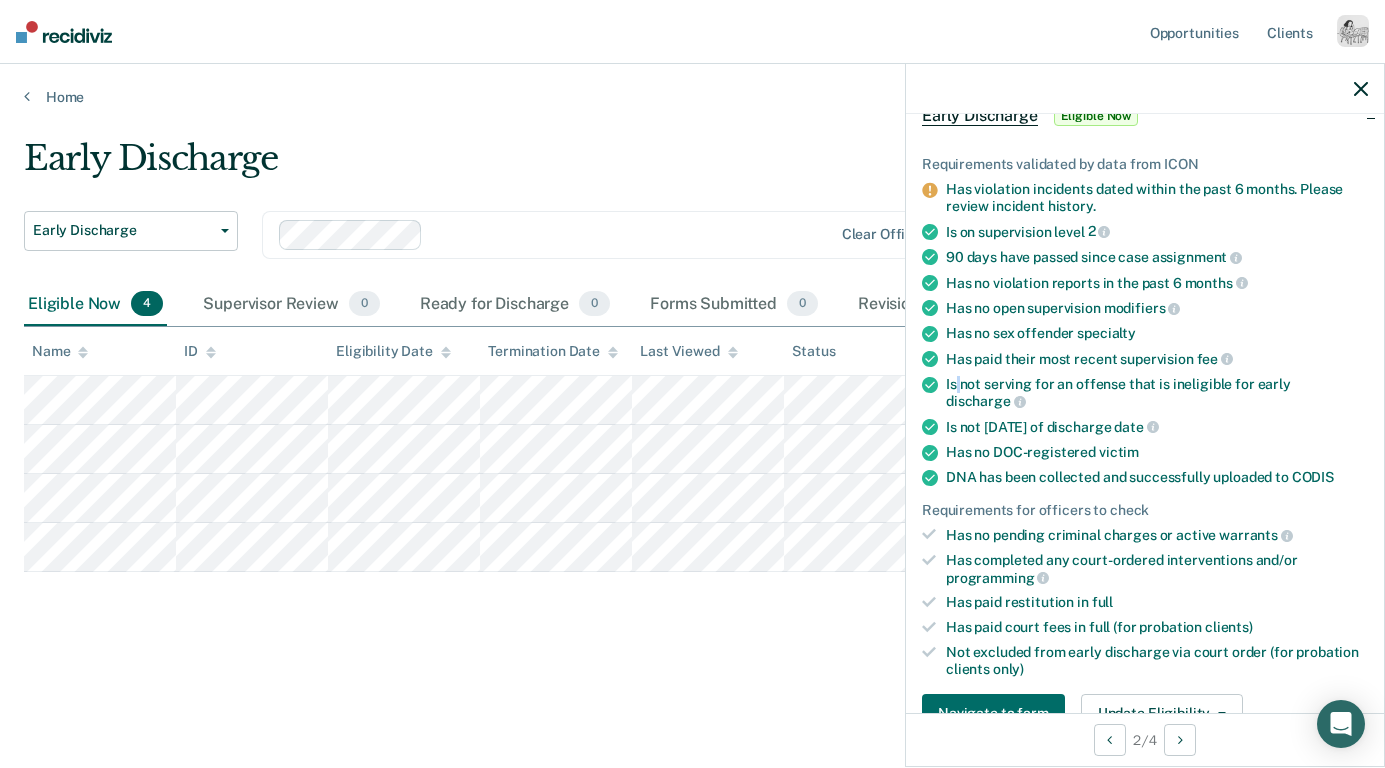click on "Is not serving for an offense that is ineligible for early   discharge" at bounding box center [1157, 393] 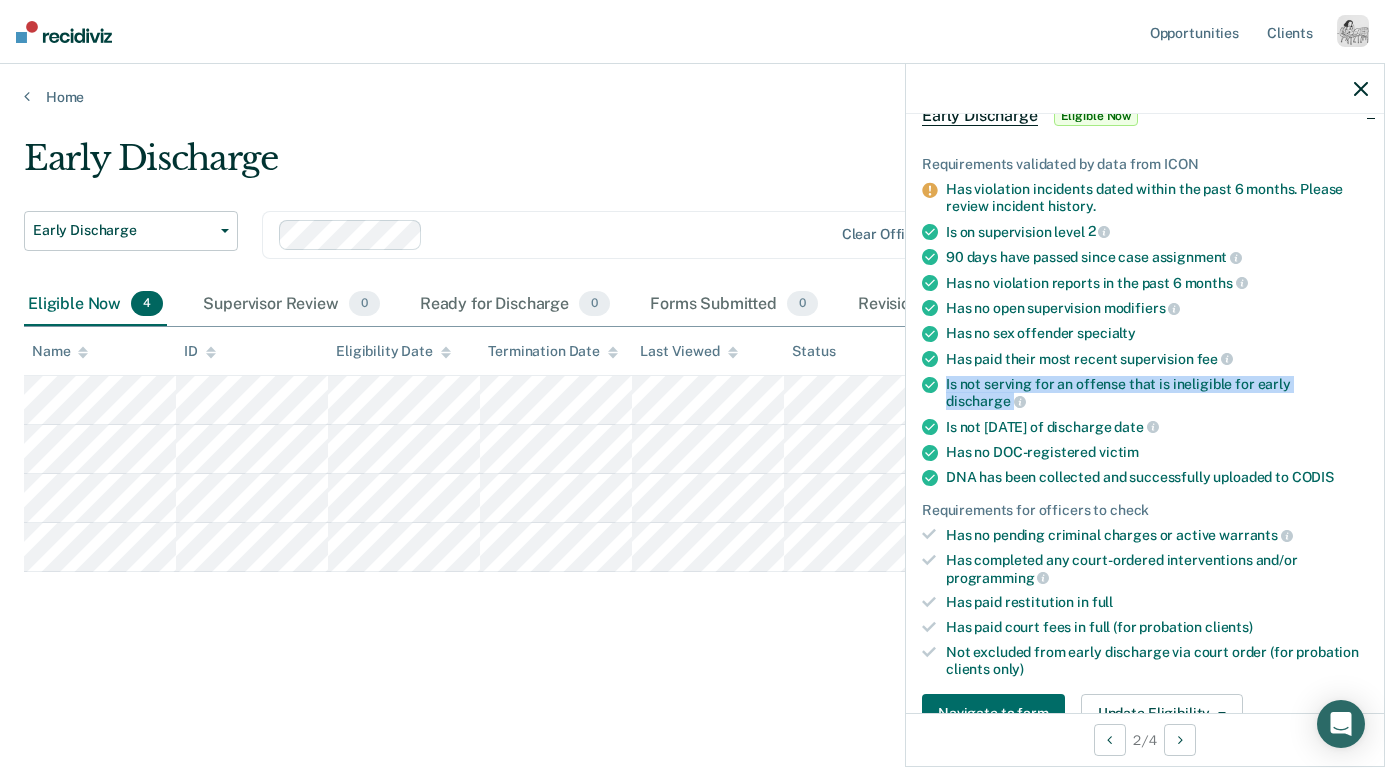 click on "Is not serving for an offense that is ineligible for early   discharge" at bounding box center [1157, 393] 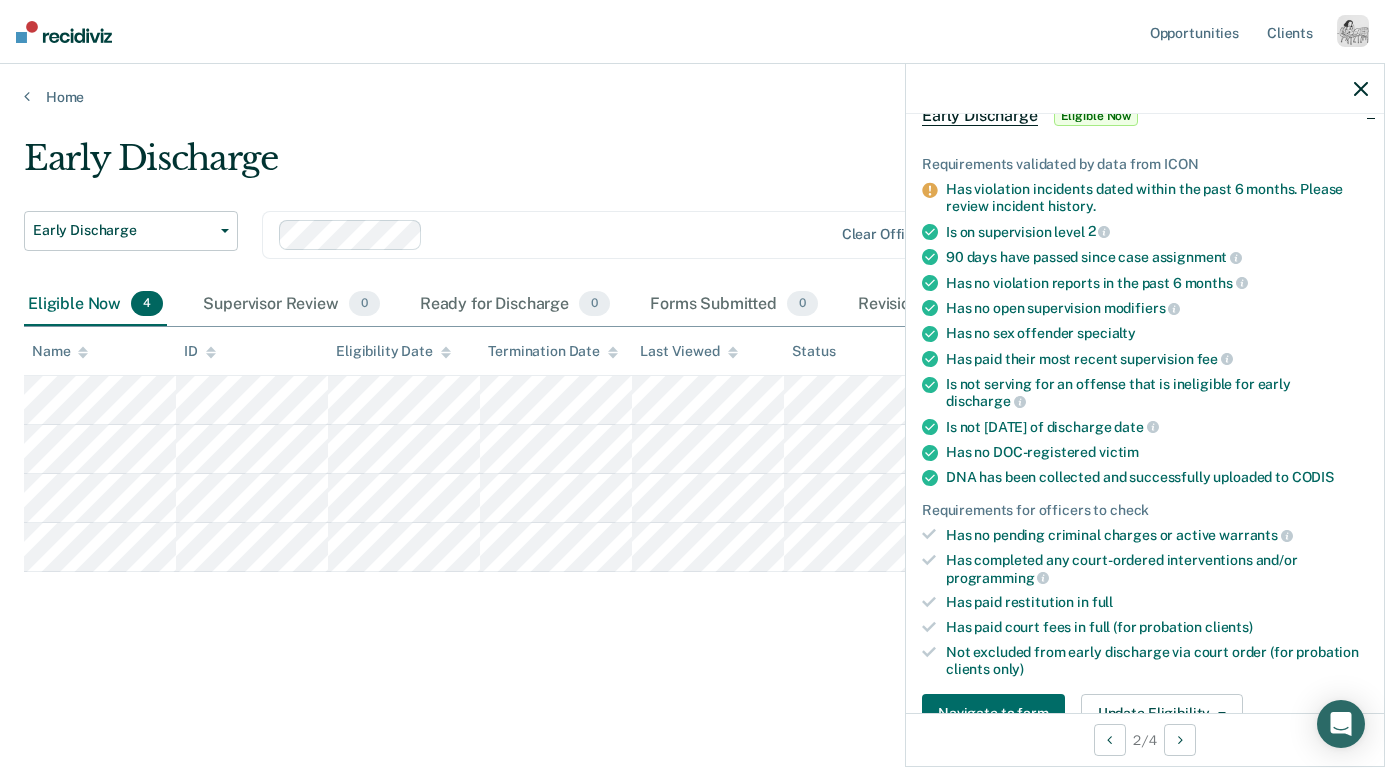click on "Is not [DATE] of discharge   date" at bounding box center (1157, 427) 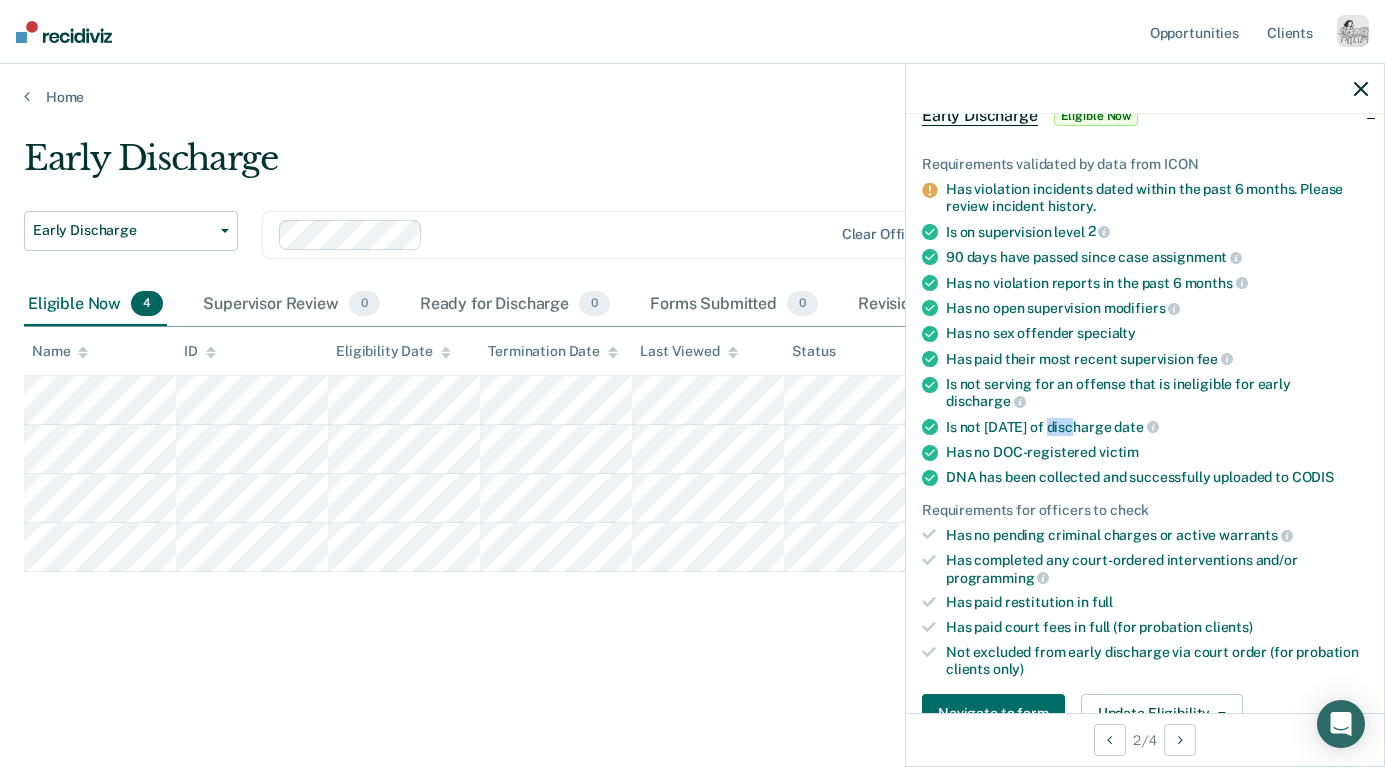 click on "Is not [DATE] of discharge   date" at bounding box center [1157, 427] 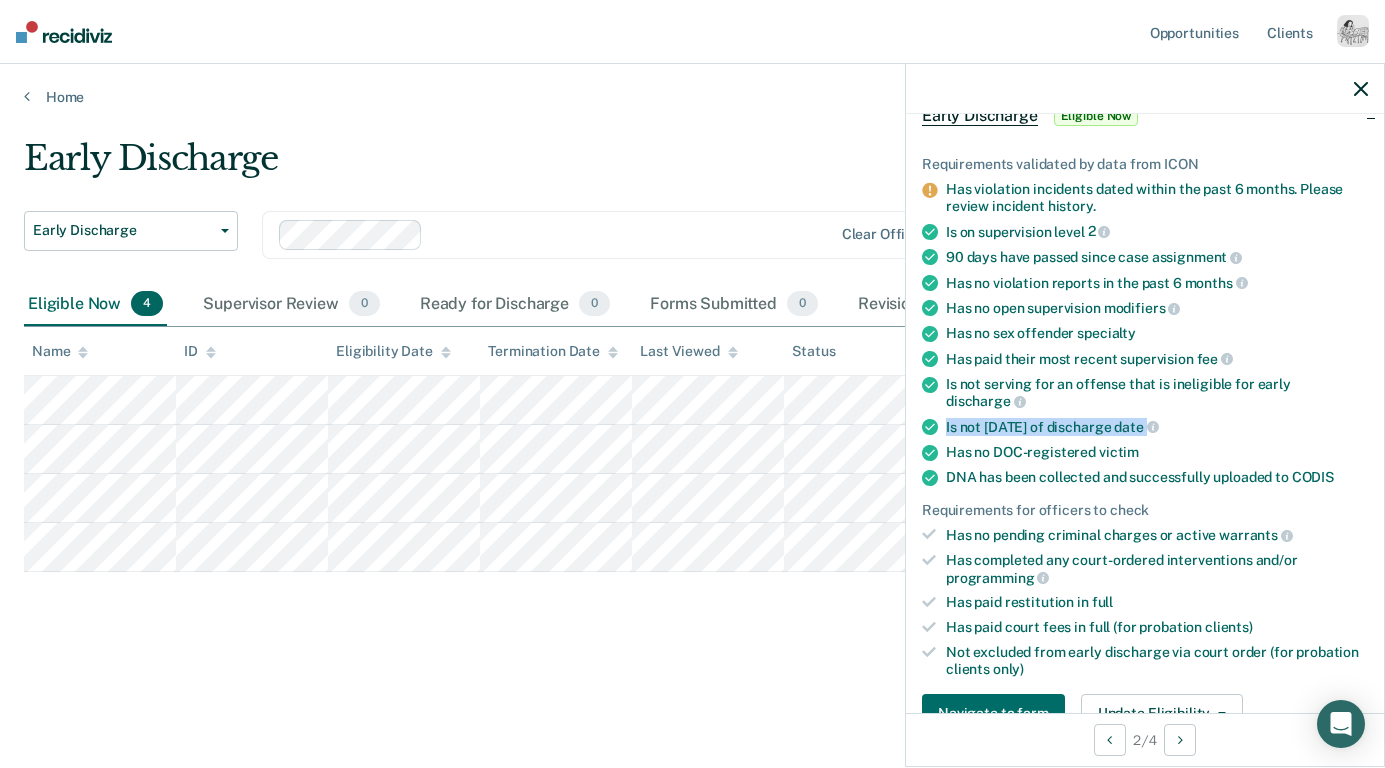 click on "Is not [DATE] of discharge   date" at bounding box center [1157, 427] 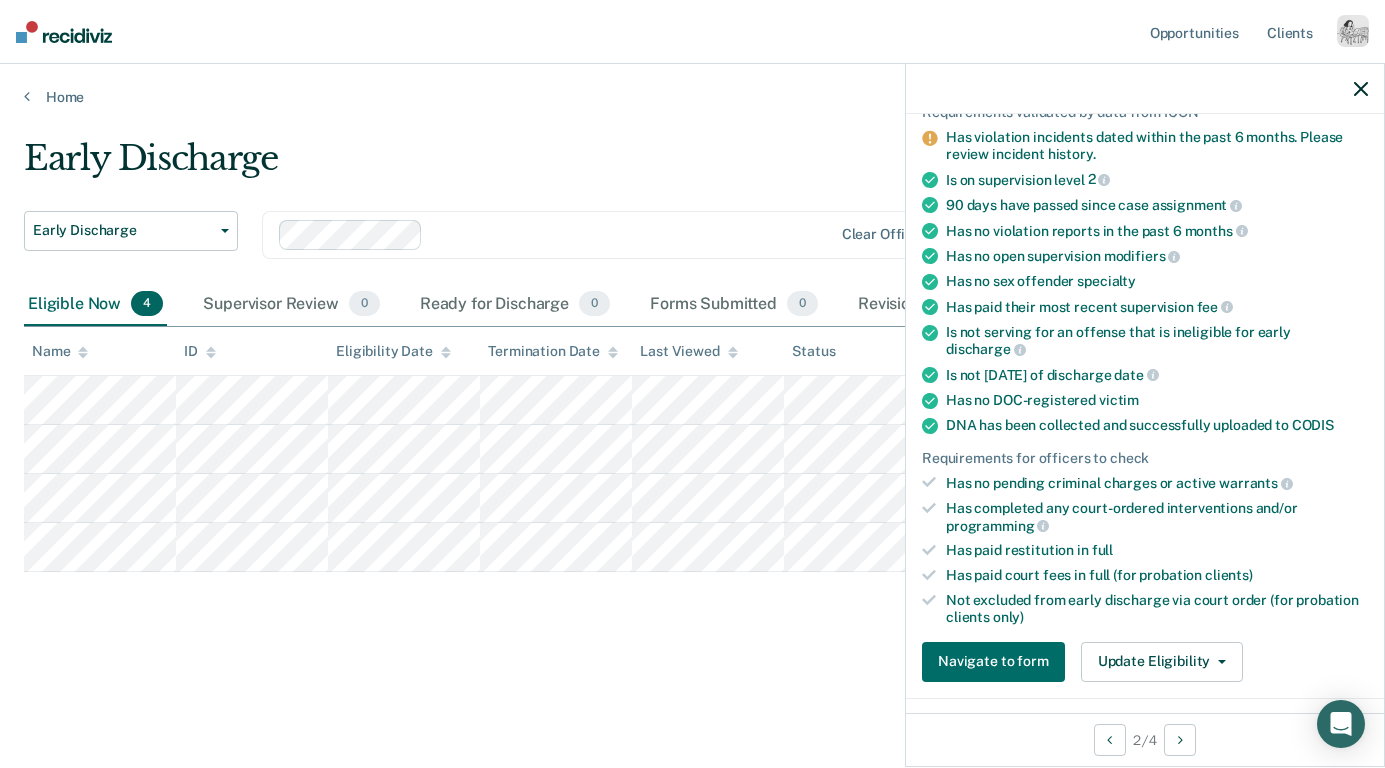 click on "Has no DOC-registered   victim" at bounding box center (1157, 400) 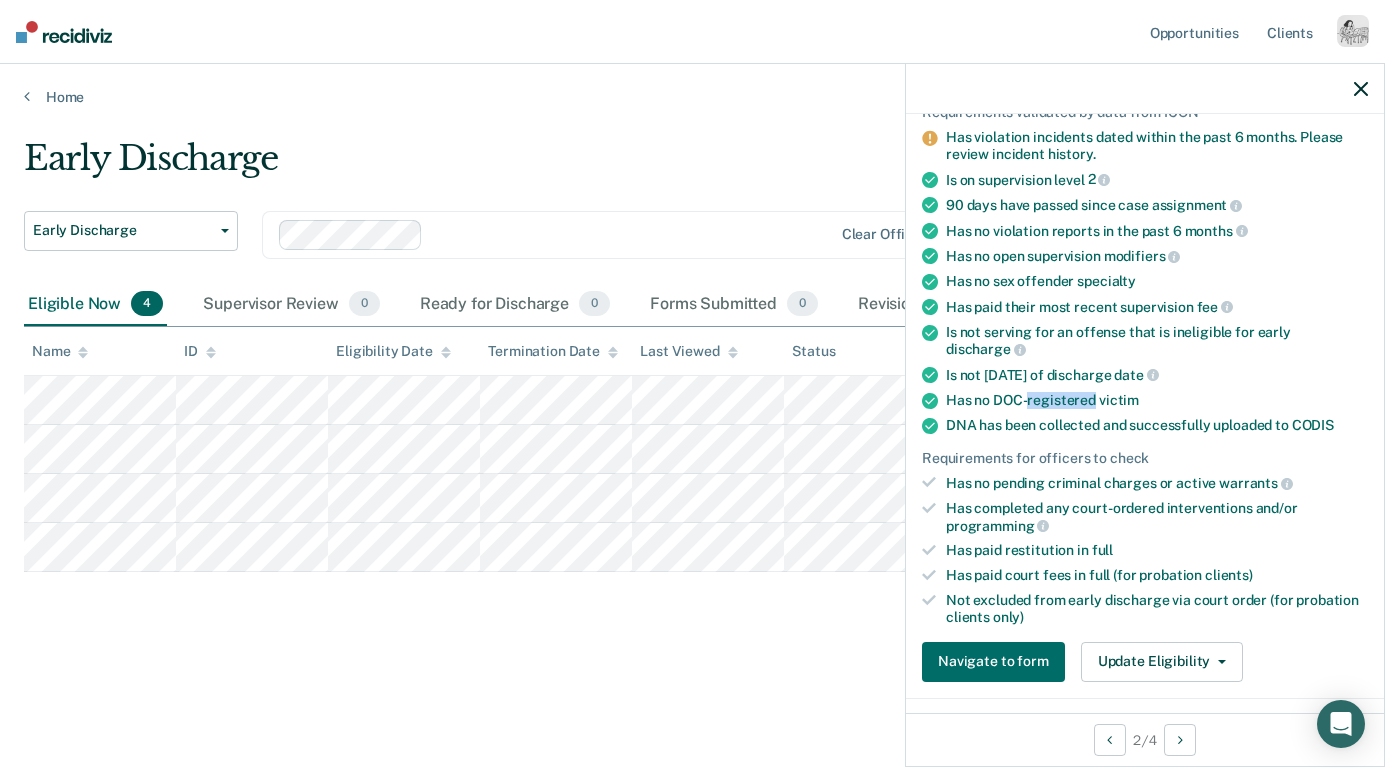 click on "Has no DOC-registered   victim" at bounding box center (1157, 400) 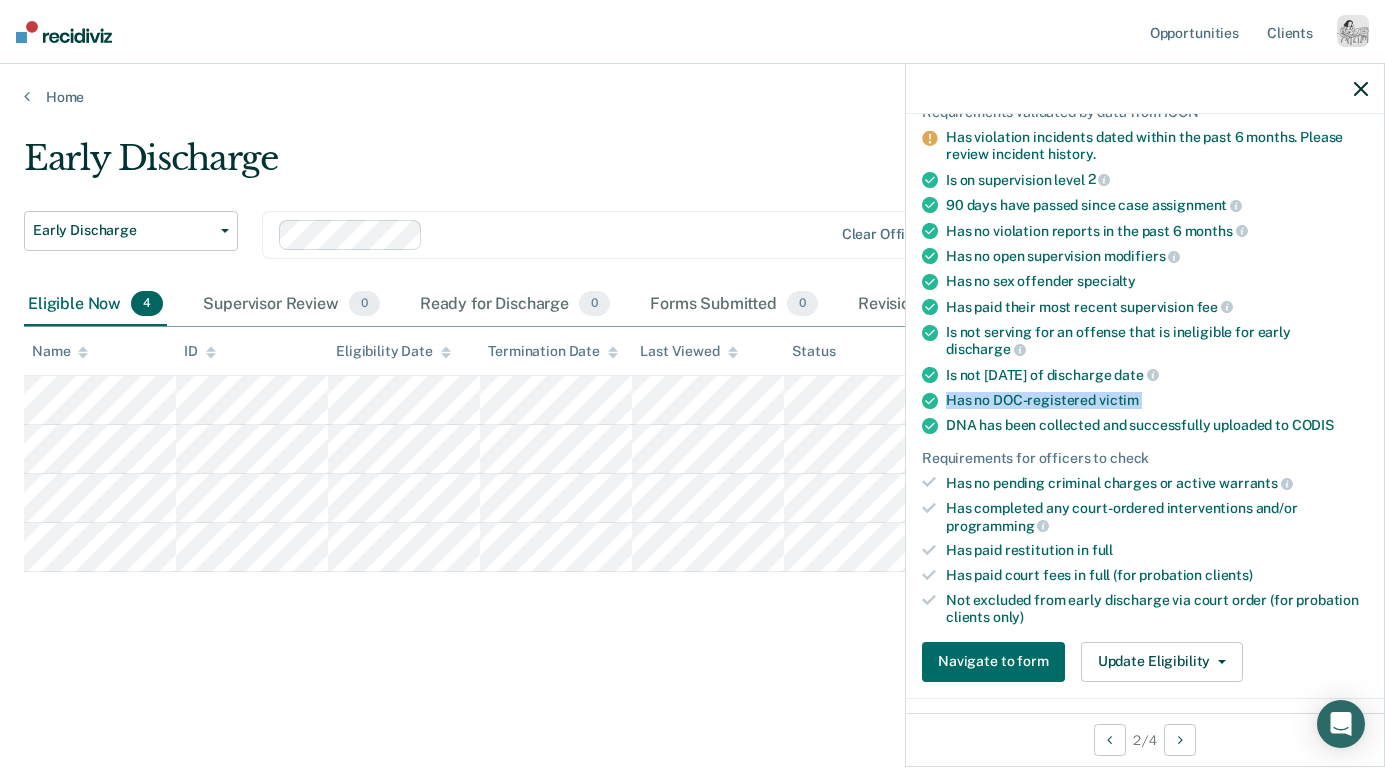 click on "Has no DOC-registered   victim" at bounding box center [1157, 400] 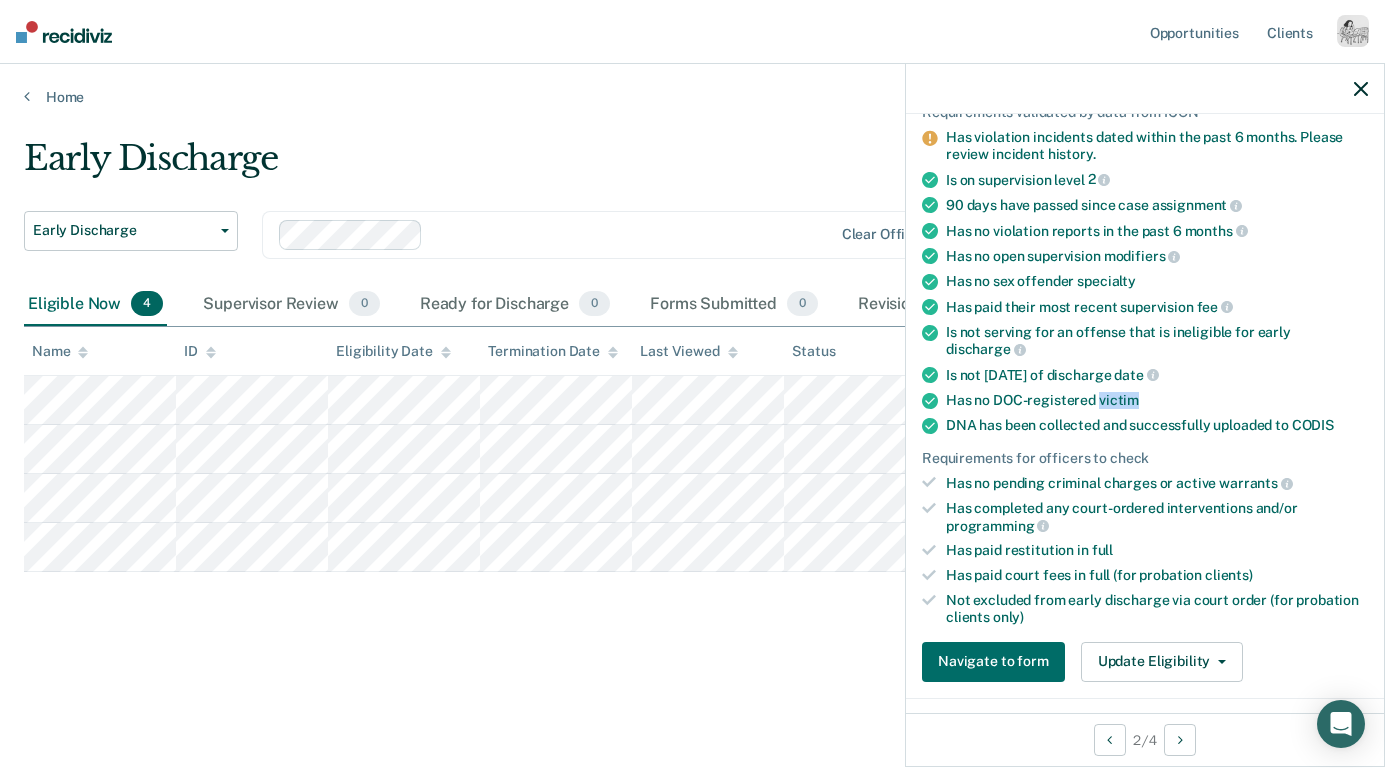 click on "victim" at bounding box center (1119, 400) 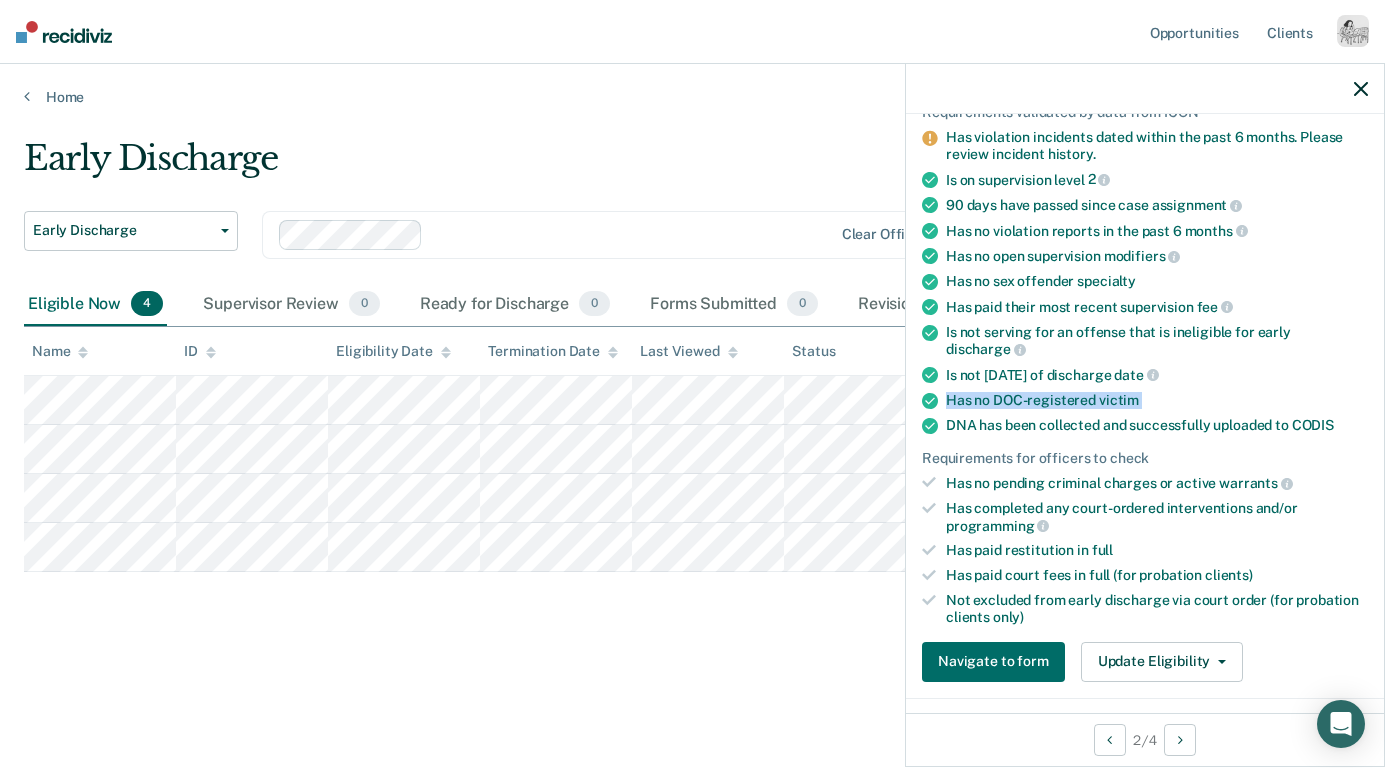 click on "victim" at bounding box center (1119, 400) 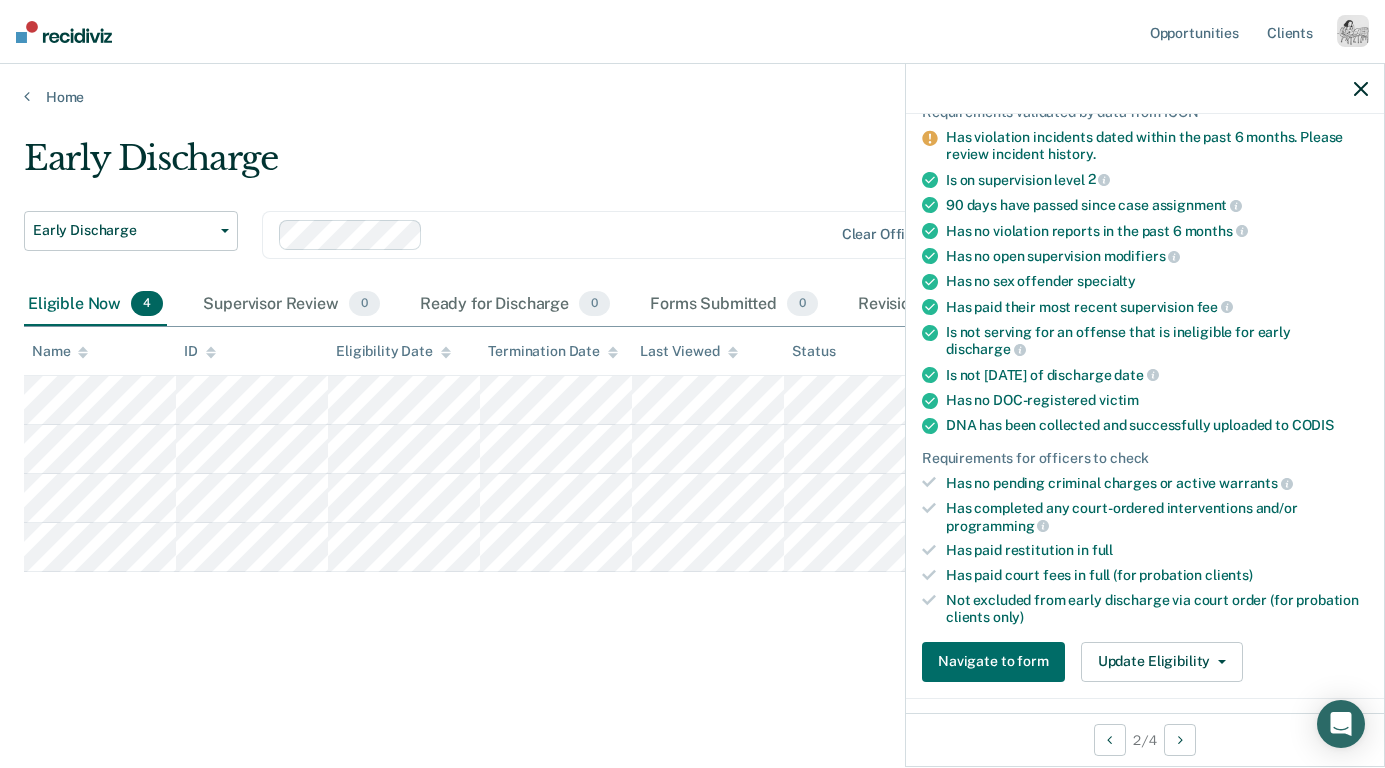 click on "DNA has been collected and successfully uploaded to   CODIS" at bounding box center [1157, 425] 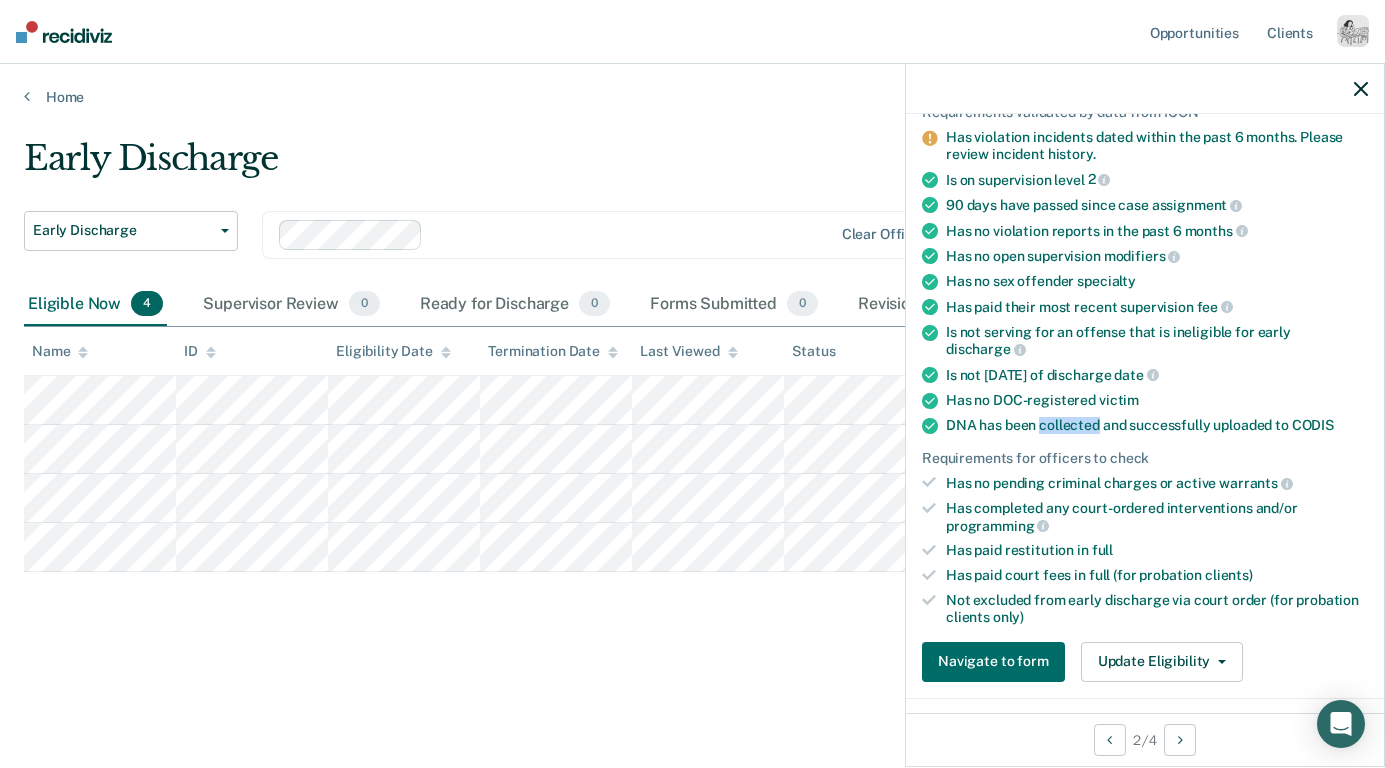 click on "DNA has been collected and successfully uploaded to   CODIS" at bounding box center (1157, 425) 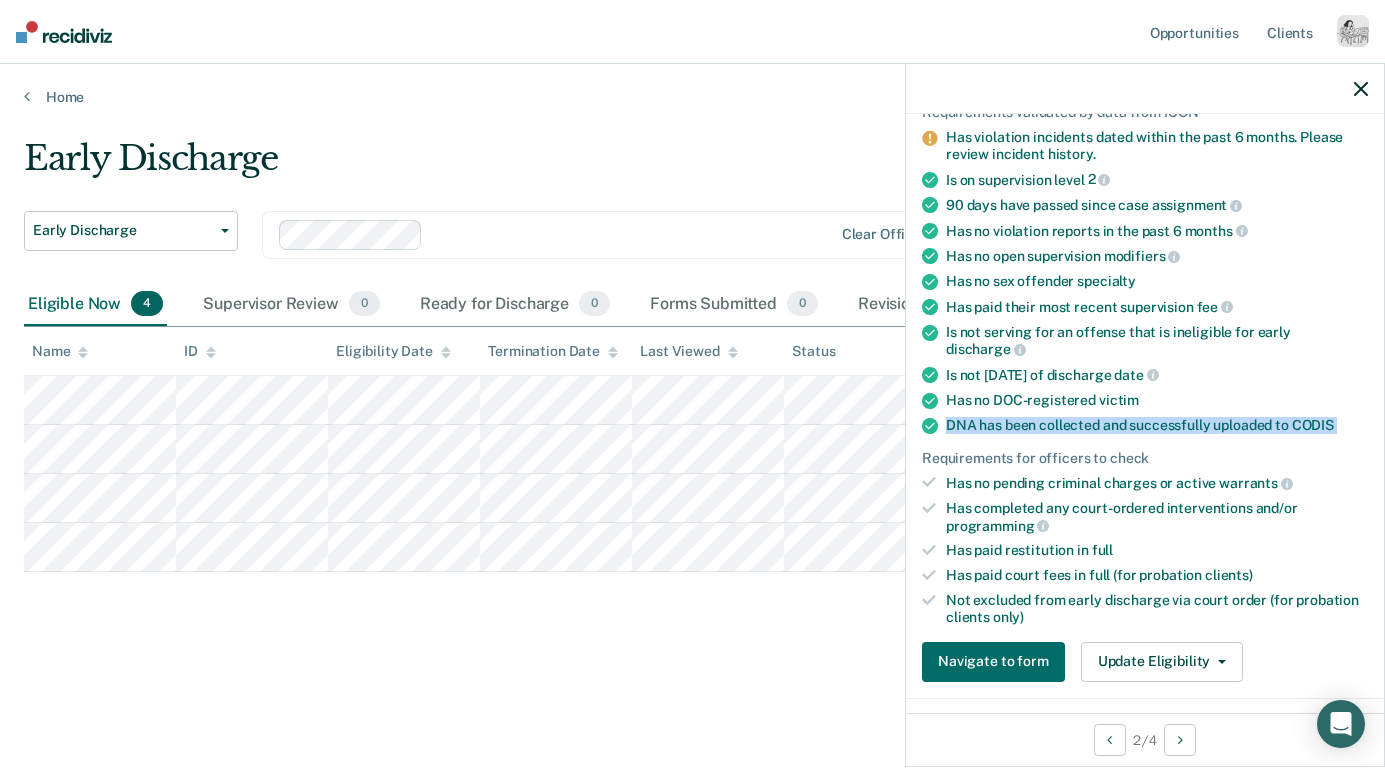click on "DNA has been collected and successfully uploaded to   CODIS" at bounding box center [1157, 425] 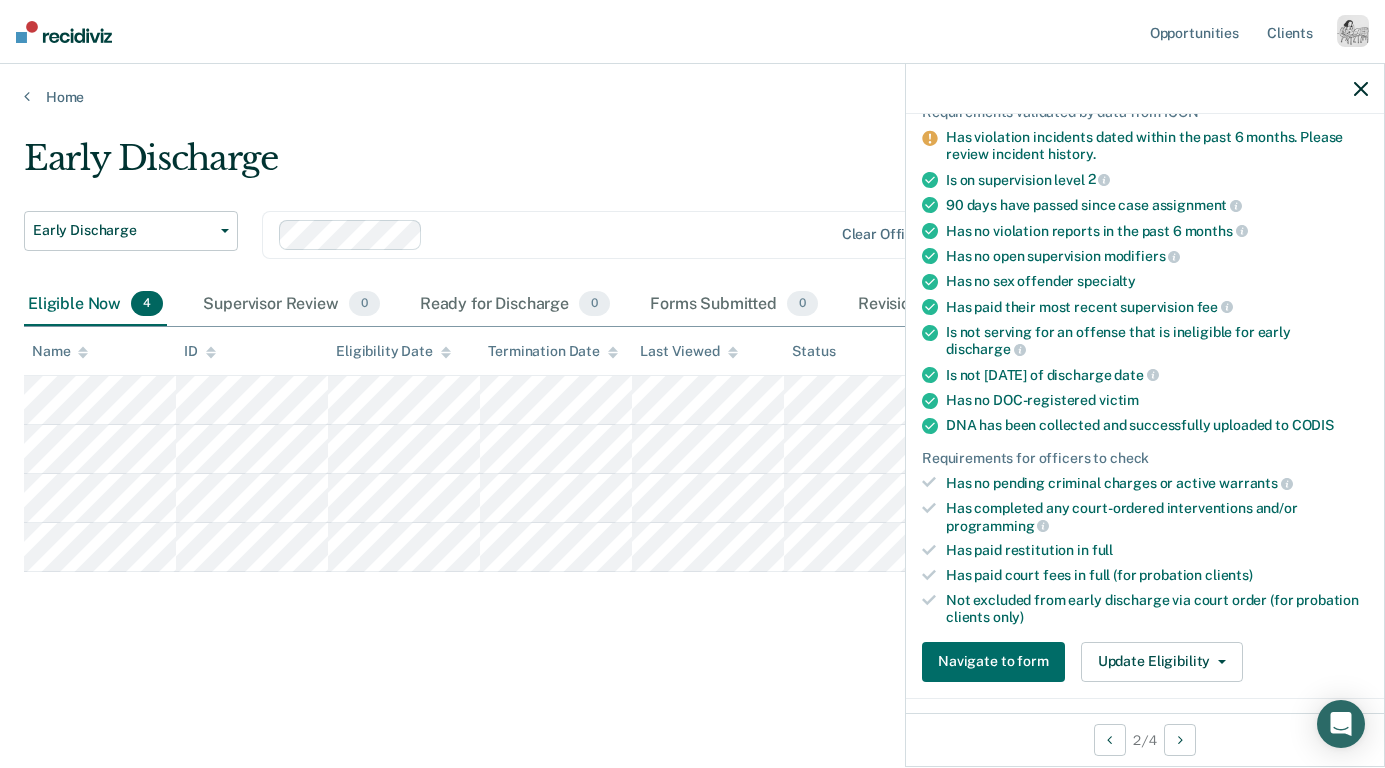 click on "Is not [DATE] of discharge   date" at bounding box center (1157, 375) 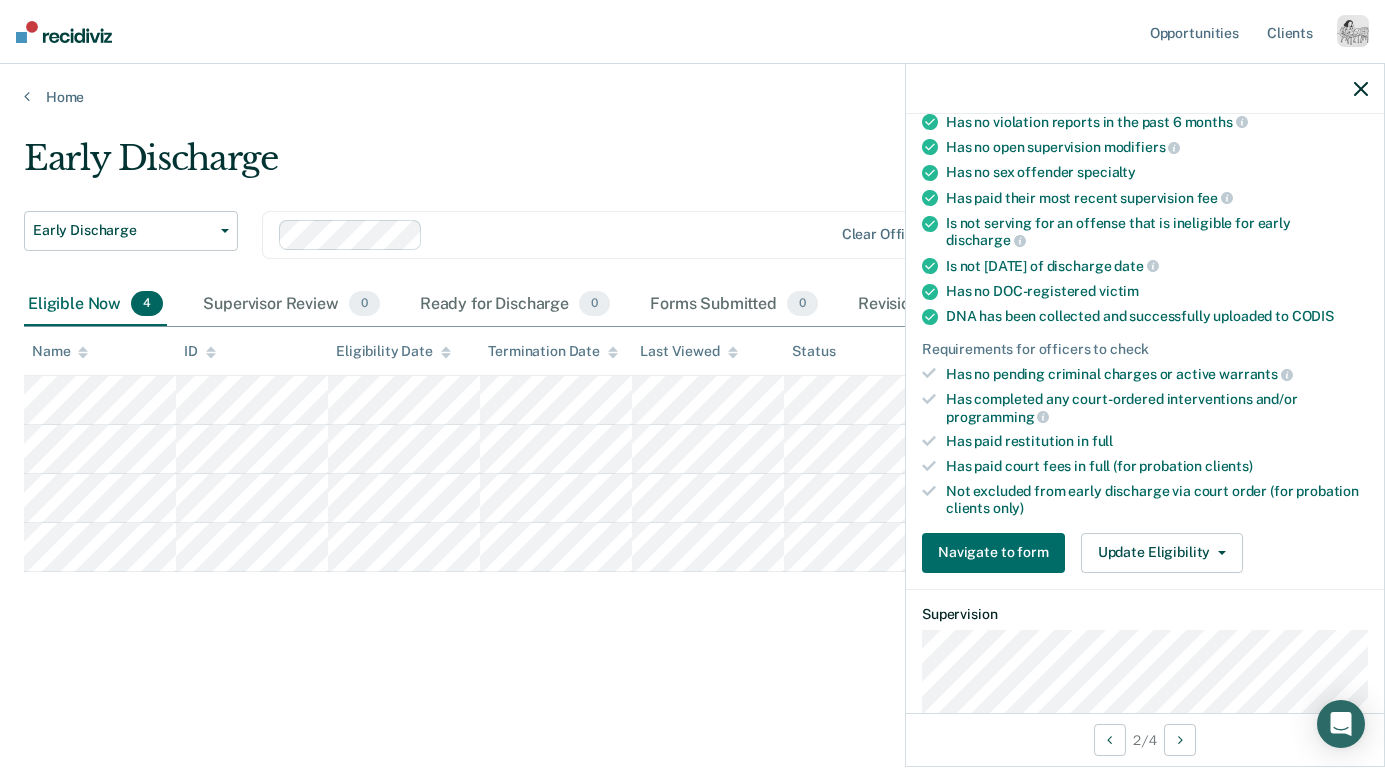 scroll, scrollTop: 284, scrollLeft: 0, axis: vertical 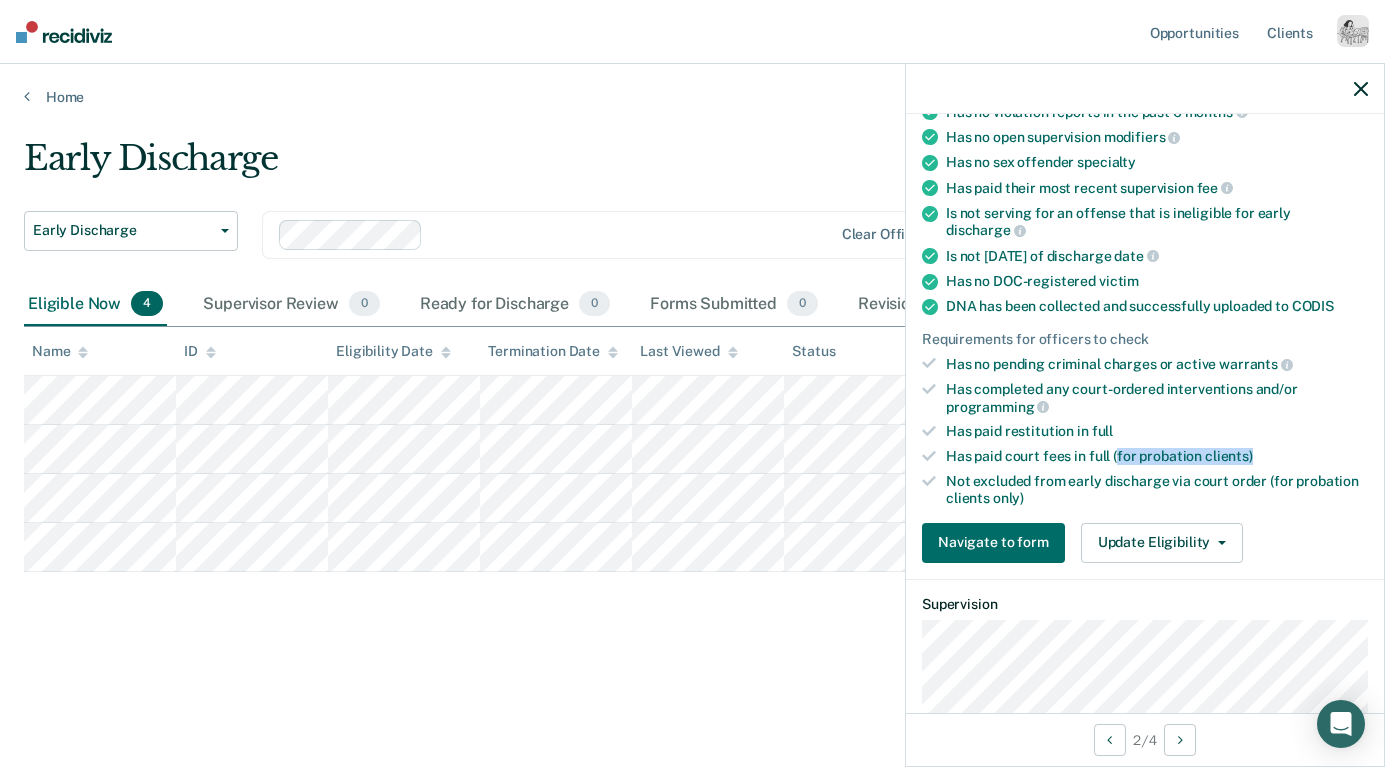 drag, startPoint x: 1117, startPoint y: 435, endPoint x: 1264, endPoint y: 436, distance: 147.0034 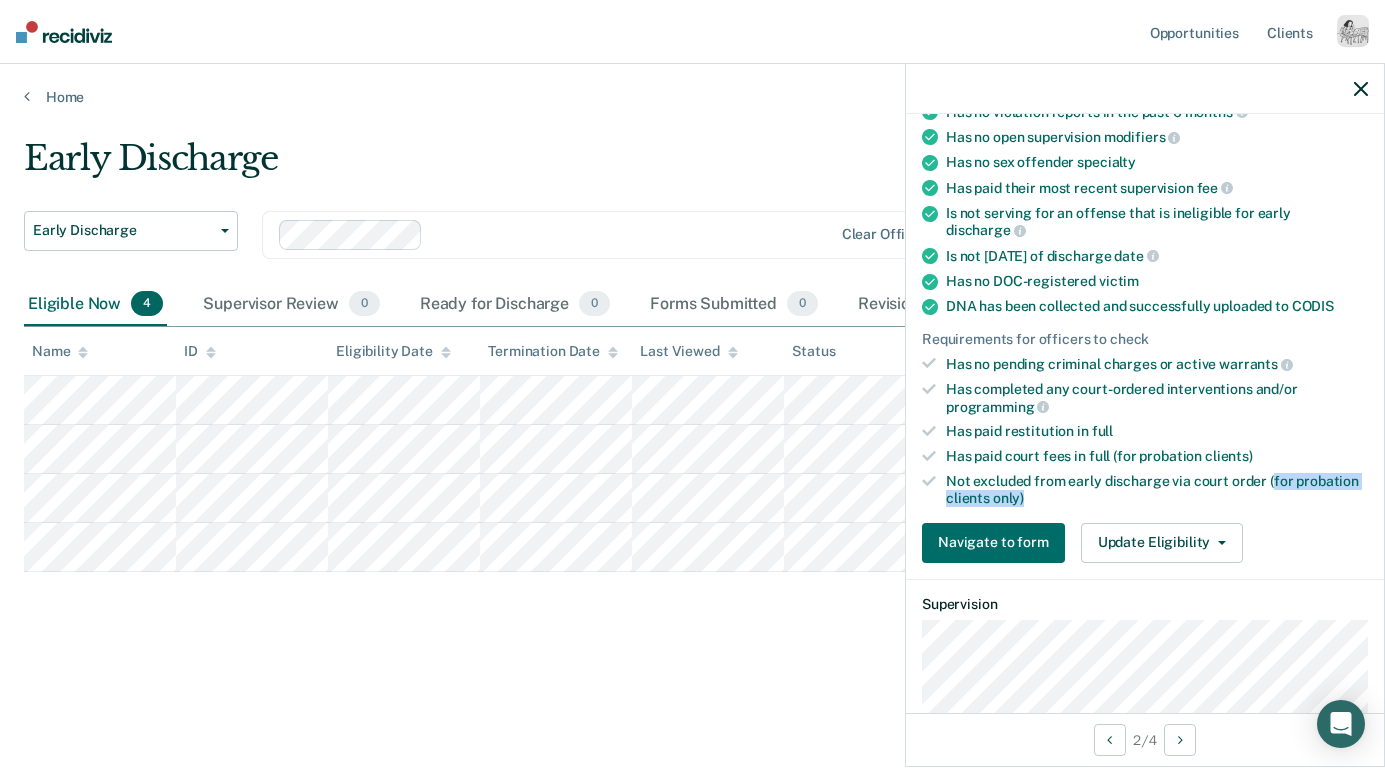 drag, startPoint x: 1267, startPoint y: 460, endPoint x: 1281, endPoint y: 472, distance: 18.439089 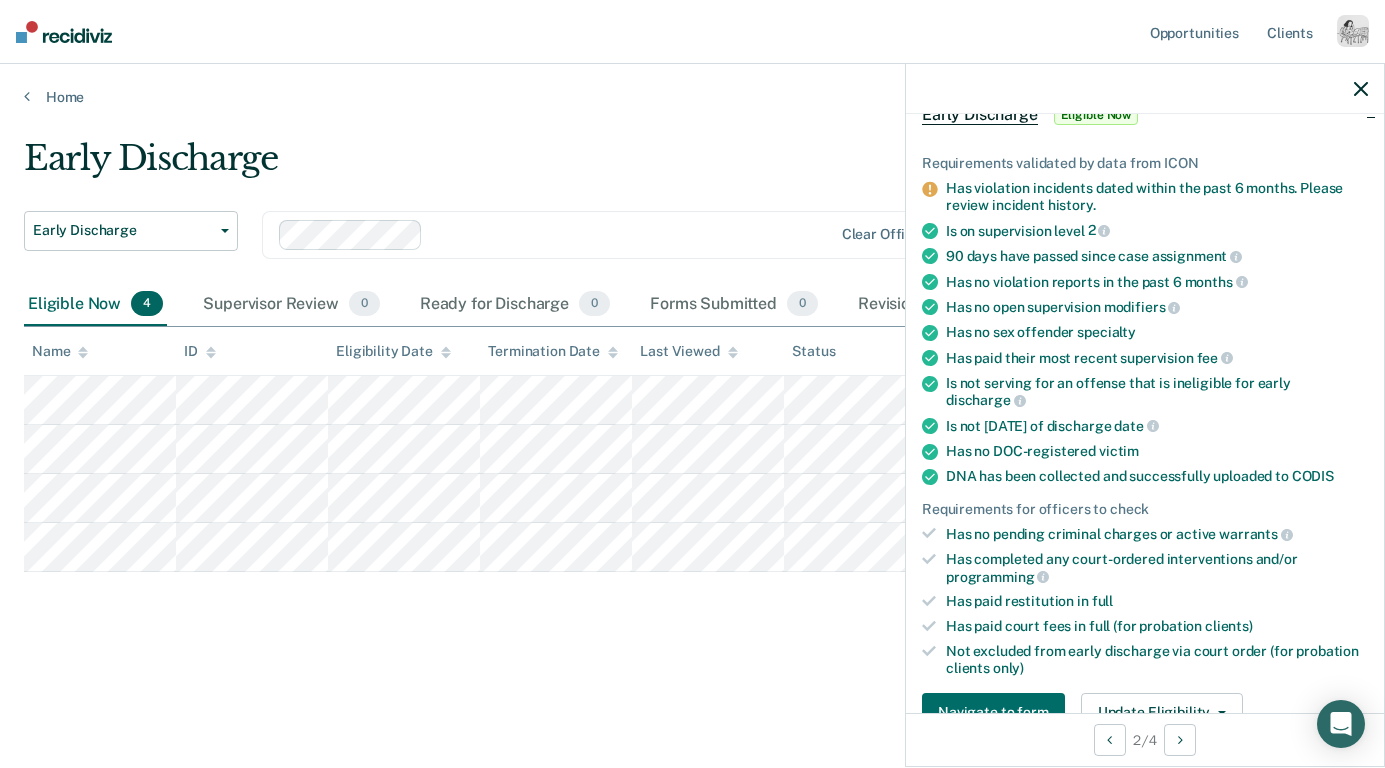 scroll, scrollTop: 116, scrollLeft: 0, axis: vertical 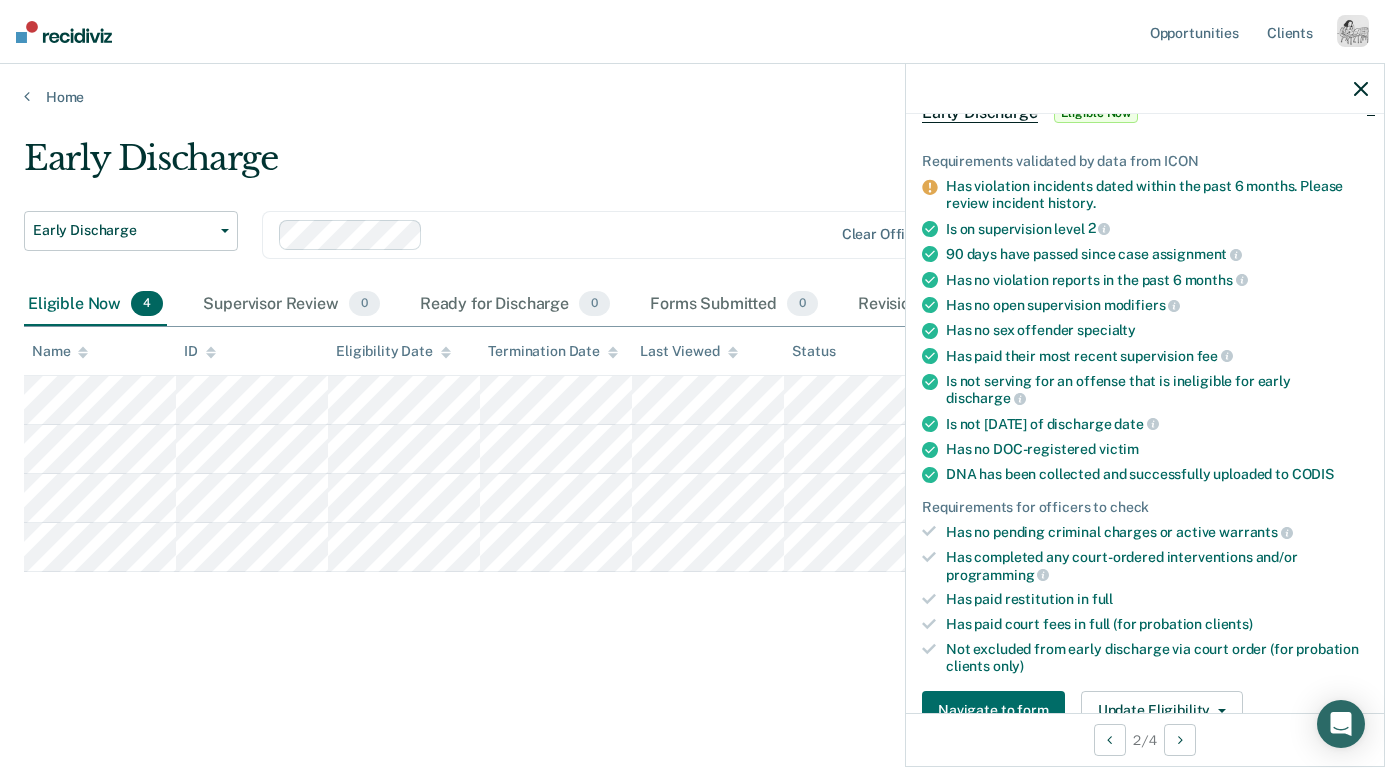 click on "Has paid court fees in full (for probation   clients)" at bounding box center [1157, 624] 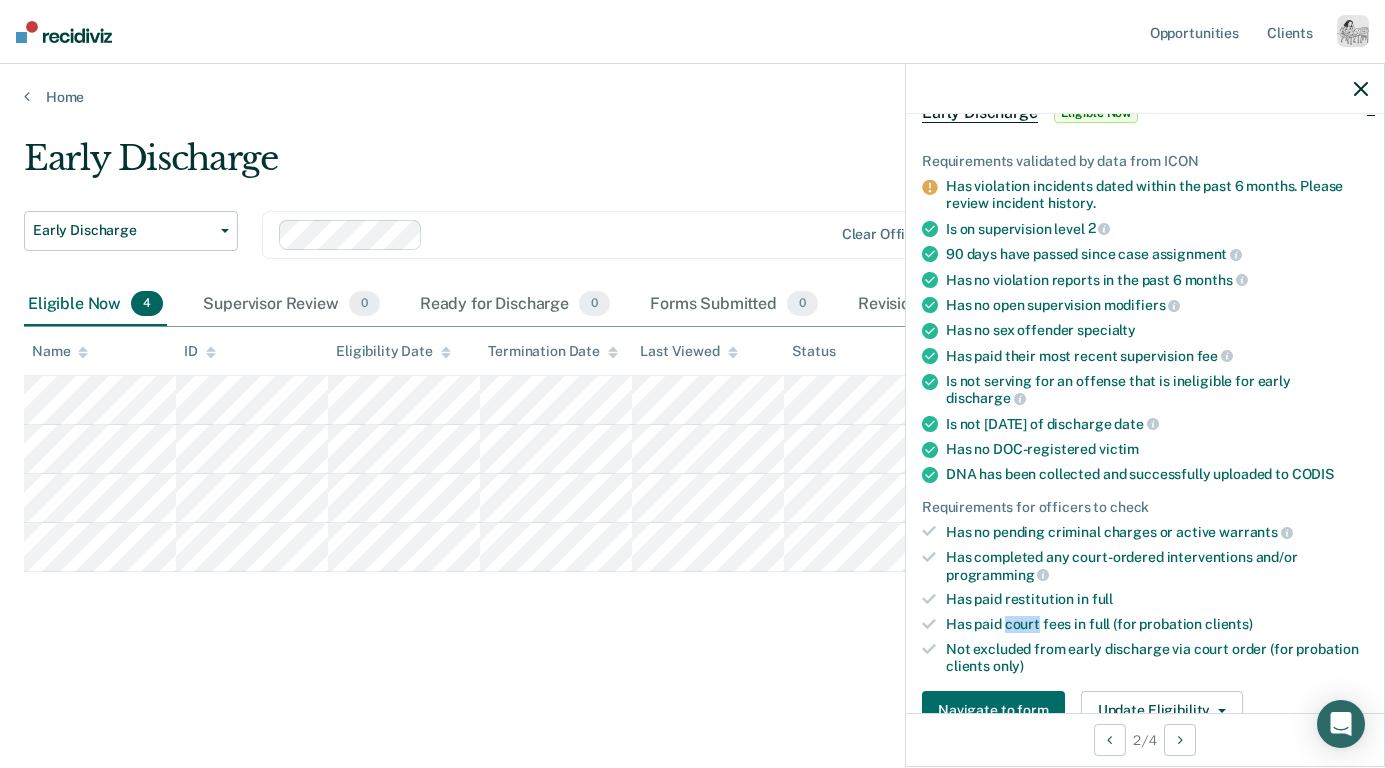 click on "Has paid court fees in full (for probation   clients)" at bounding box center (1157, 624) 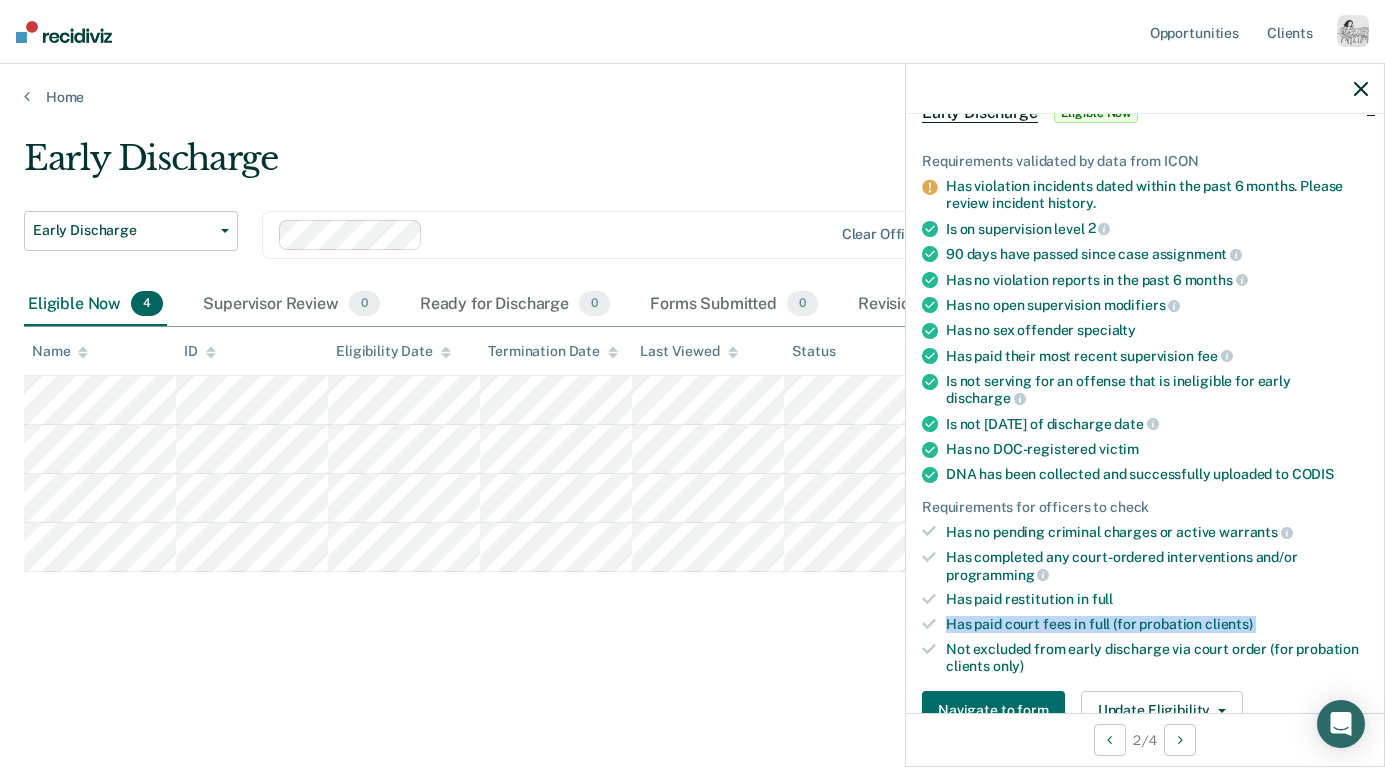 click on "Has paid court fees in full (for probation   clients)" at bounding box center [1157, 624] 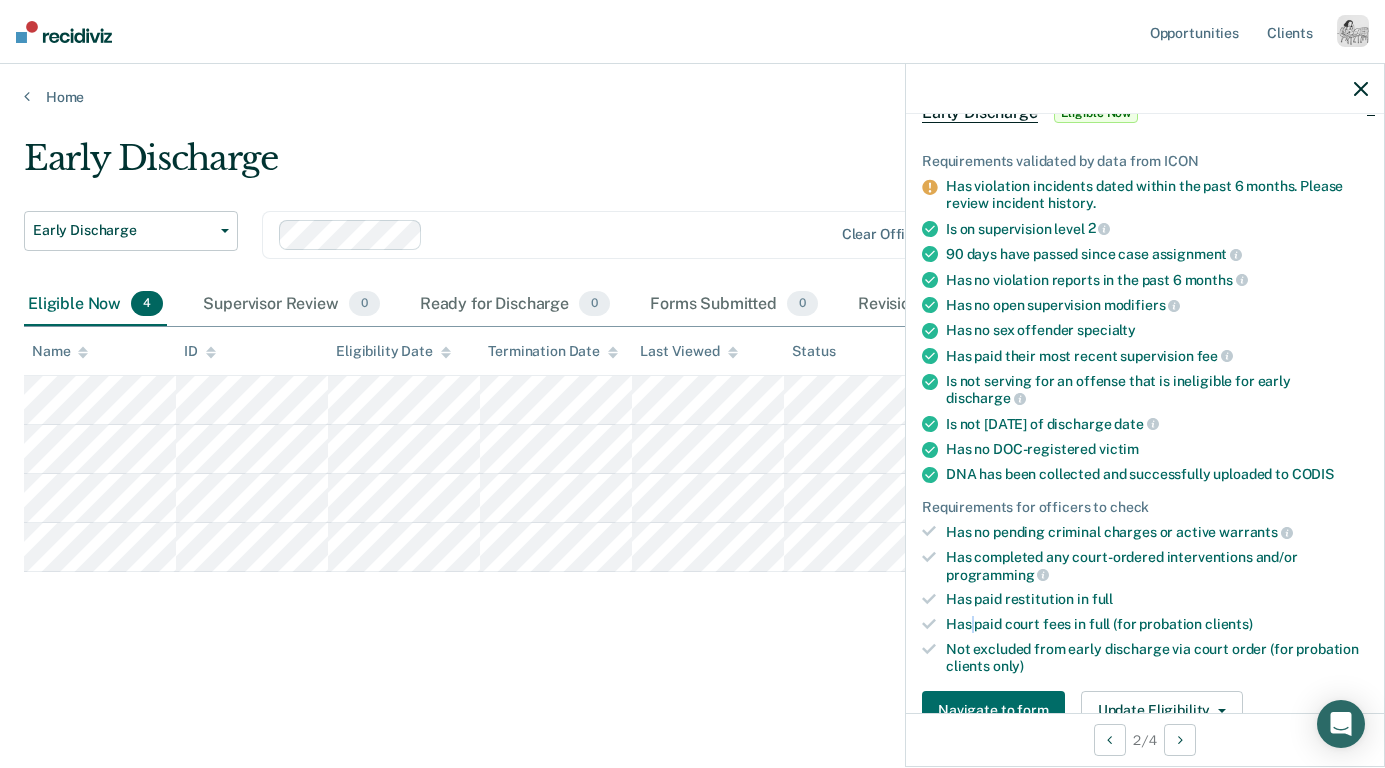 click on "Has paid court fees in full (for probation   clients)" at bounding box center (1157, 624) 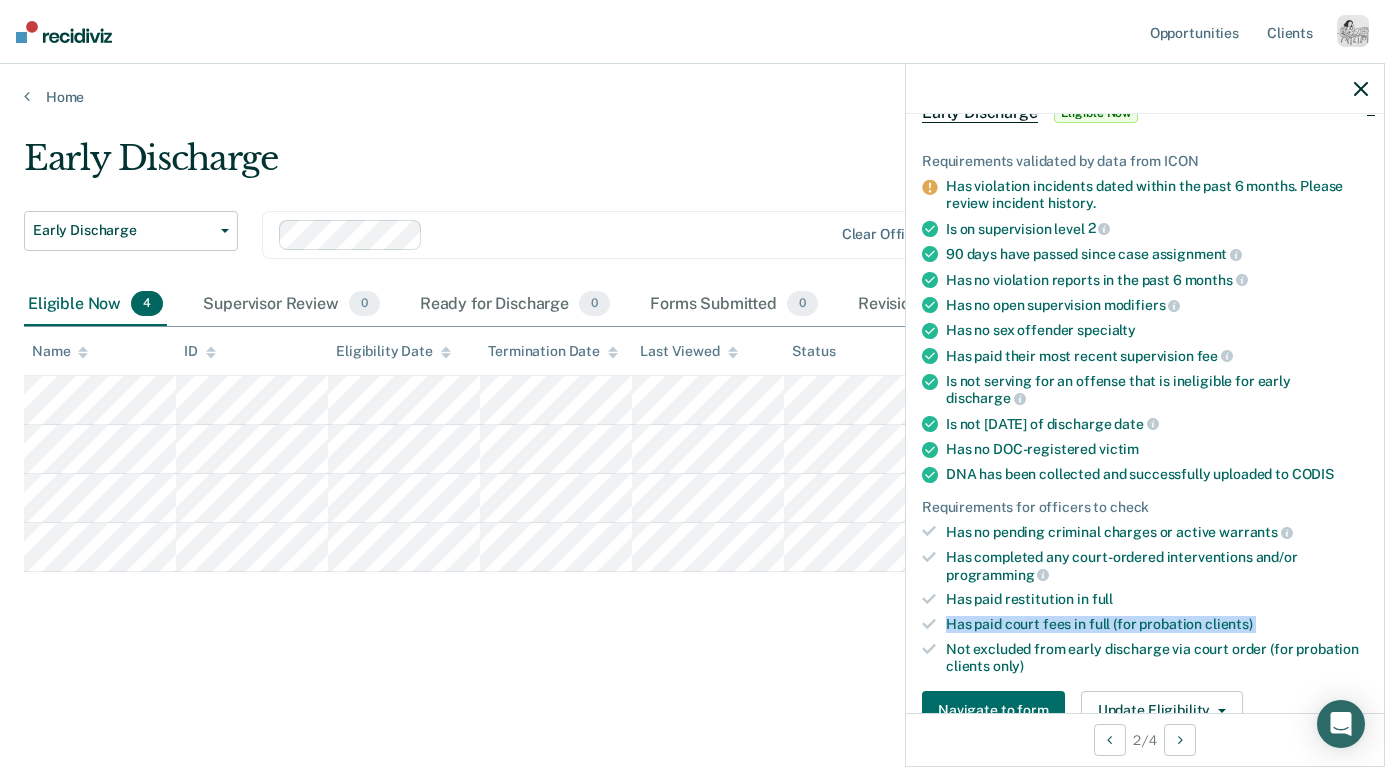 click on "Has paid court fees in full (for probation   clients)" at bounding box center (1157, 624) 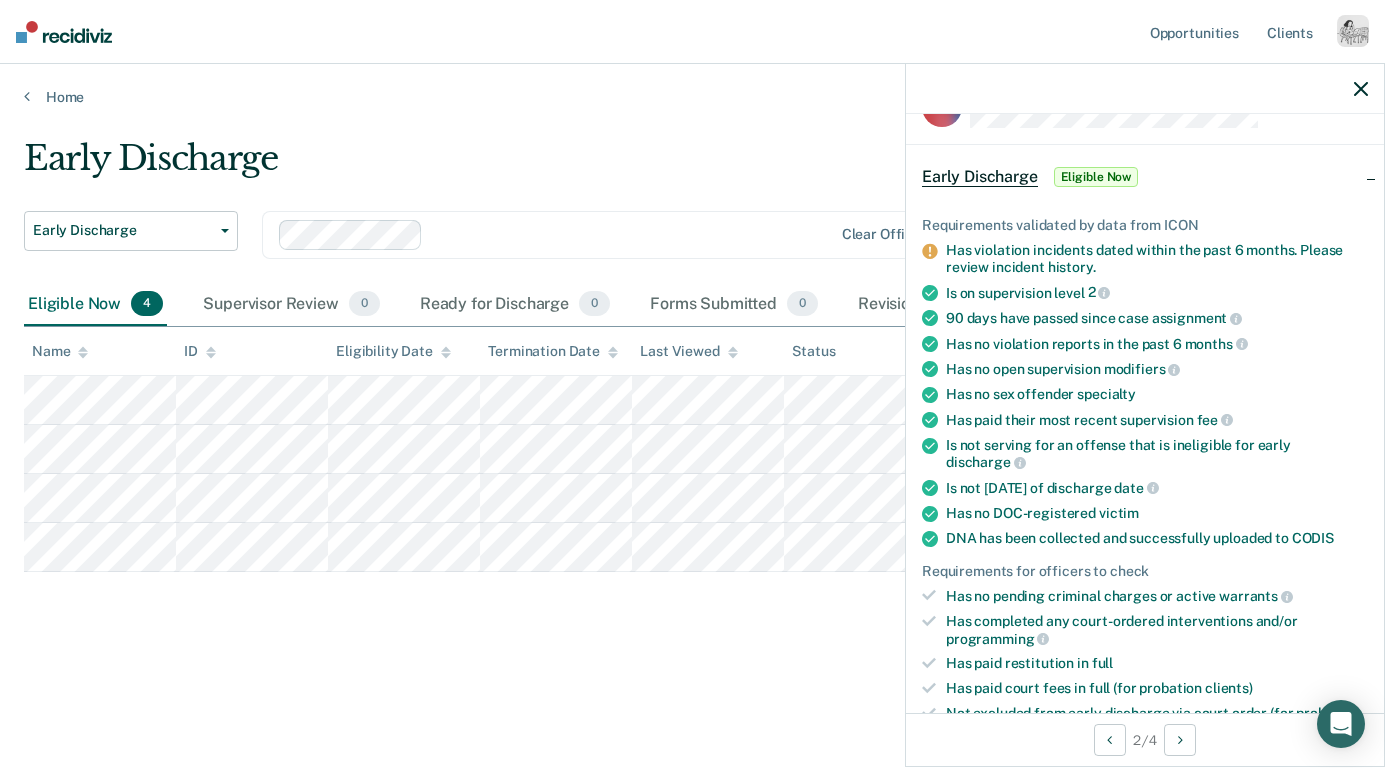 scroll, scrollTop: 0, scrollLeft: 0, axis: both 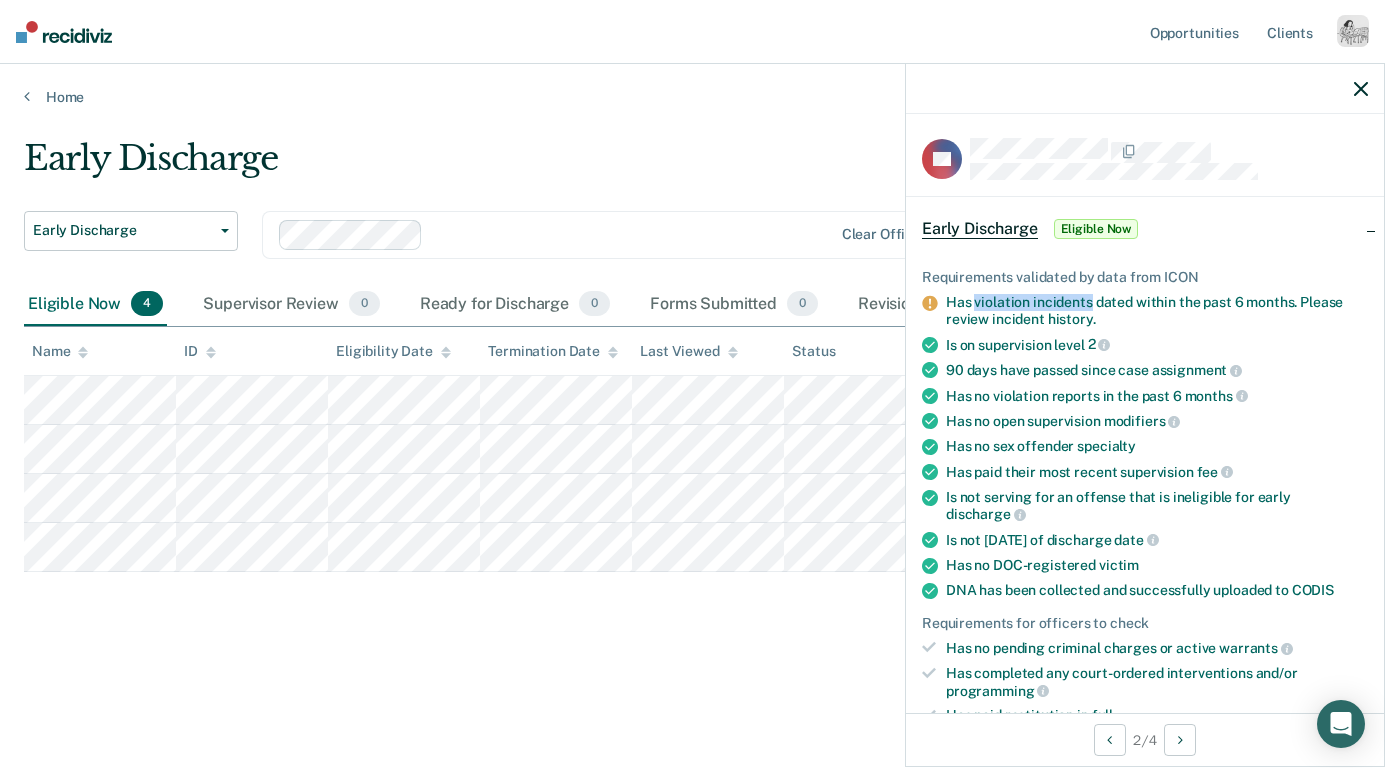 drag, startPoint x: 977, startPoint y: 303, endPoint x: 1088, endPoint y: 303, distance: 111 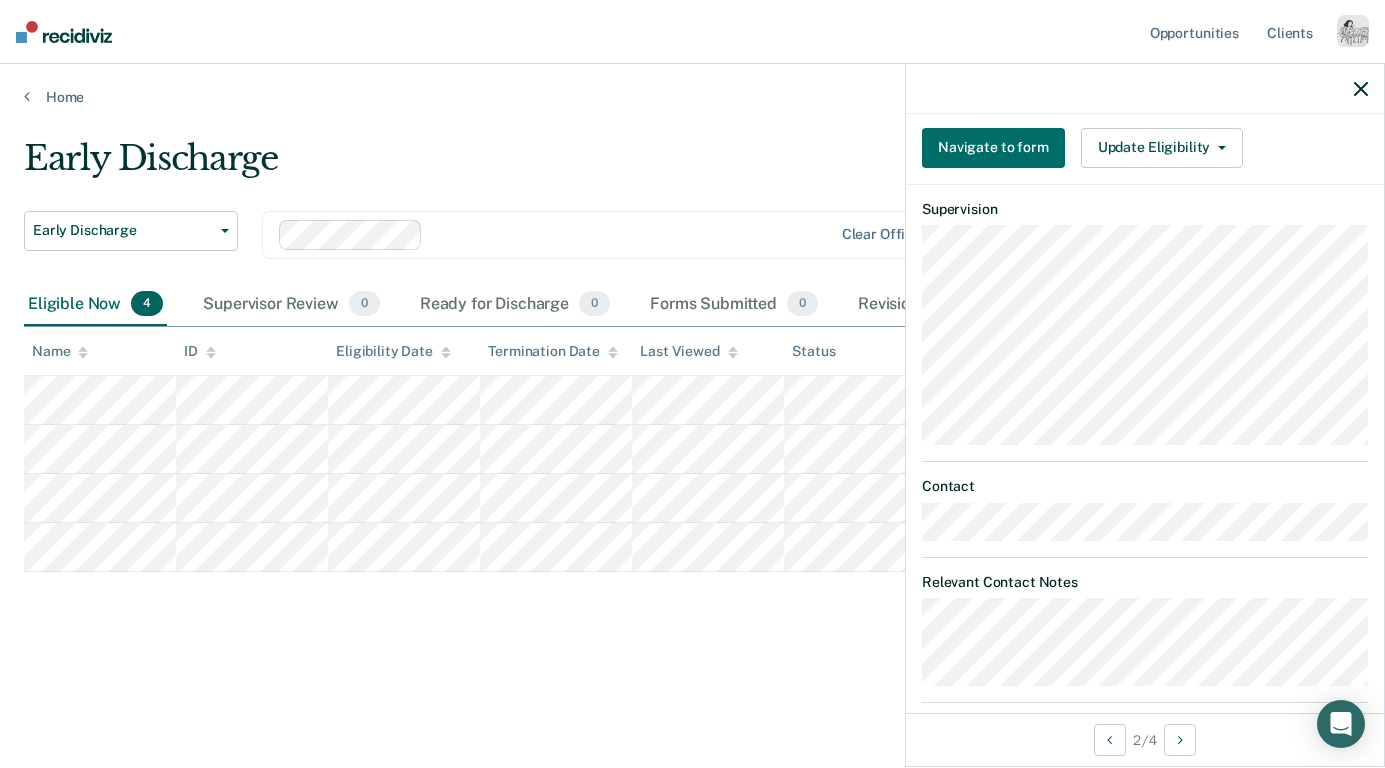 scroll, scrollTop: 686, scrollLeft: 0, axis: vertical 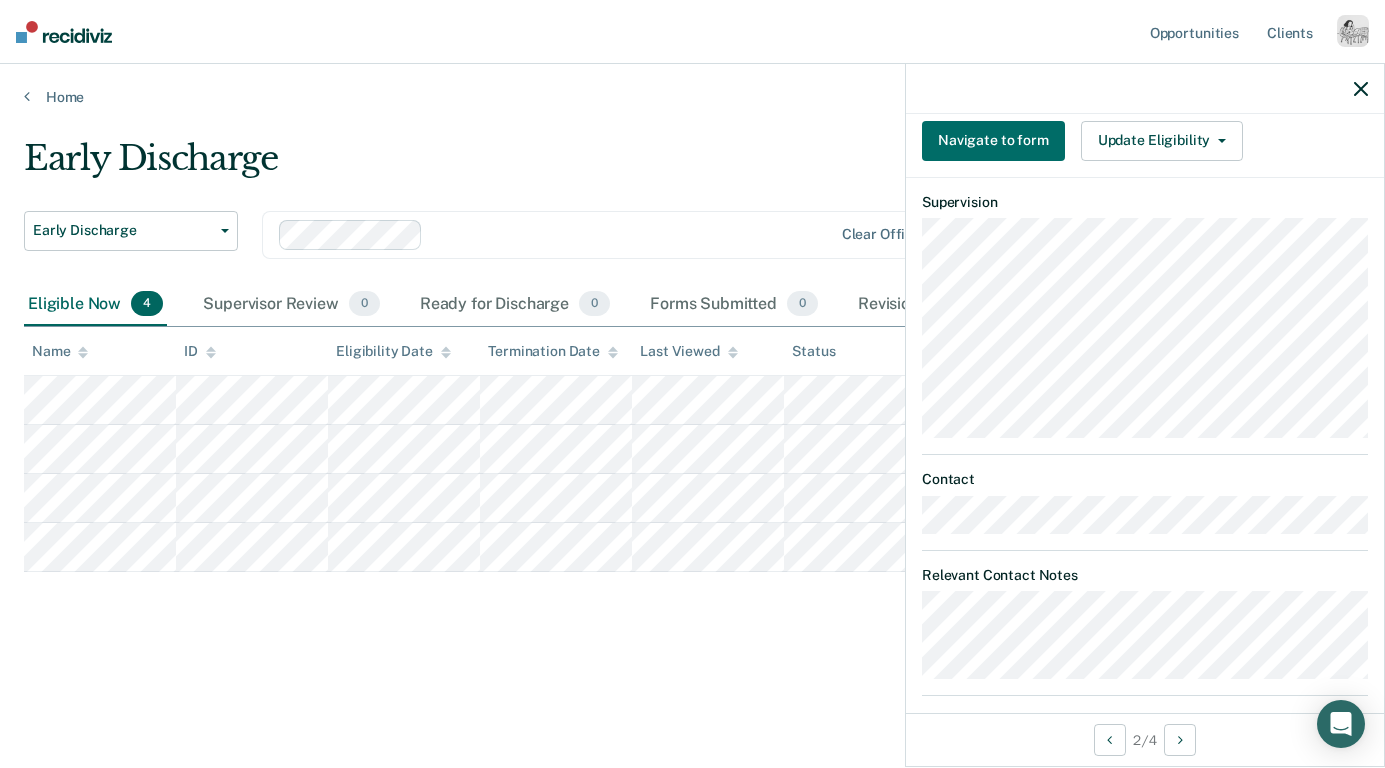 click on "Relevant Contact Notes" at bounding box center (1145, 623) 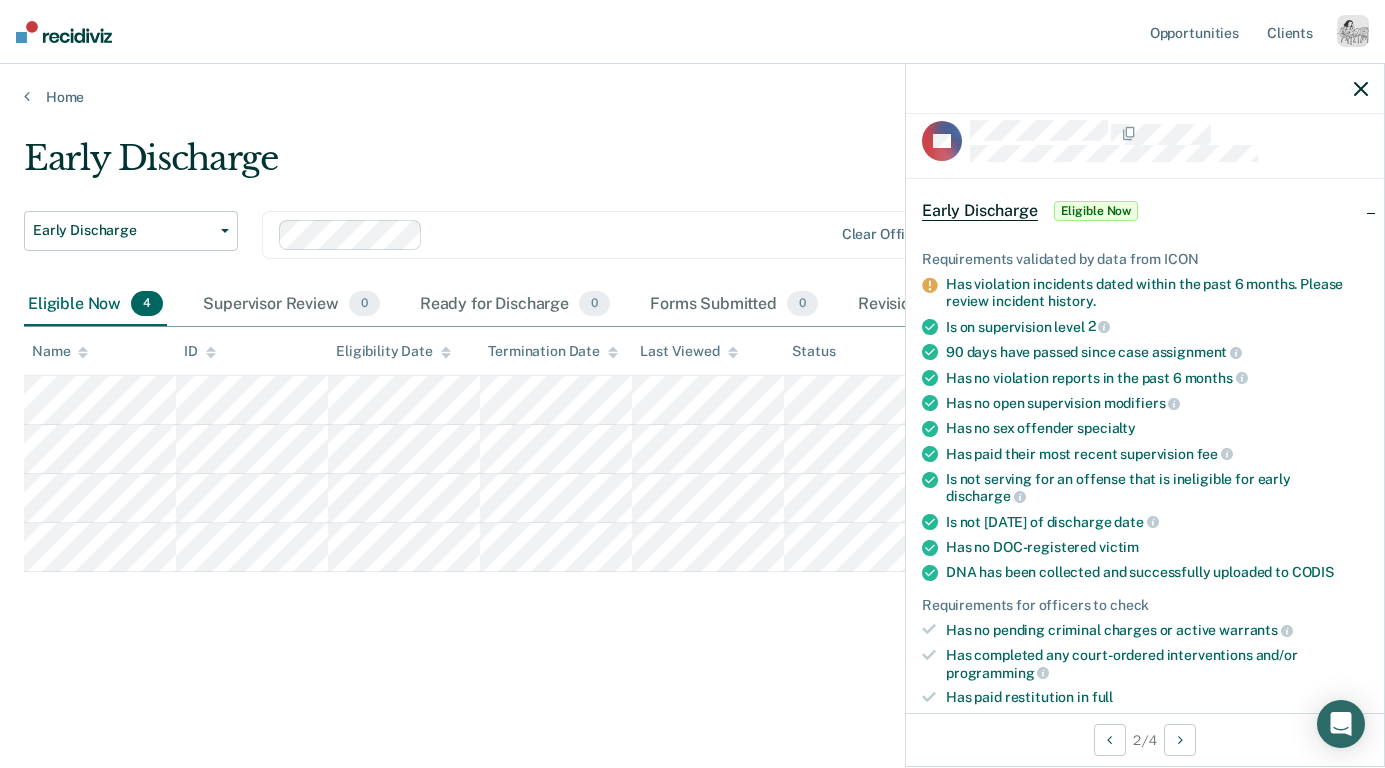 scroll, scrollTop: 0, scrollLeft: 0, axis: both 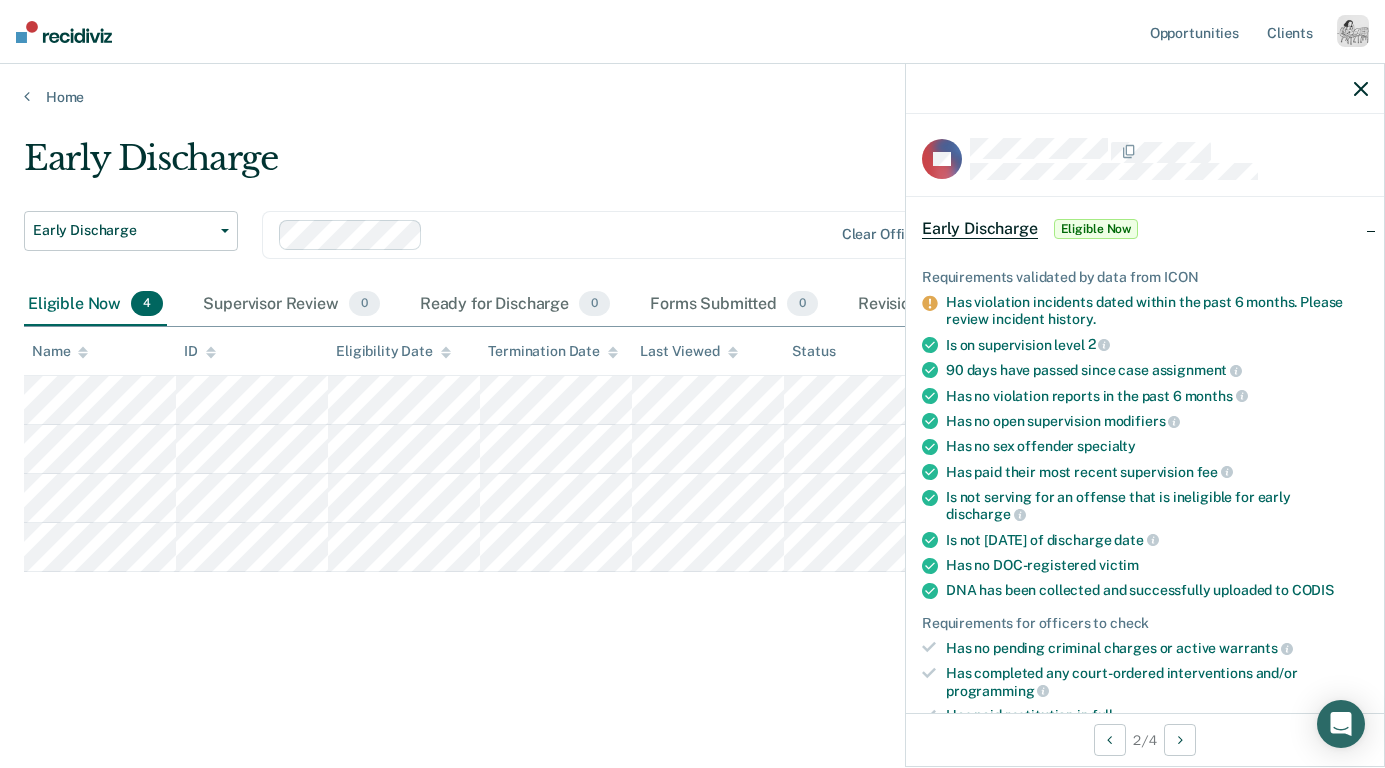 click 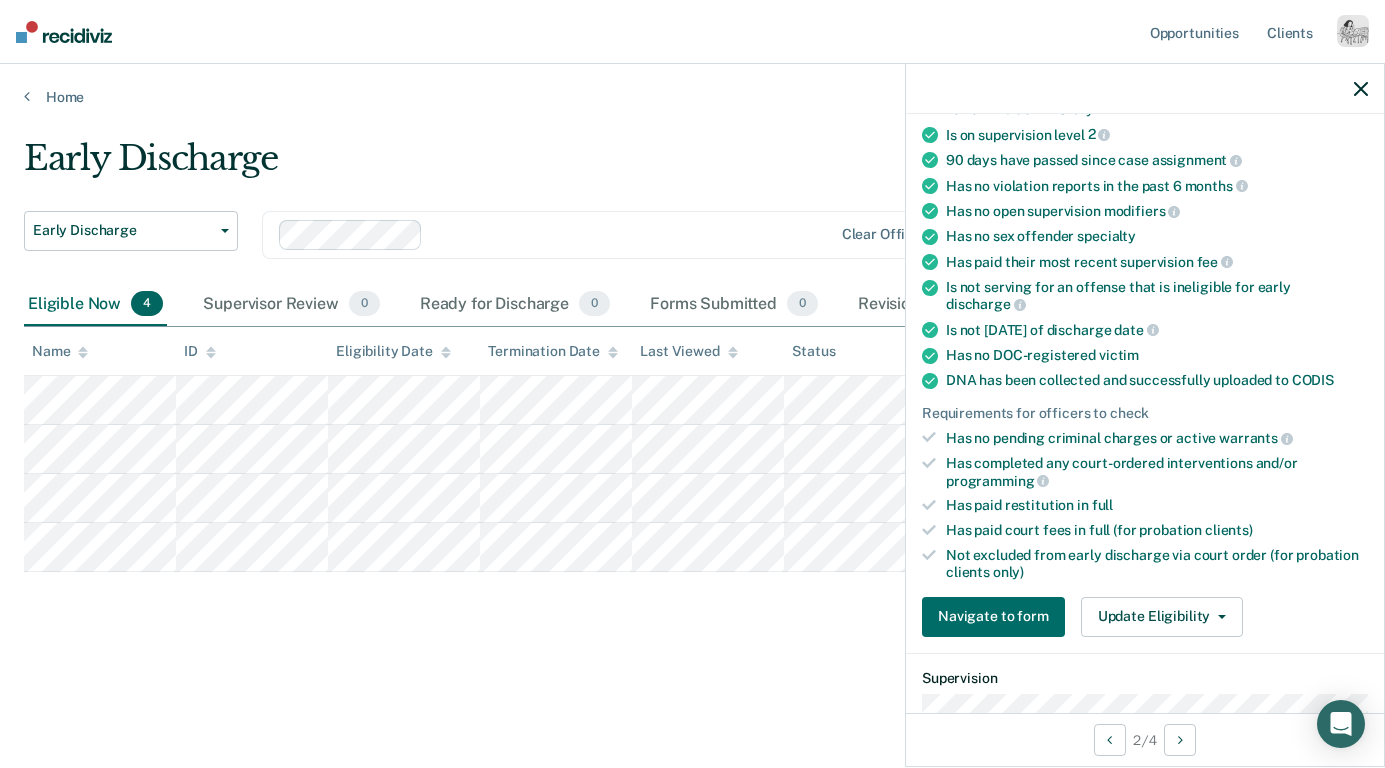scroll, scrollTop: 217, scrollLeft: 0, axis: vertical 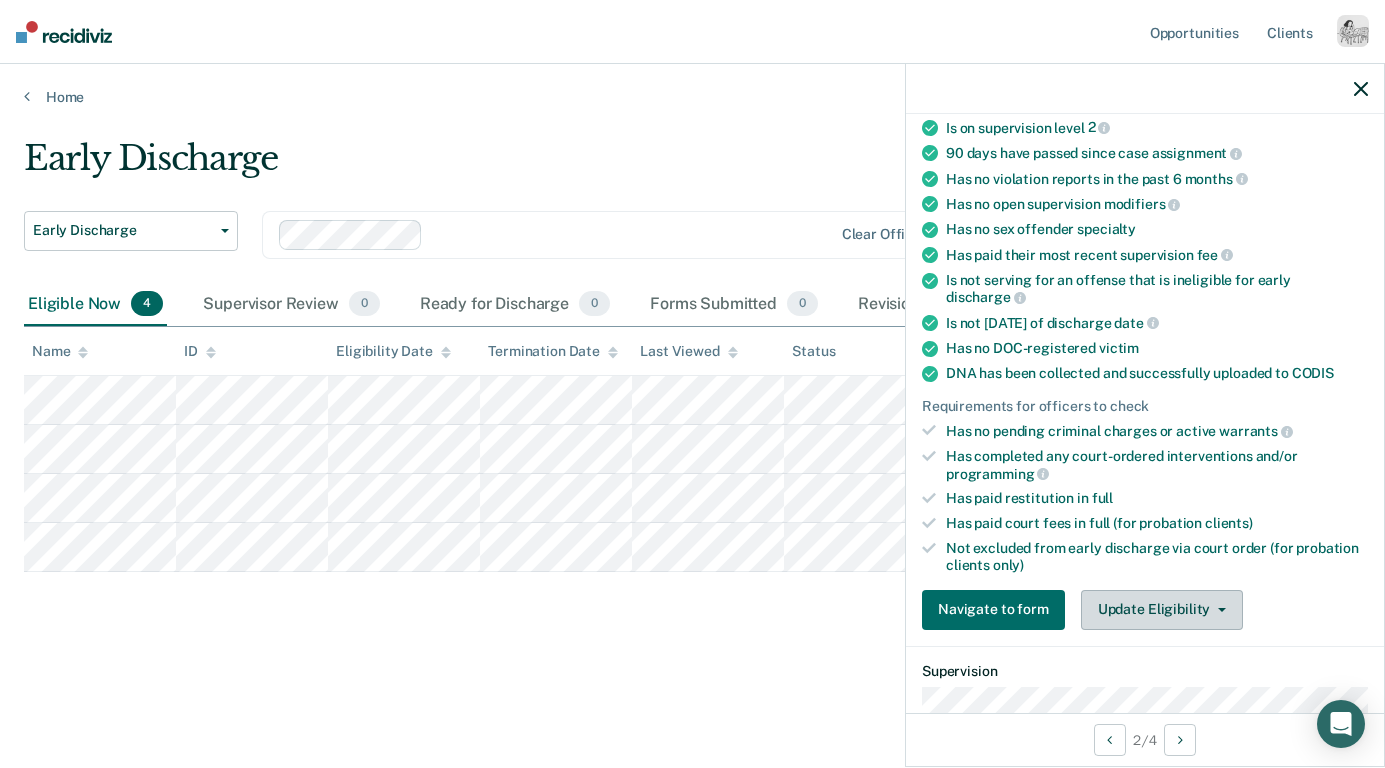 click on "Update Eligibility" at bounding box center (1162, 610) 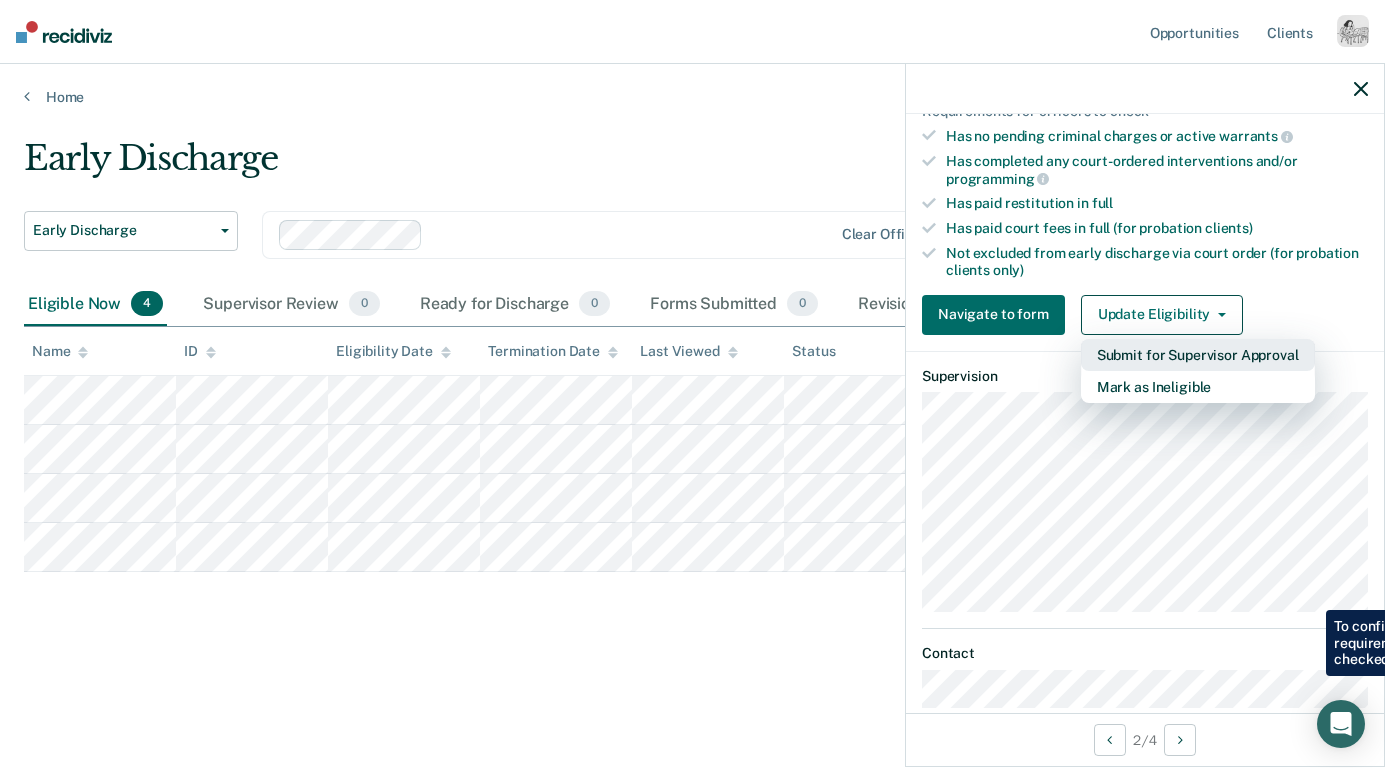 scroll, scrollTop: 508, scrollLeft: 0, axis: vertical 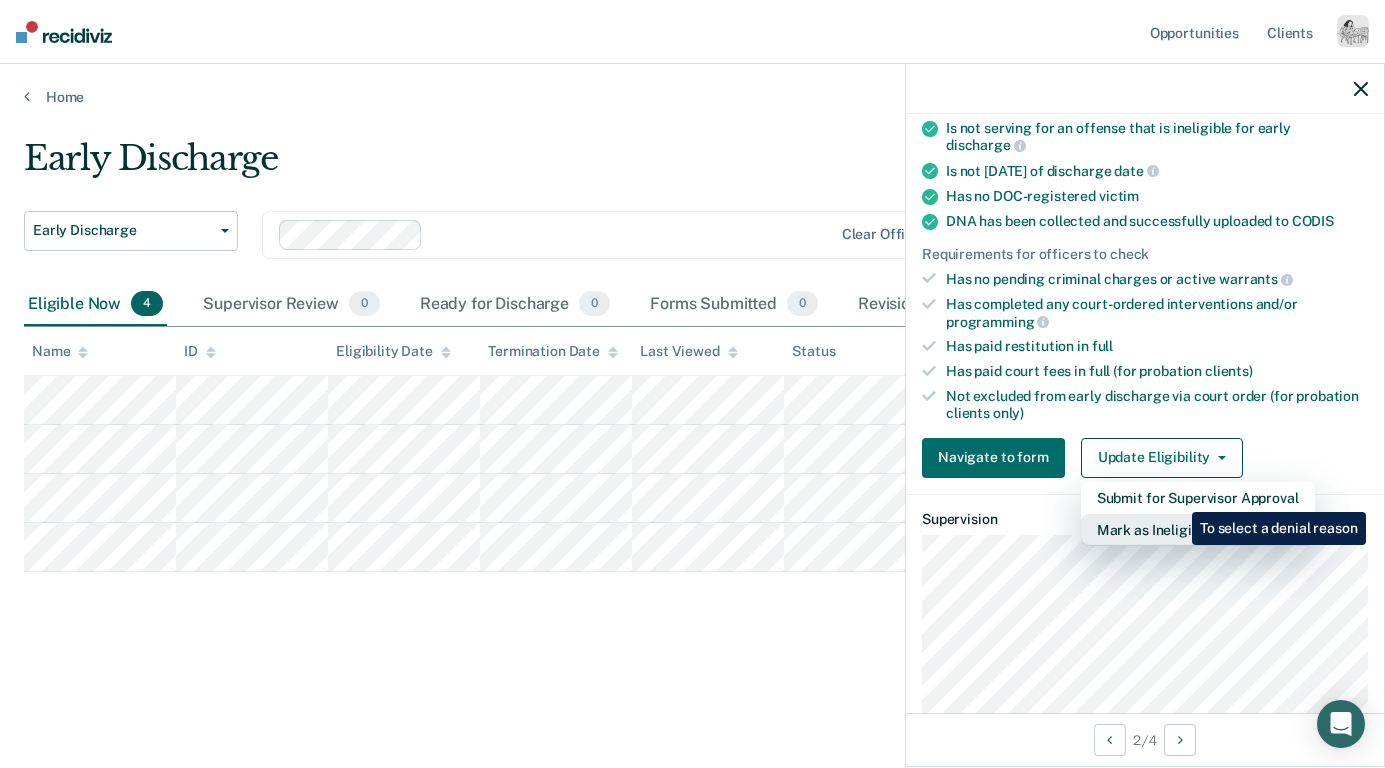 click on "Mark as Ineligible" at bounding box center [1198, 530] 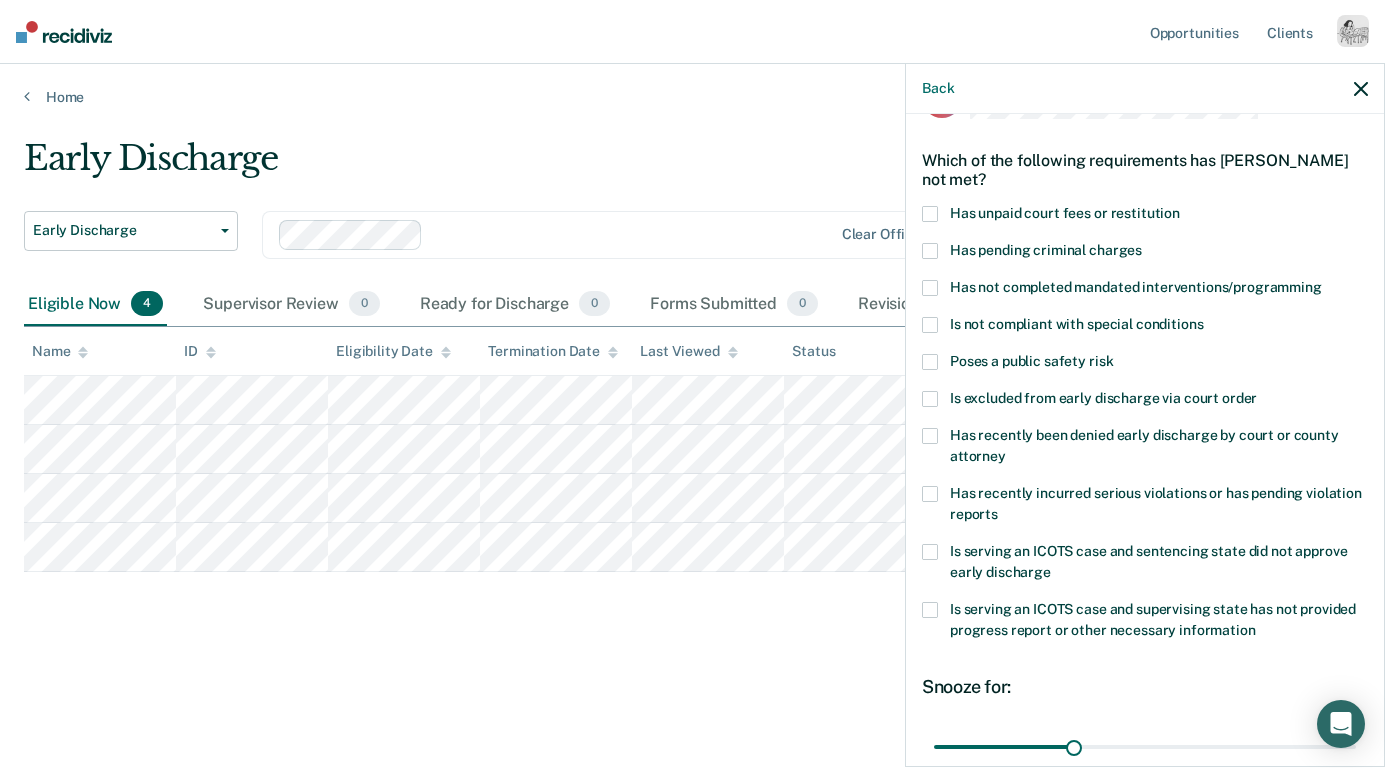scroll, scrollTop: 0, scrollLeft: 0, axis: both 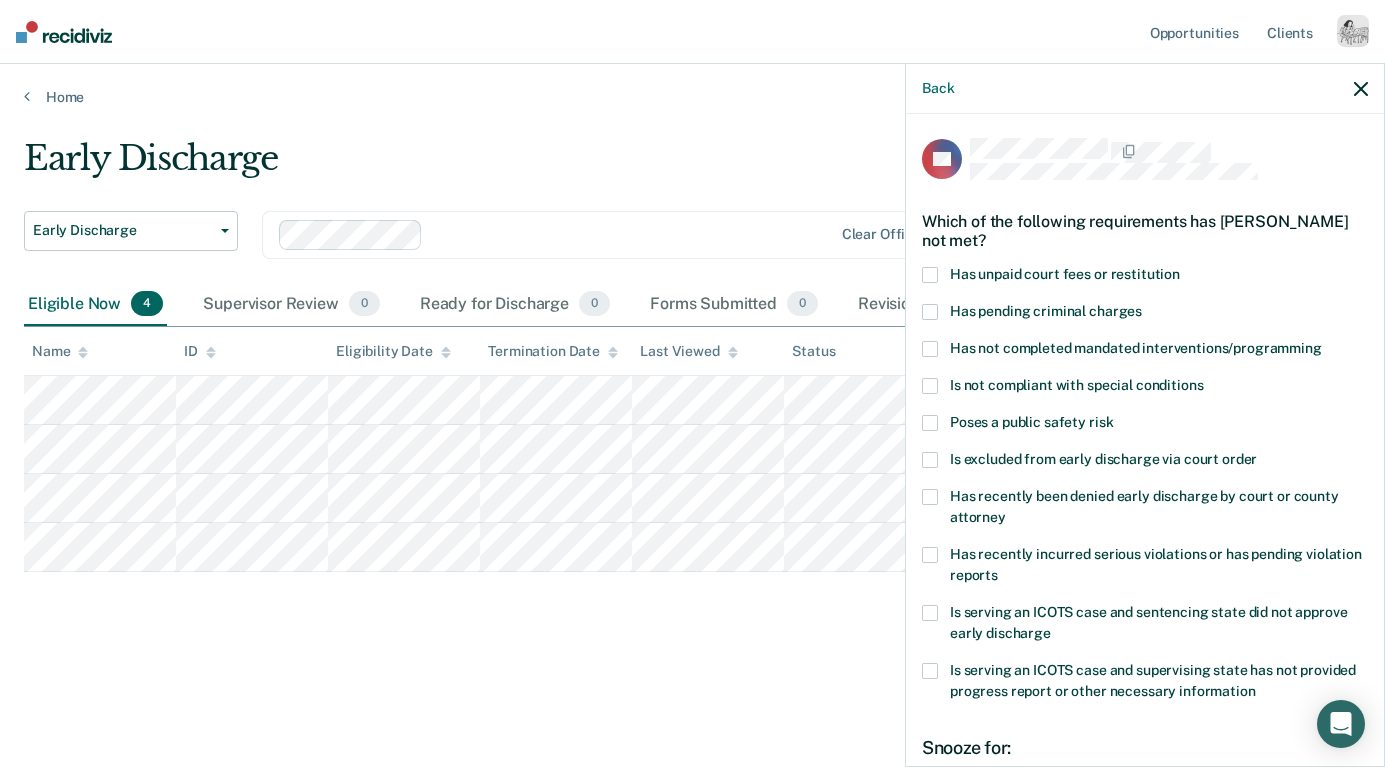 click on "Has not completed mandated interventions/programming" at bounding box center (1136, 348) 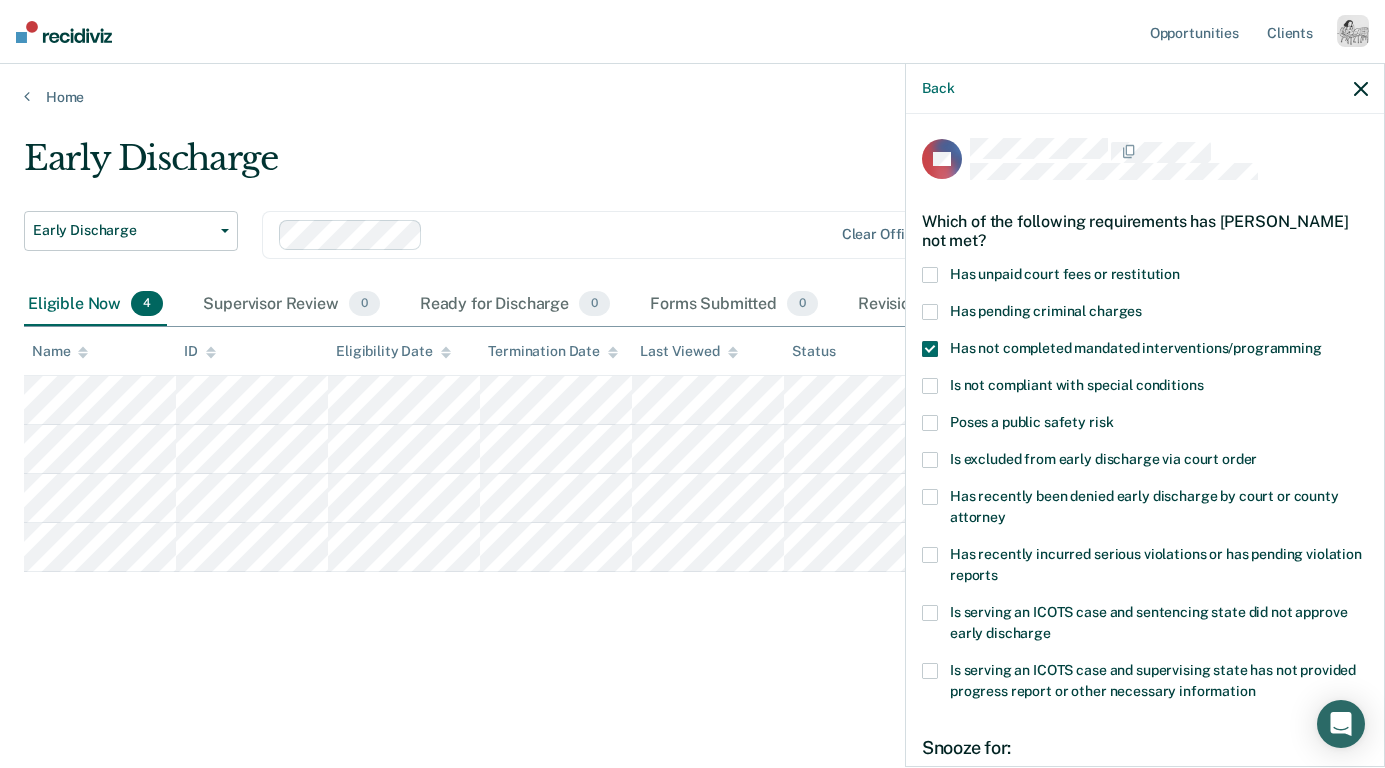 click on "Has unpaid court fees or restitution" at bounding box center (1065, 274) 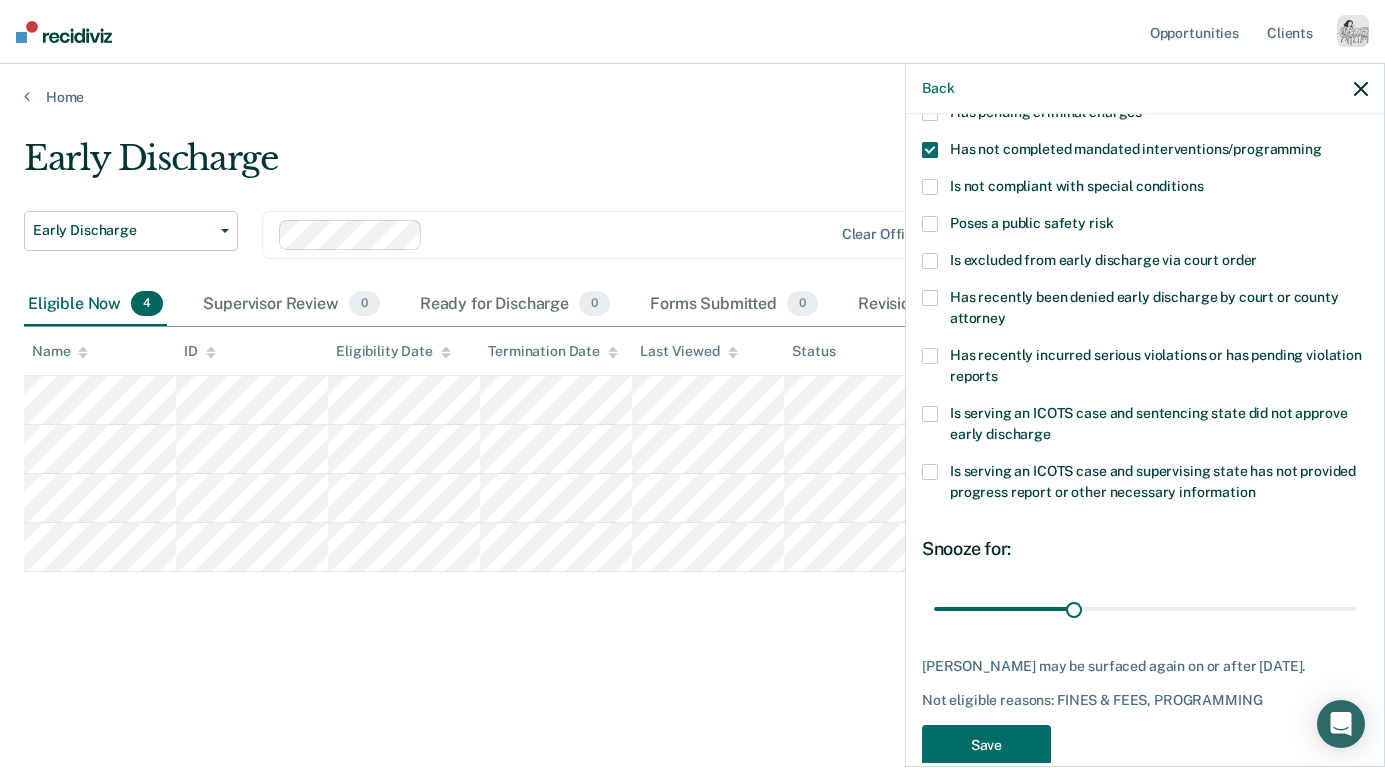 scroll, scrollTop: 235, scrollLeft: 0, axis: vertical 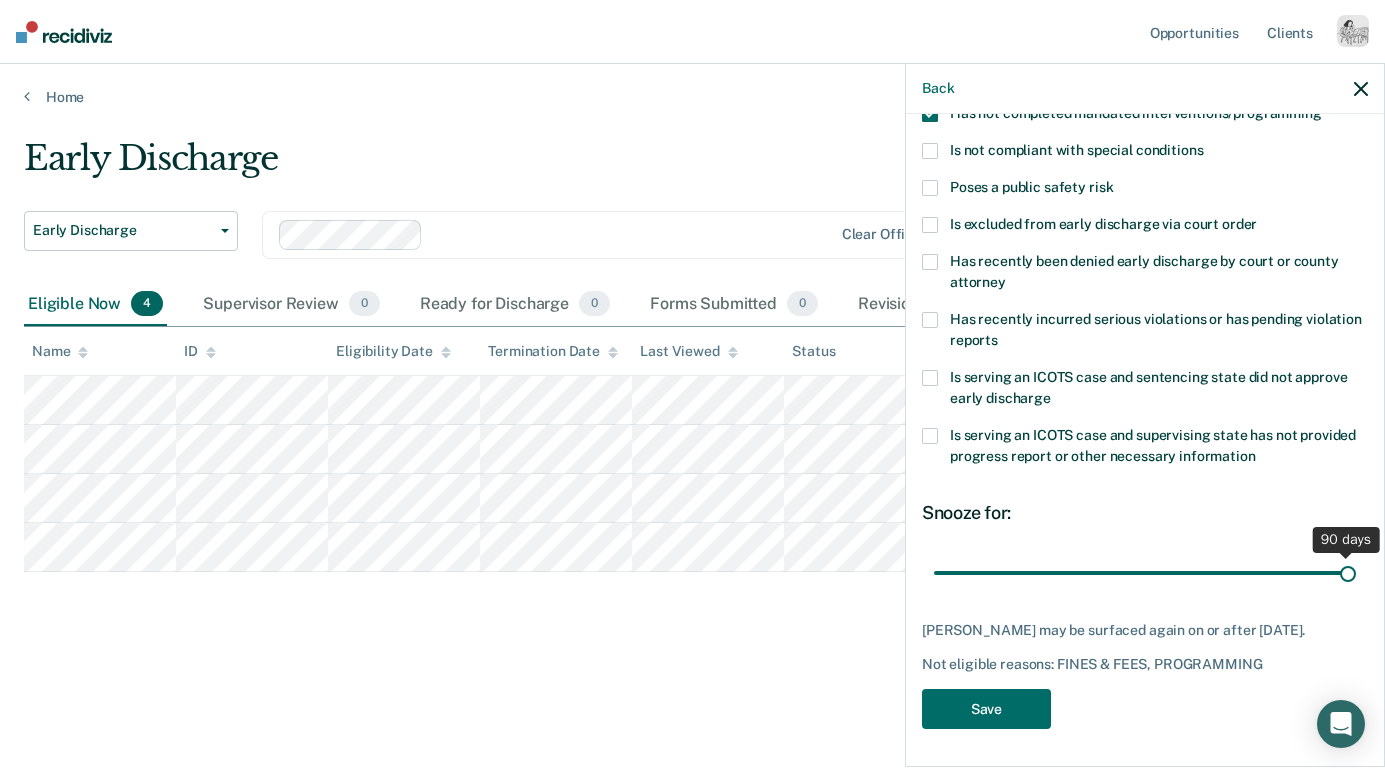 drag, startPoint x: 1075, startPoint y: 573, endPoint x: 1405, endPoint y: 555, distance: 330.49054 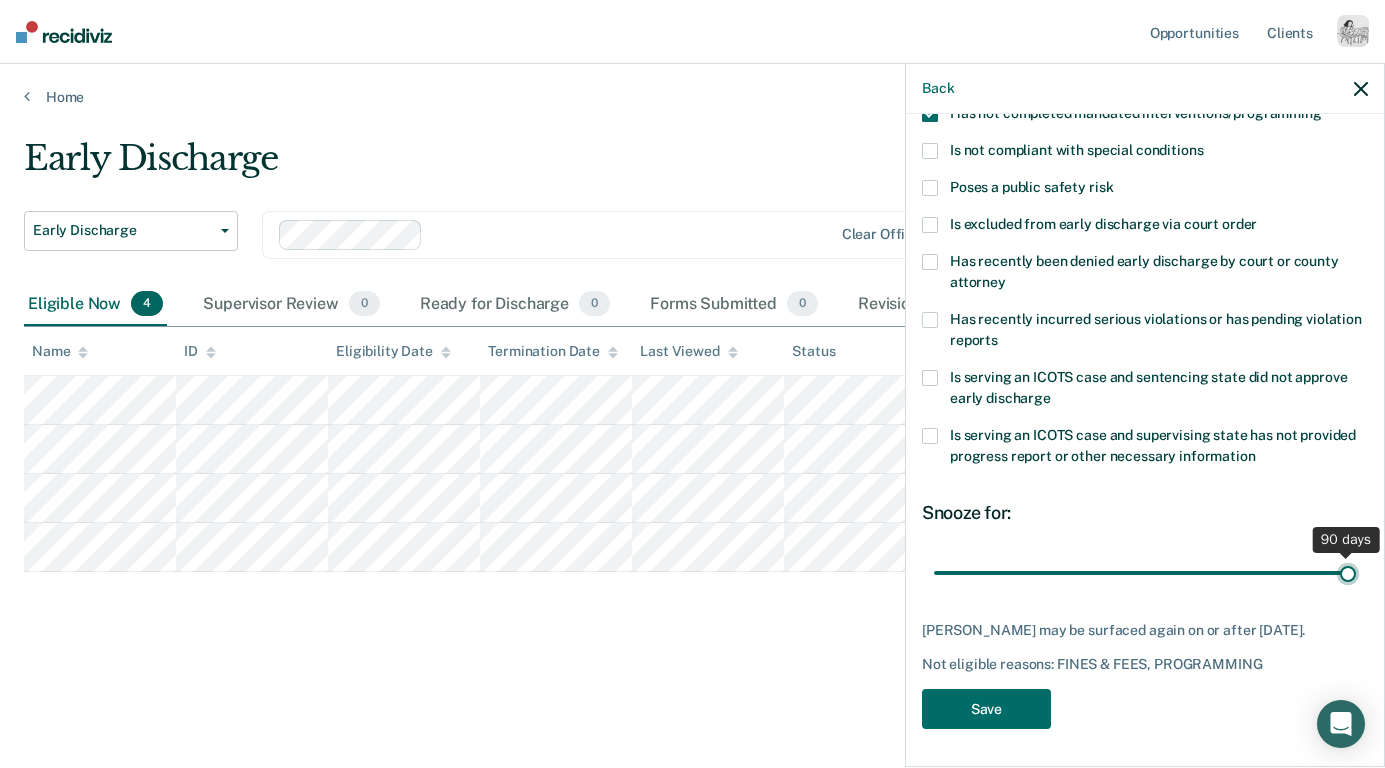 type on "90" 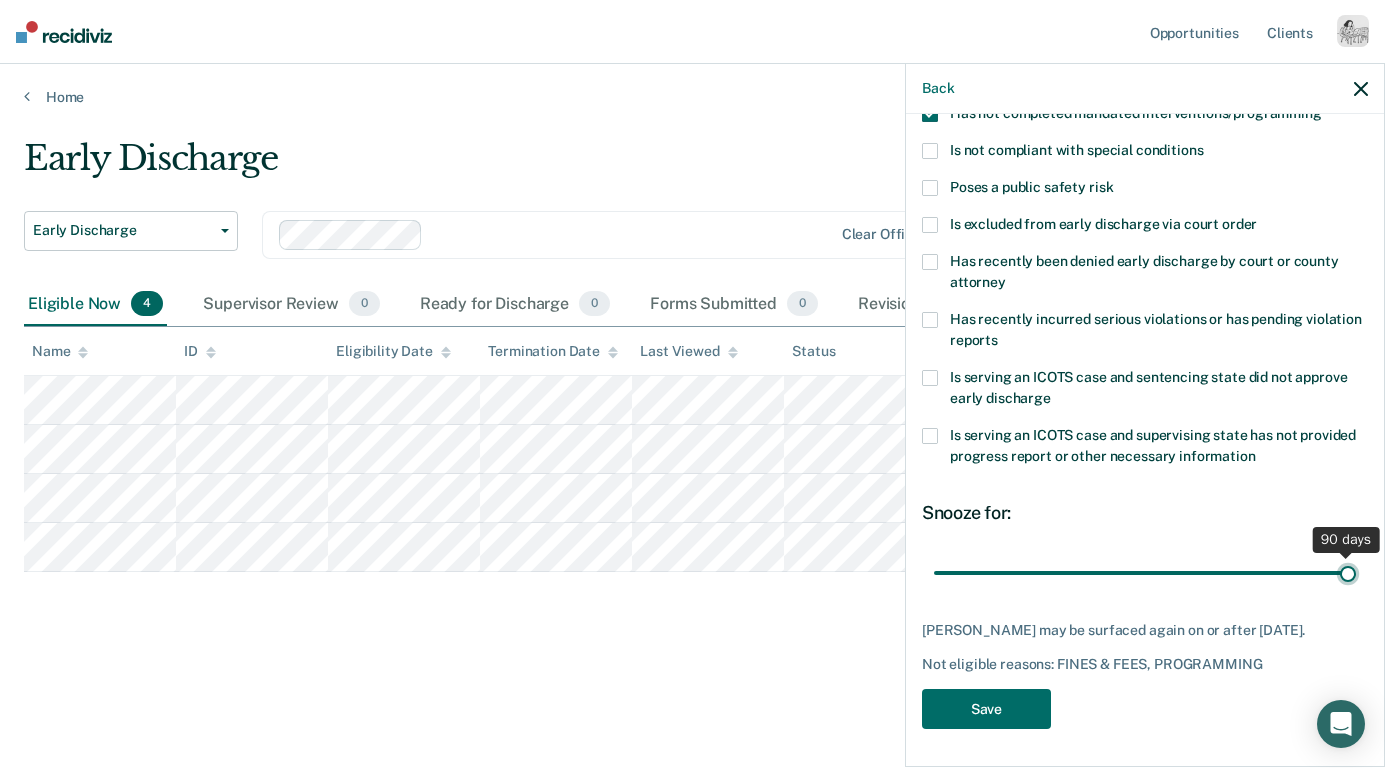 click at bounding box center (1145, 572) 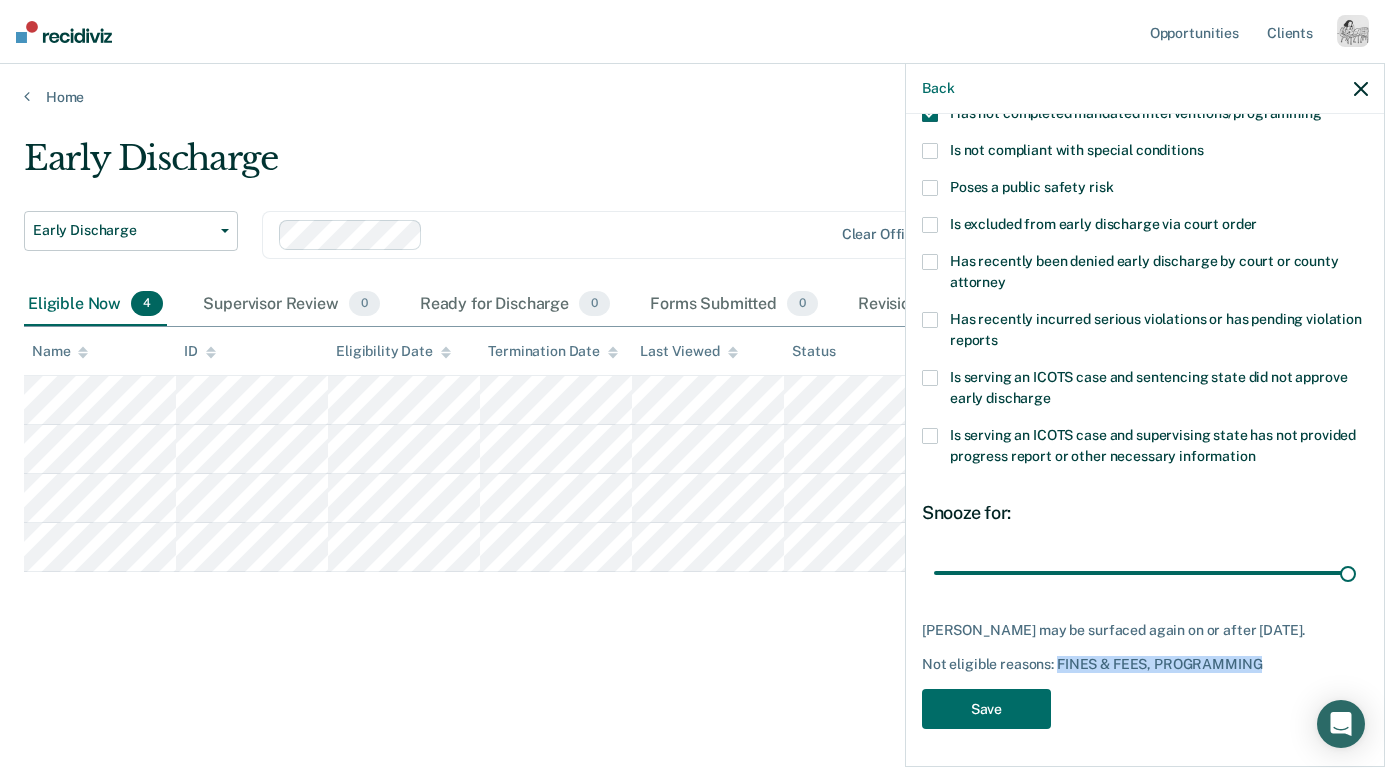 drag, startPoint x: 1056, startPoint y: 661, endPoint x: 1263, endPoint y: 662, distance: 207.00241 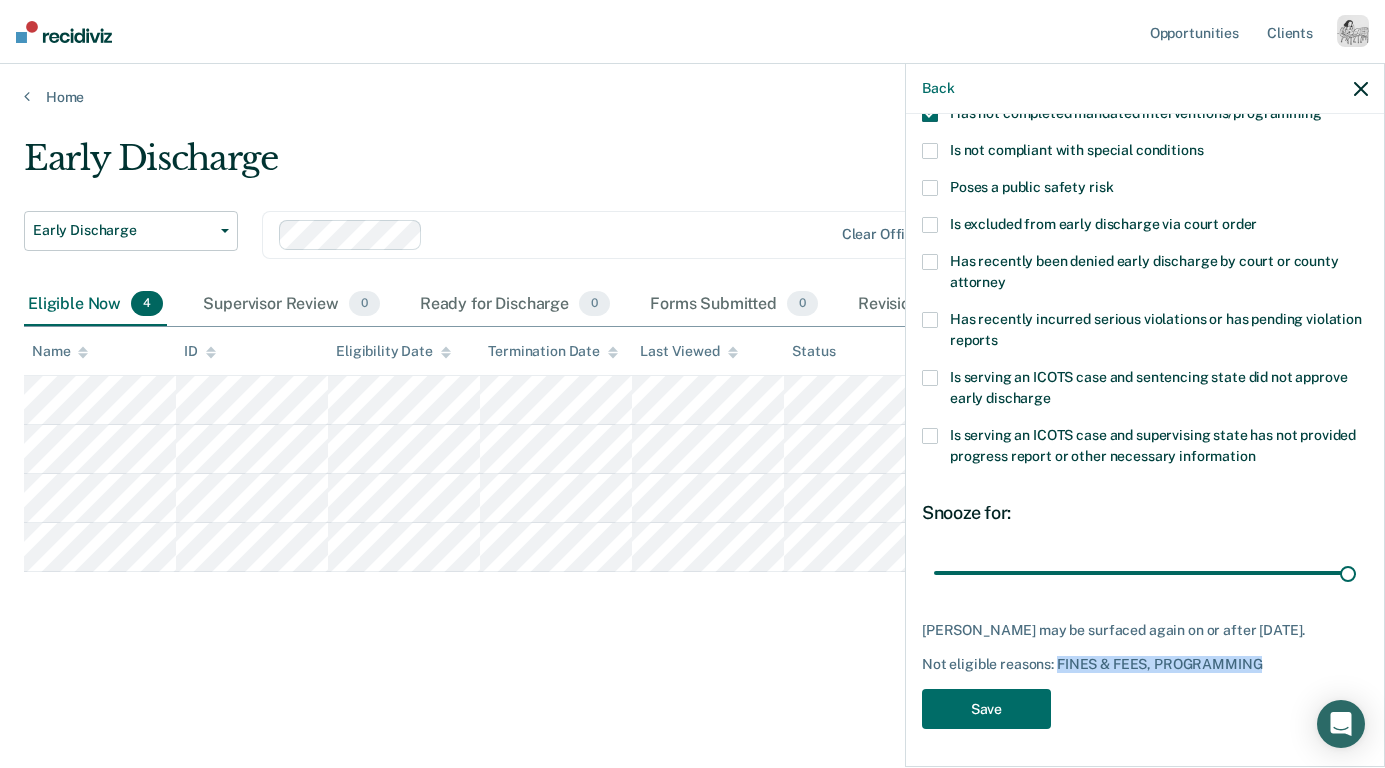 click on "Not eligible reasons: FINES & FEES, PROGRAMMING" at bounding box center (1145, 664) 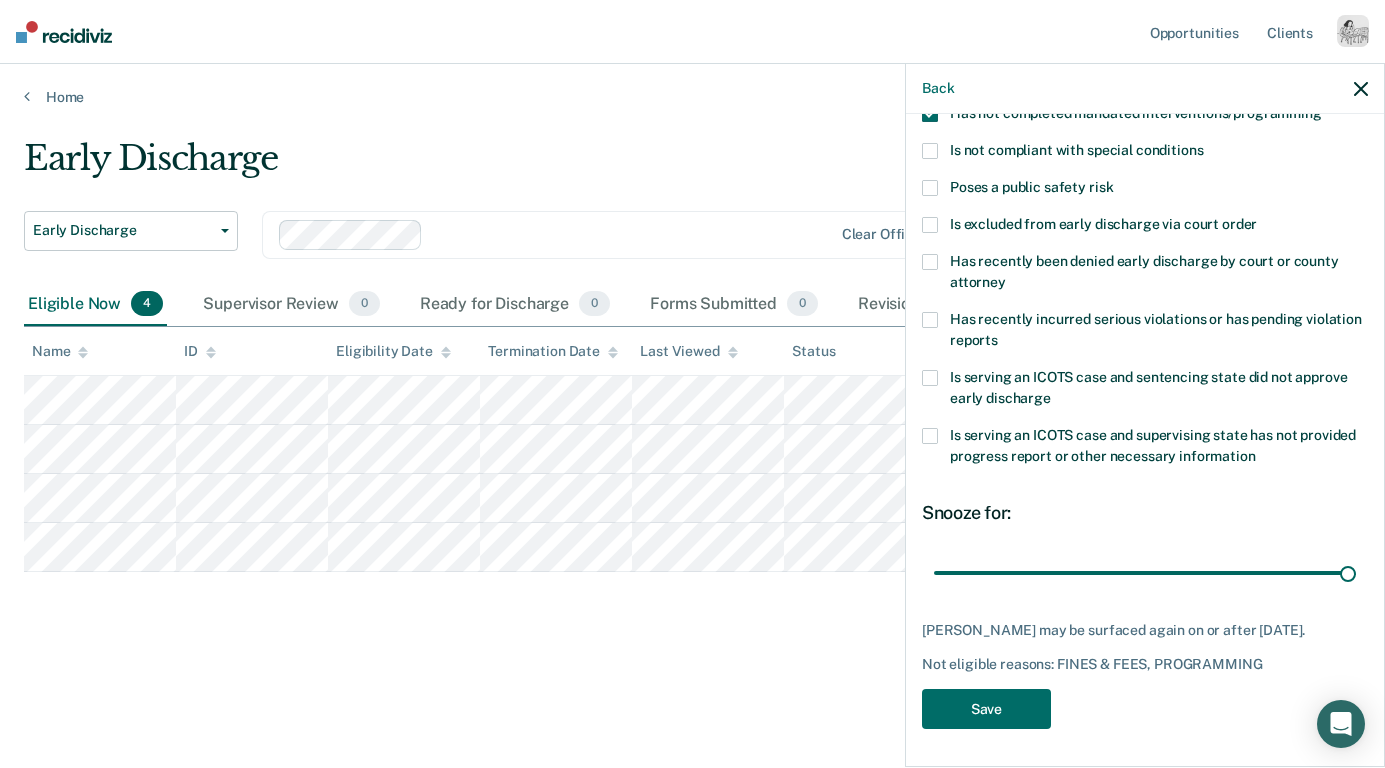 click on "Not eligible reasons: FINES & FEES, PROGRAMMING" at bounding box center [1145, 664] 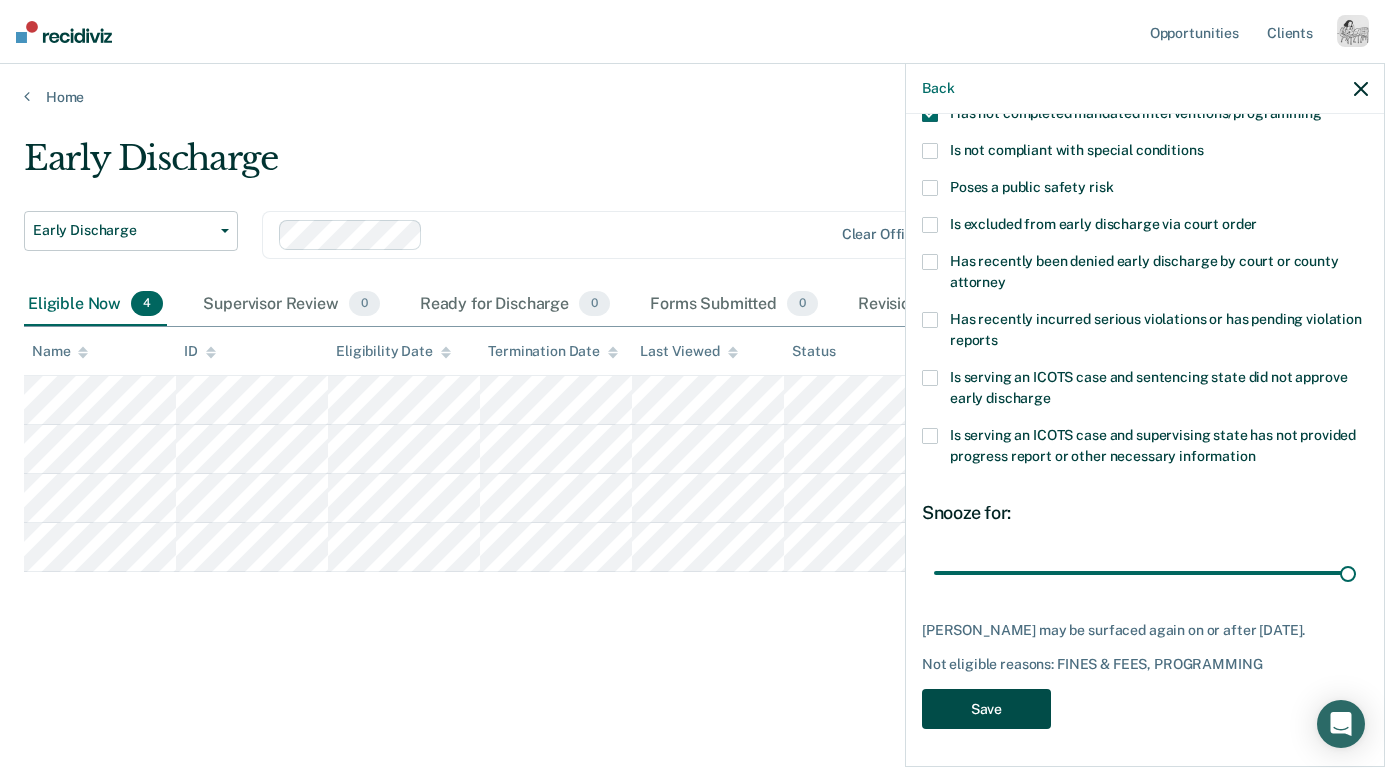 click on "Save" at bounding box center (986, 709) 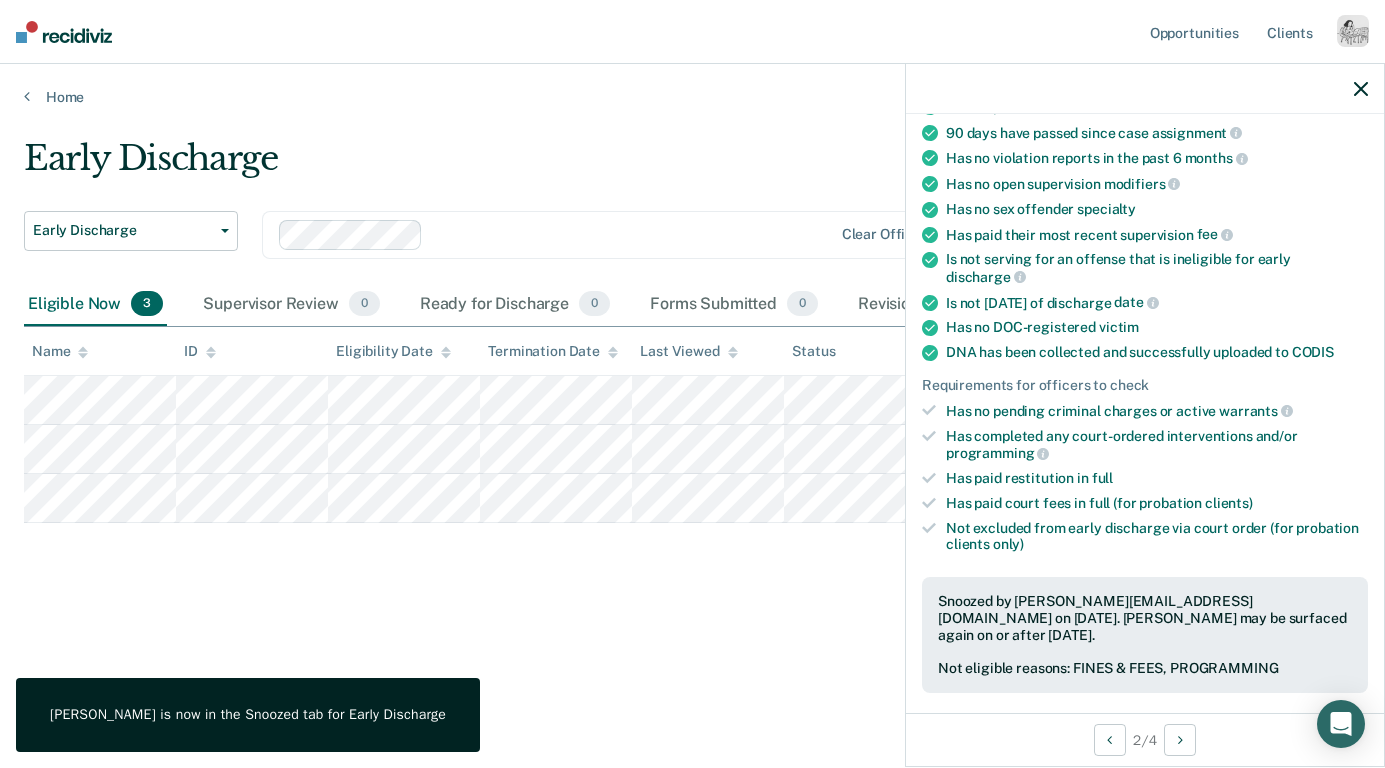 click 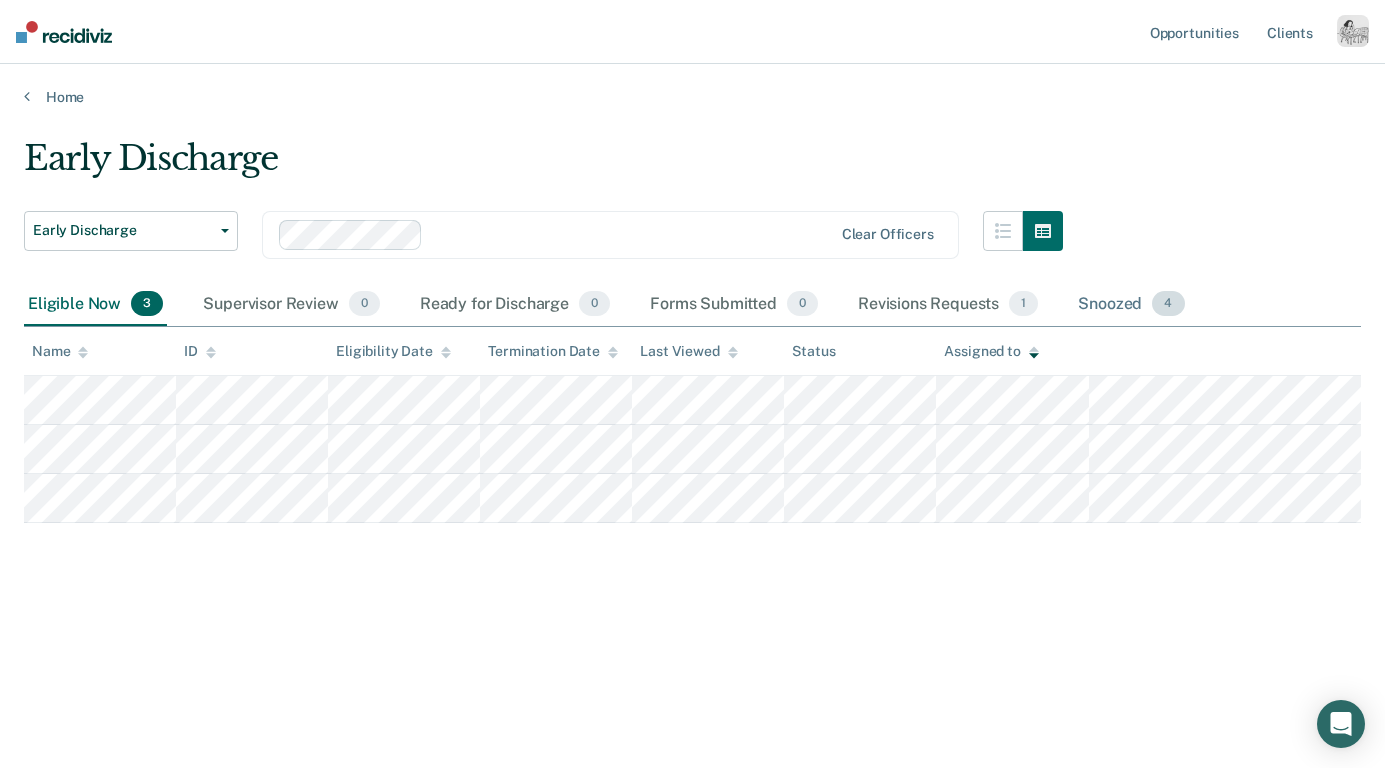 click on "Snoozed 4" at bounding box center (1131, 305) 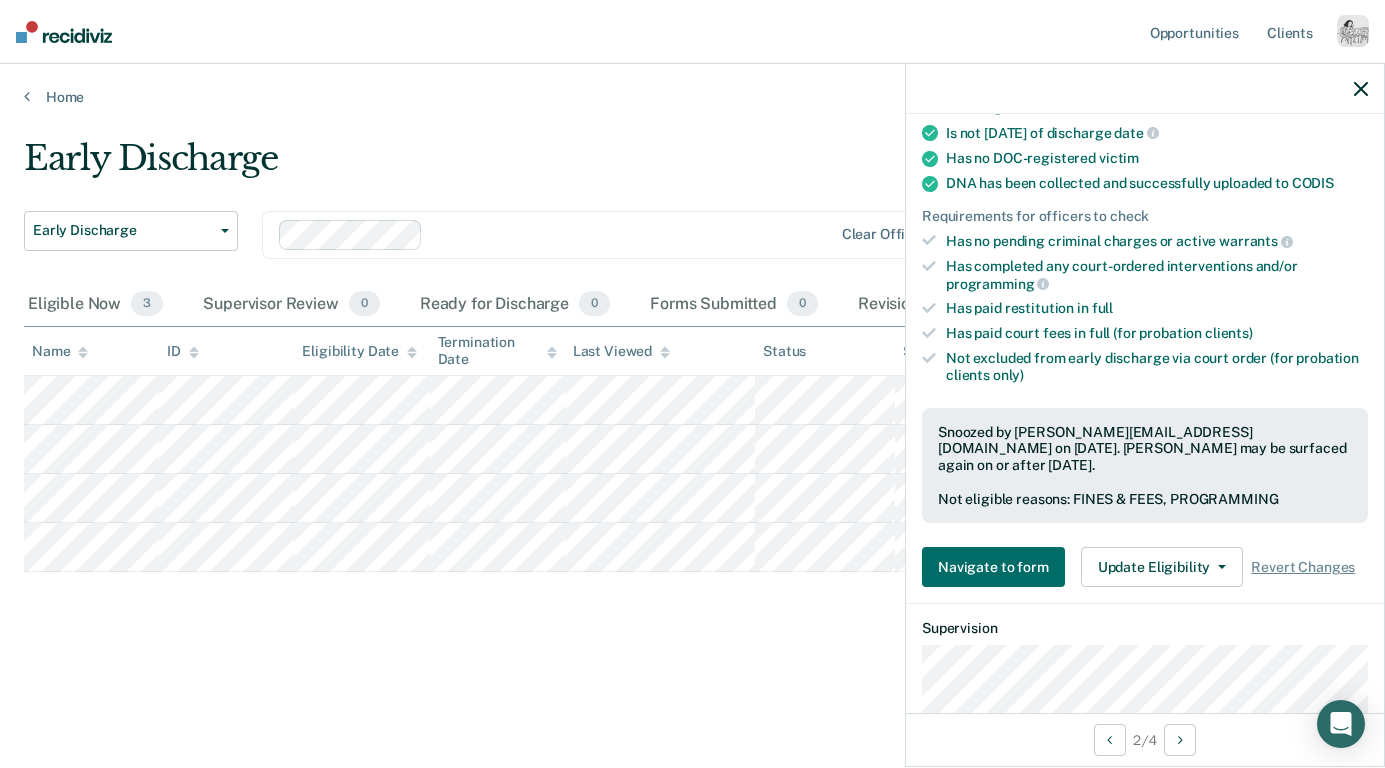 scroll, scrollTop: 409, scrollLeft: 0, axis: vertical 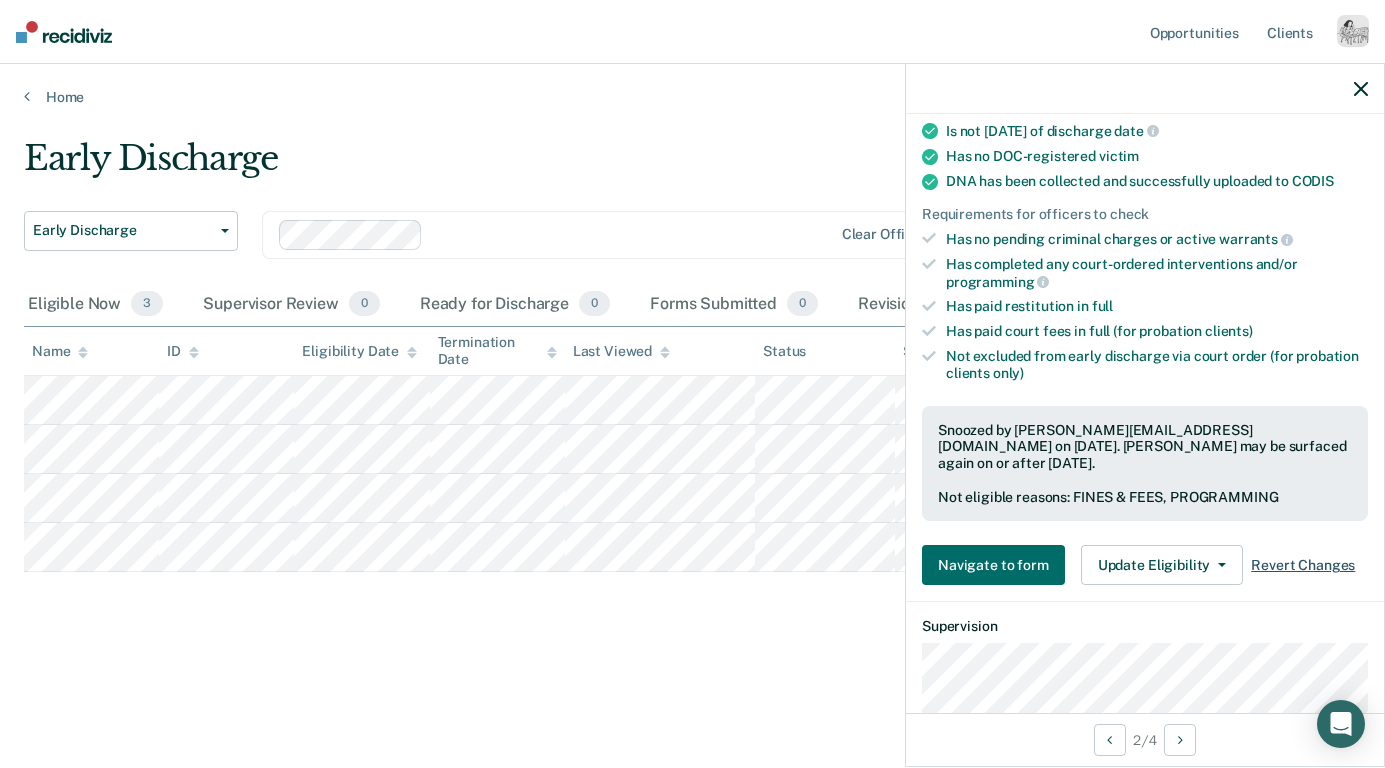 click on "Revert Changes" at bounding box center [1303, 565] 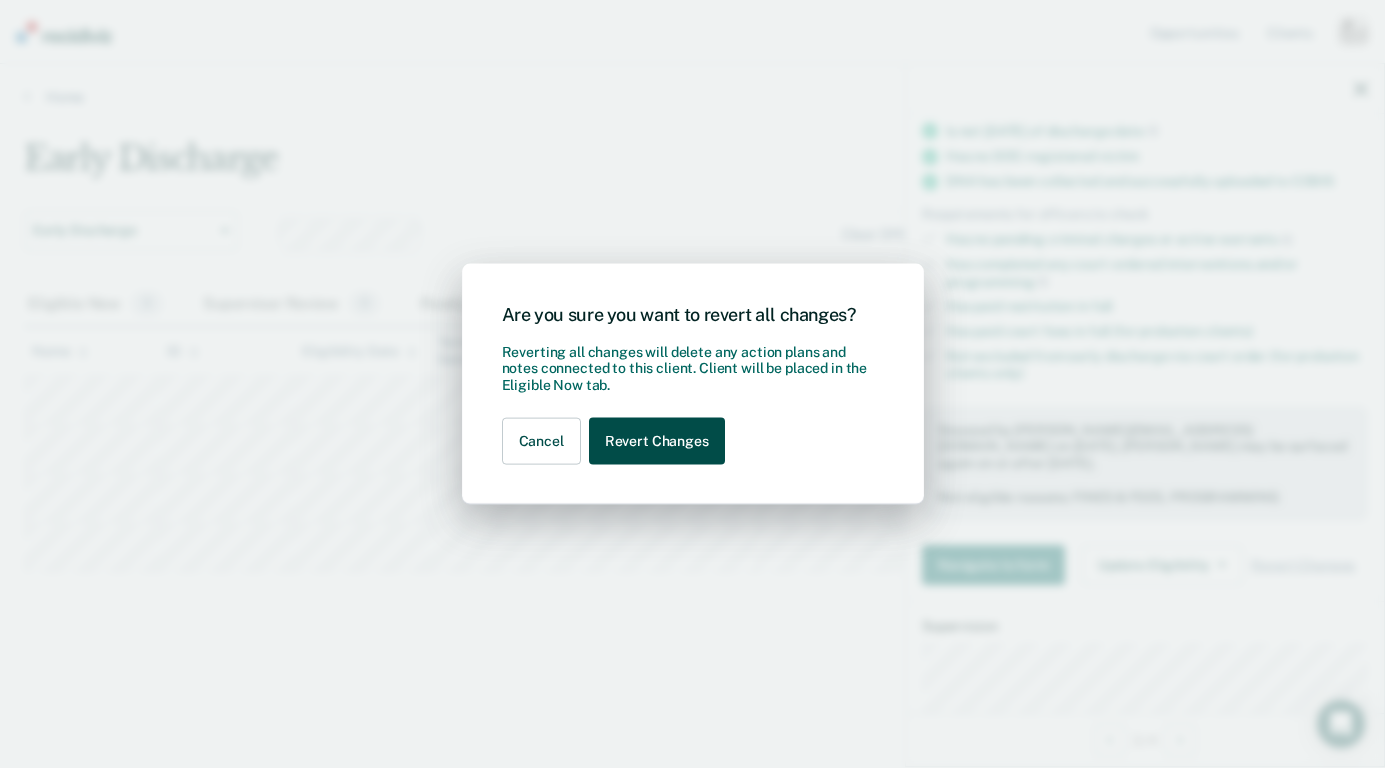 click on "Revert Changes" at bounding box center [657, 441] 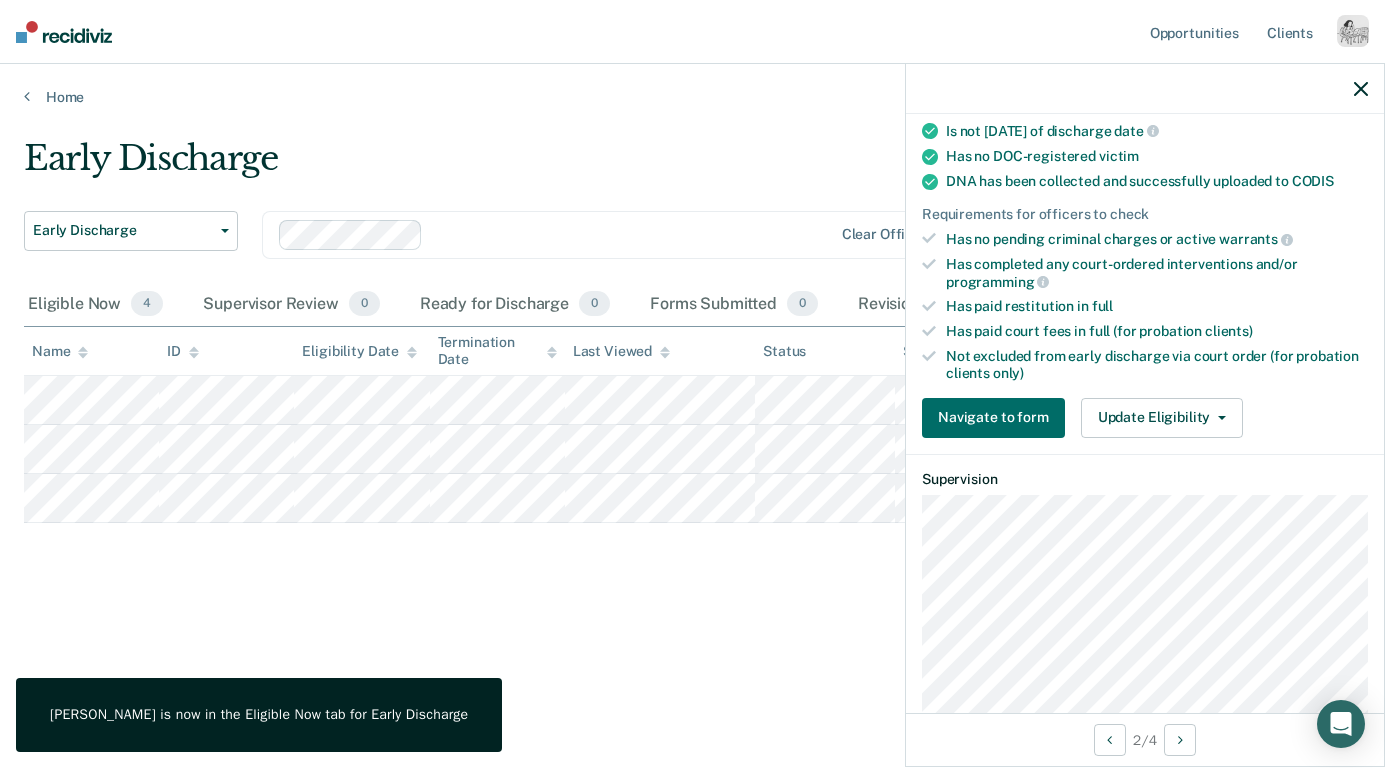 click at bounding box center (1361, 88) 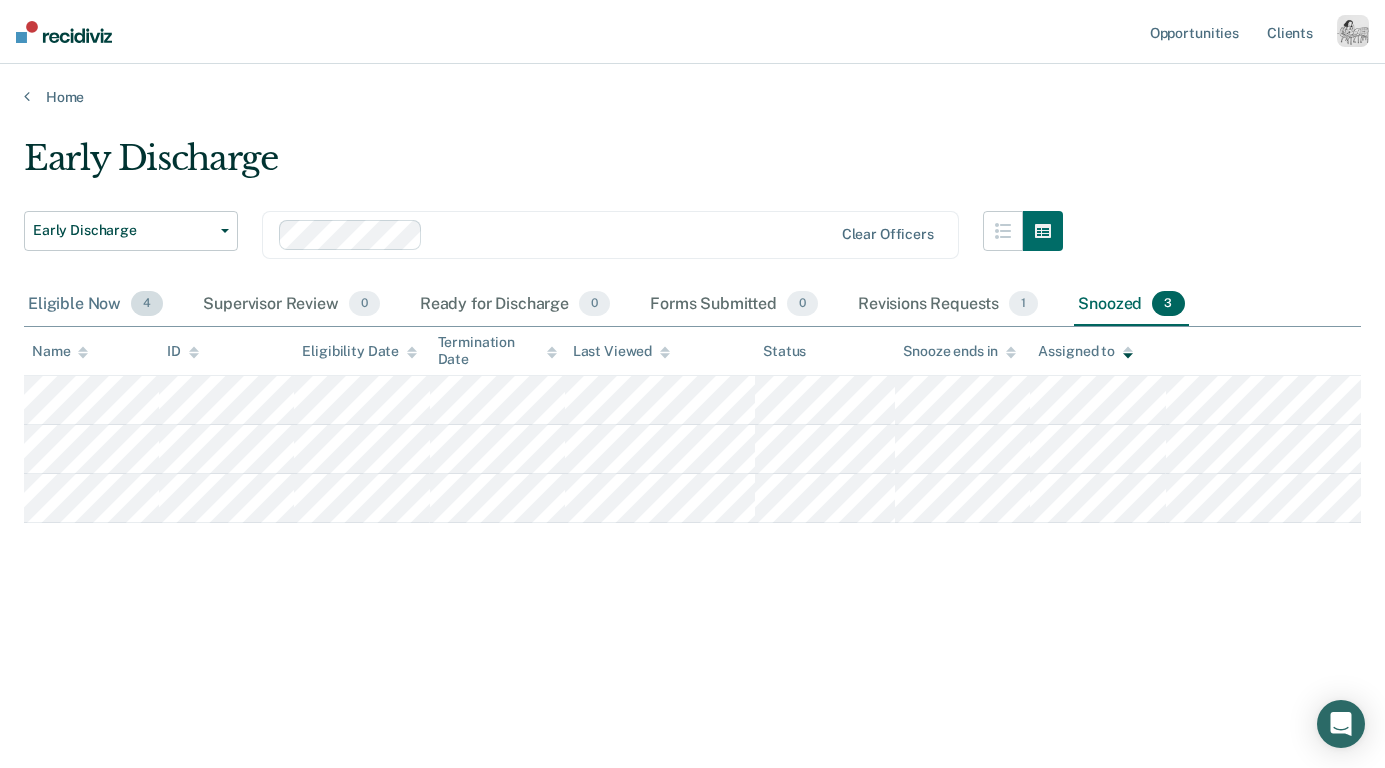 click on "Eligible Now 4" at bounding box center [95, 305] 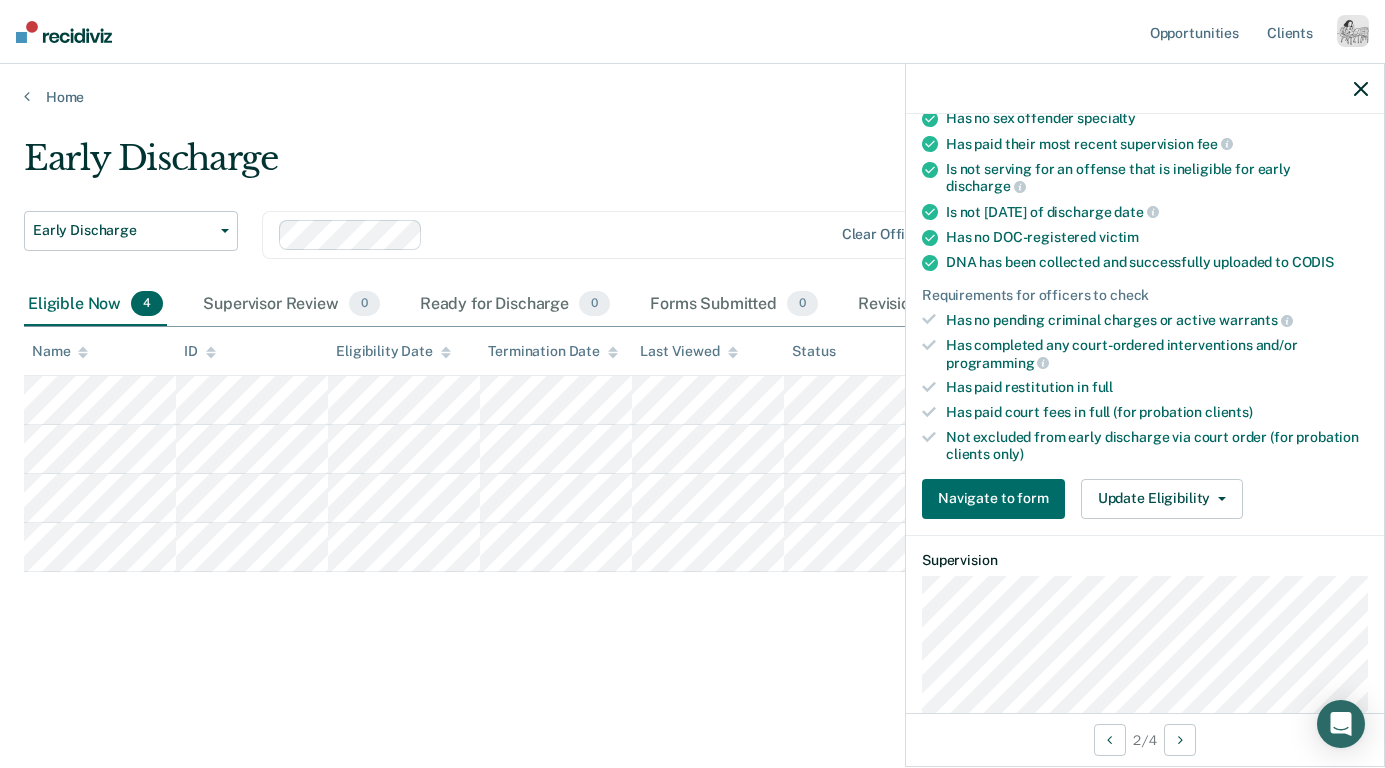 scroll, scrollTop: 343, scrollLeft: 0, axis: vertical 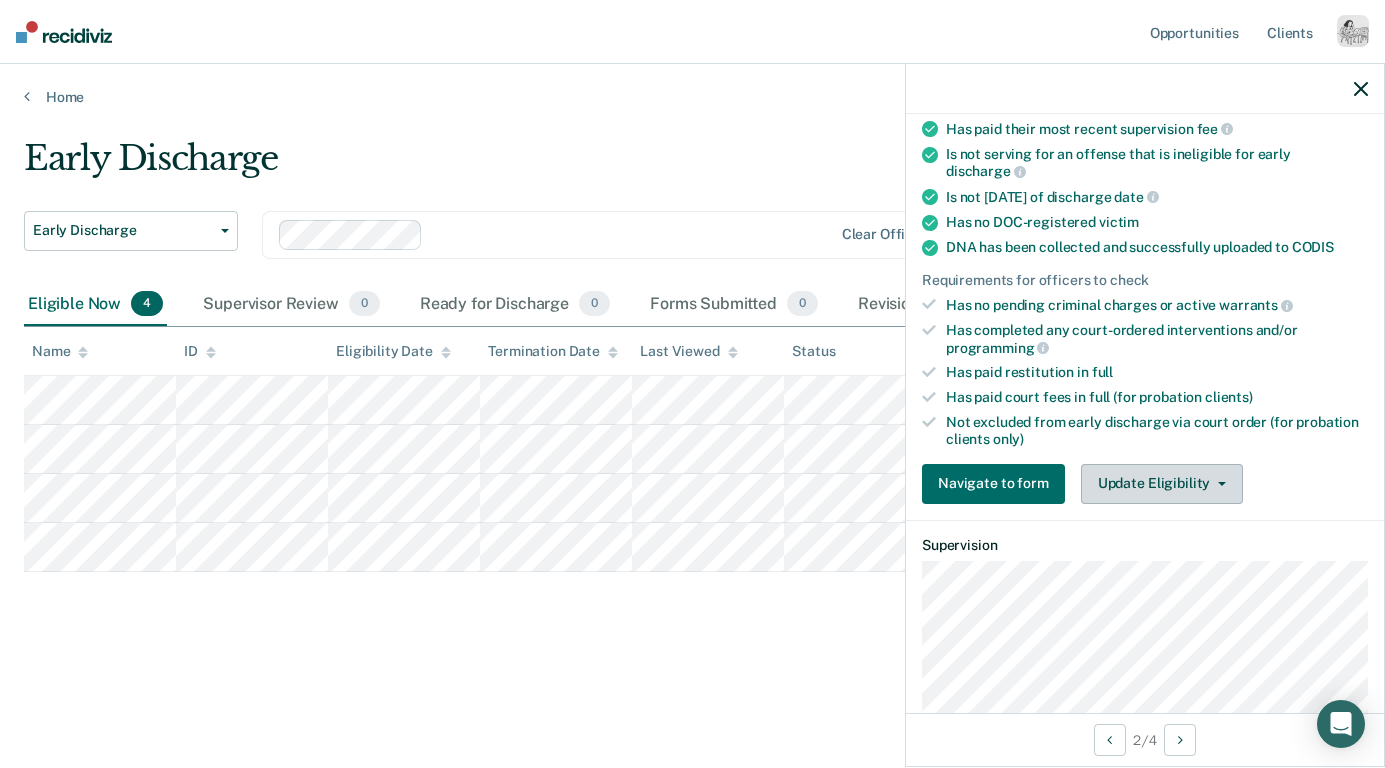 click on "Update Eligibility" at bounding box center (1162, 484) 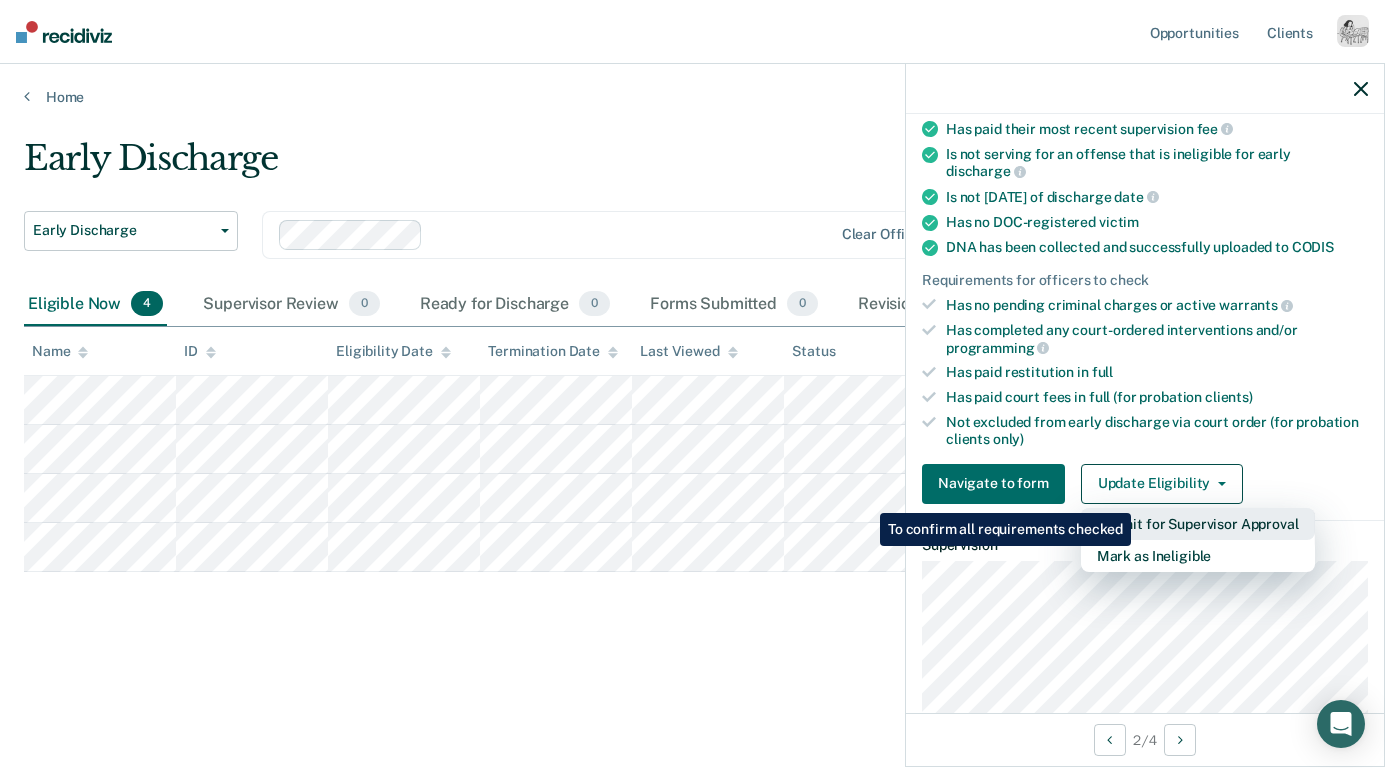 click on "Submit for Supervisor Approval" at bounding box center [1198, 524] 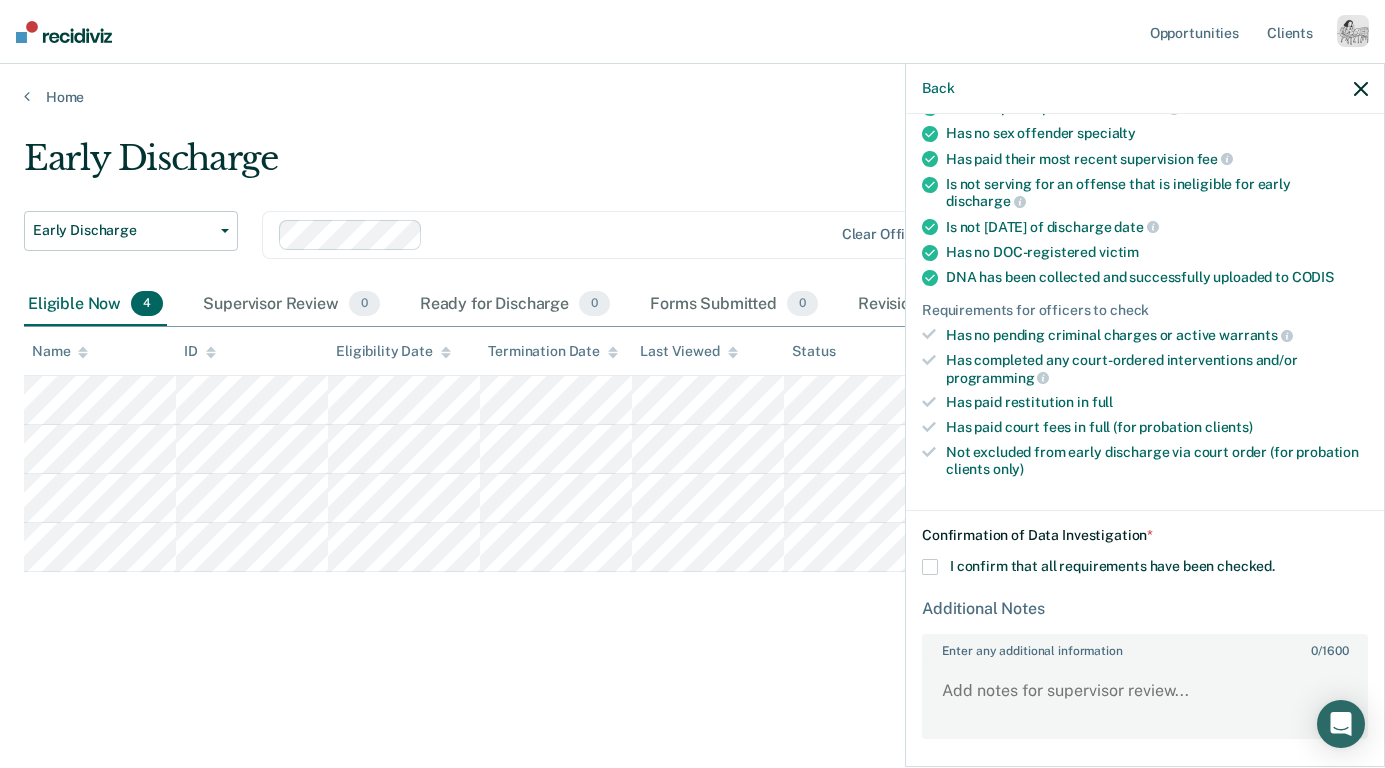 scroll, scrollTop: 279, scrollLeft: 0, axis: vertical 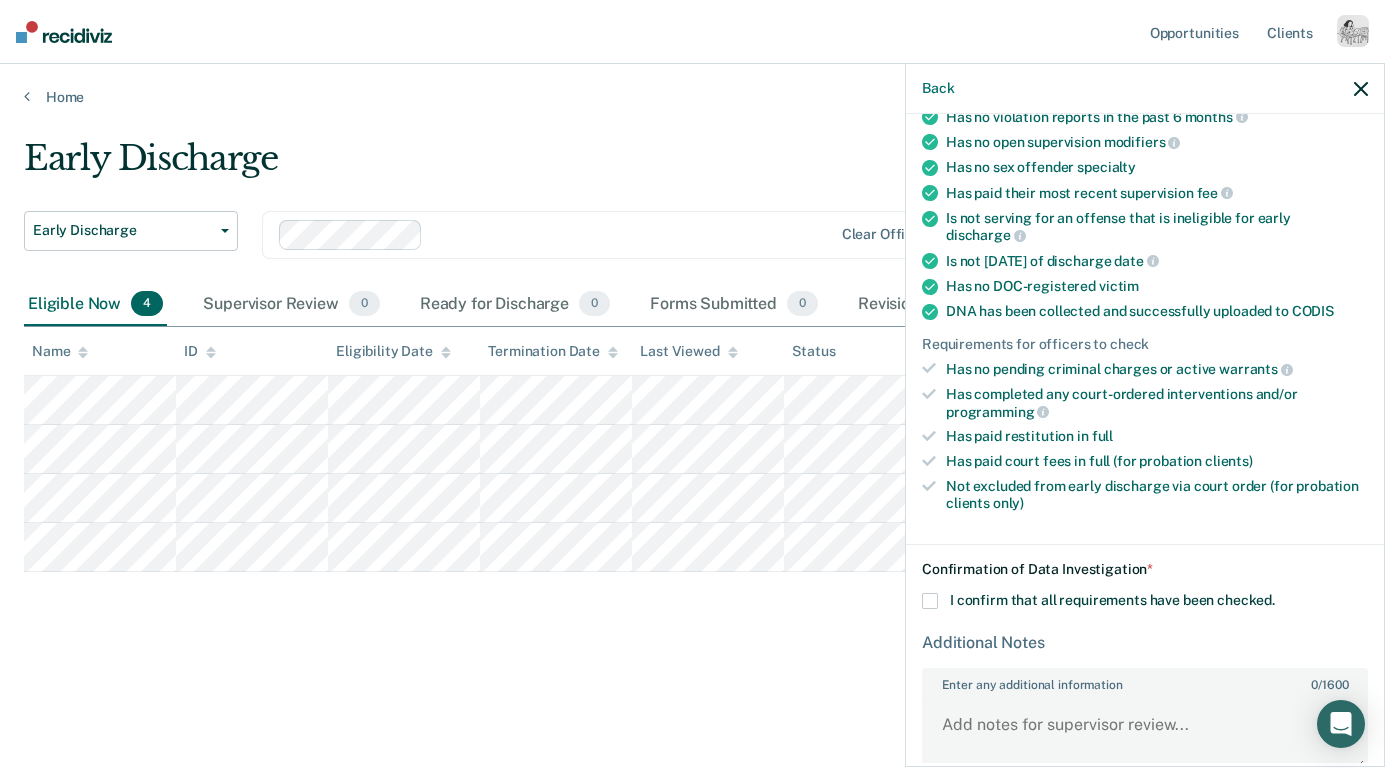 click at bounding box center [930, 601] 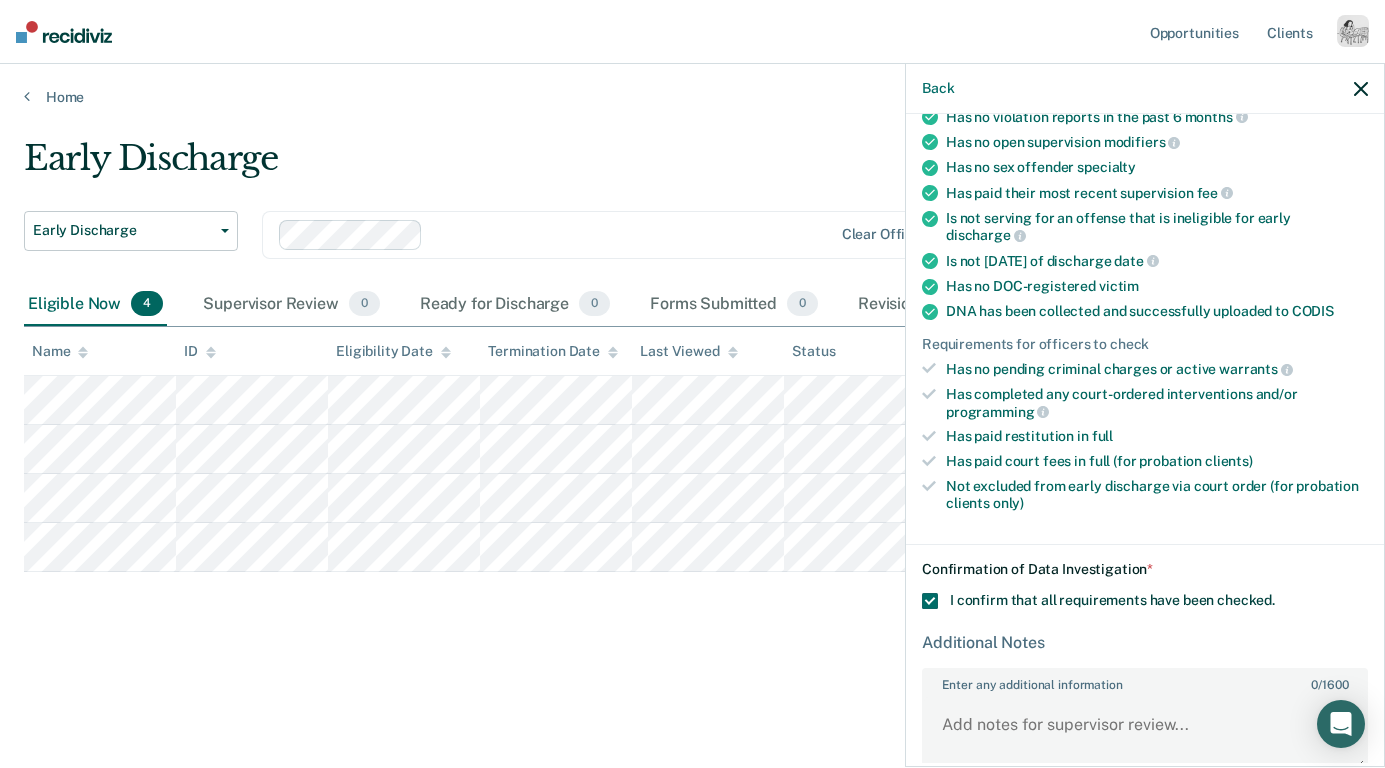 scroll, scrollTop: 358, scrollLeft: 0, axis: vertical 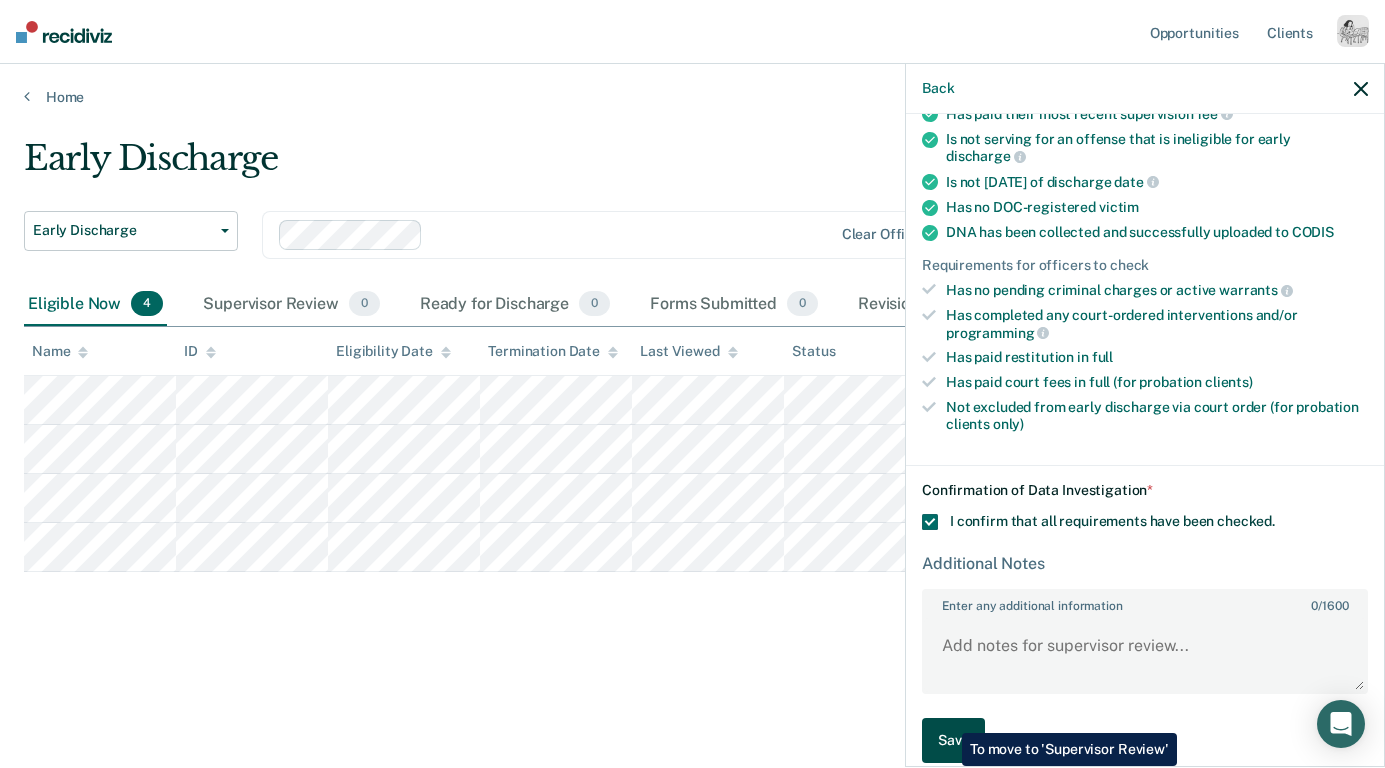 click on "Save" at bounding box center [953, 740] 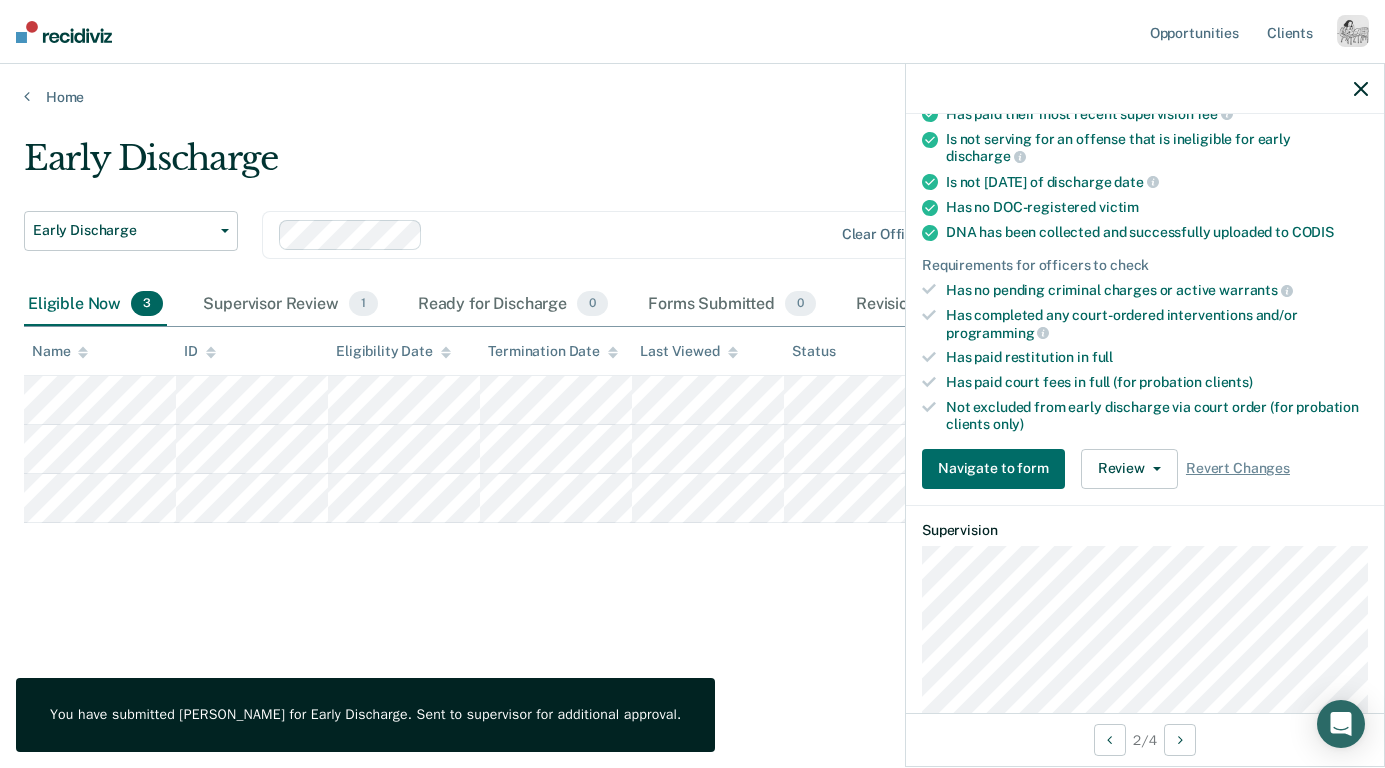 click 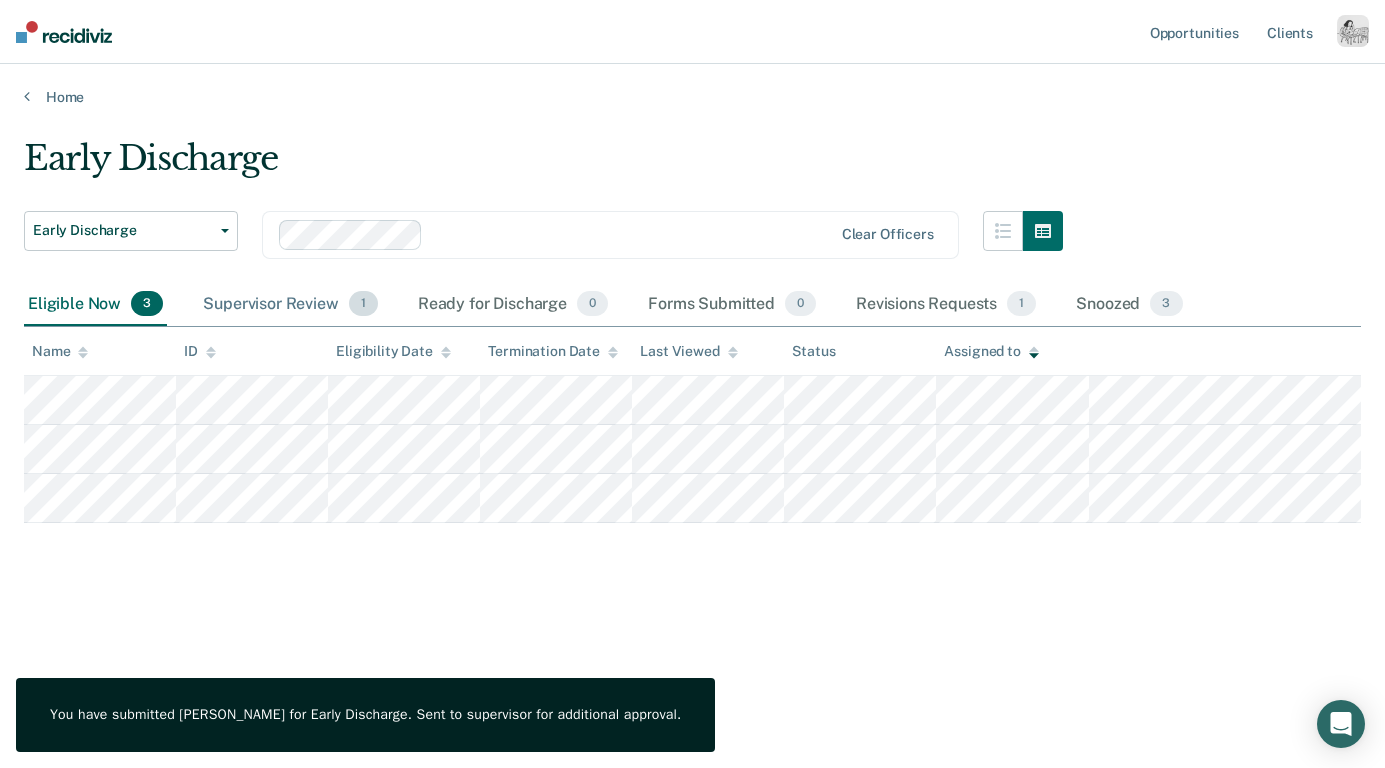 click on "Supervisor Review 1" at bounding box center (290, 305) 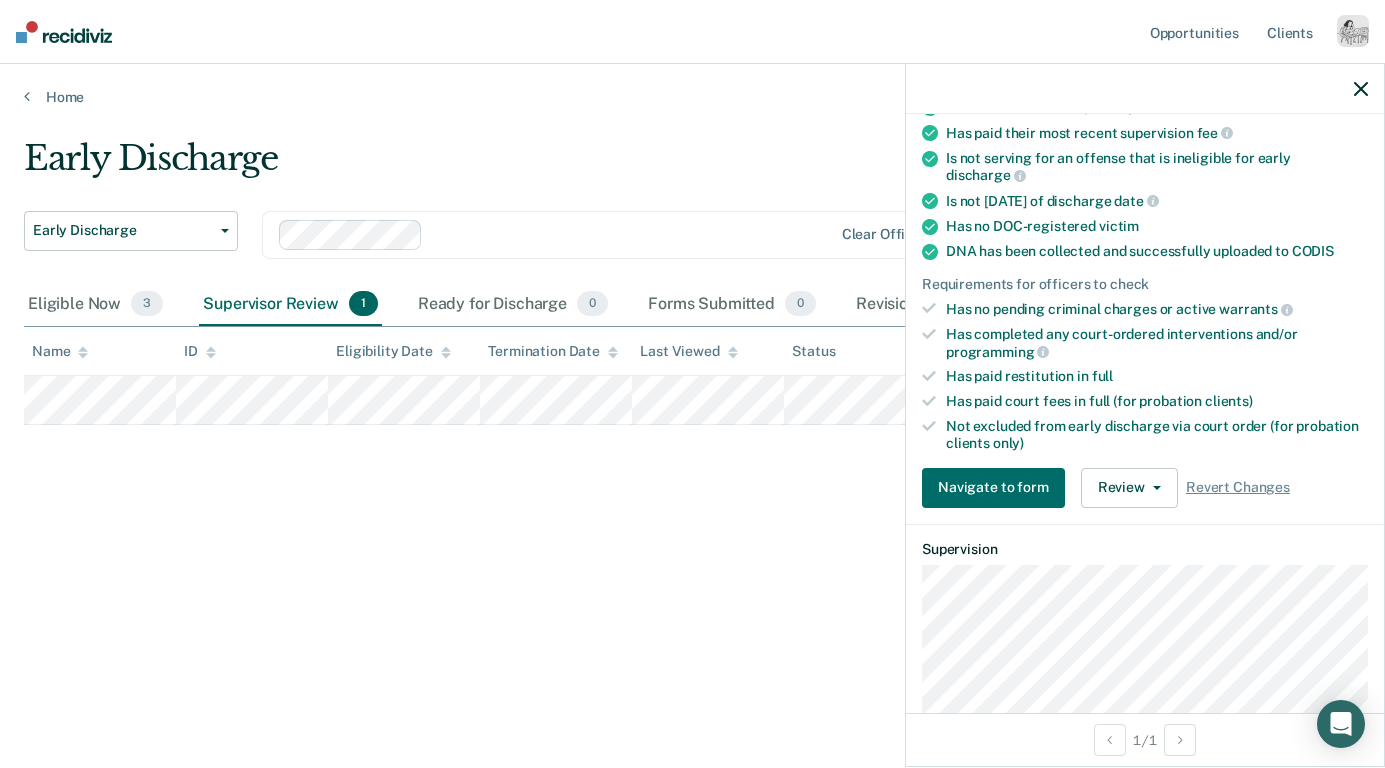 scroll, scrollTop: 347, scrollLeft: 0, axis: vertical 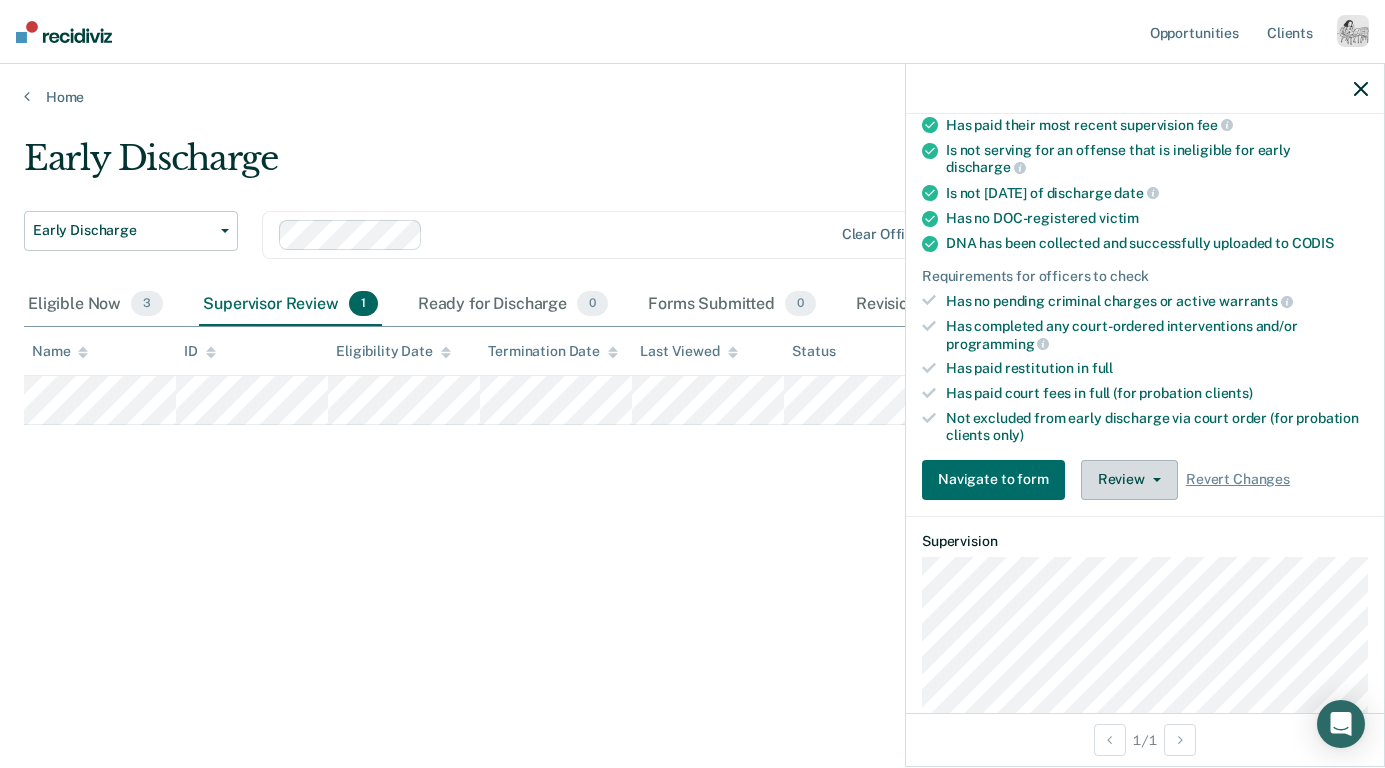 click on "Review" at bounding box center [1129, 480] 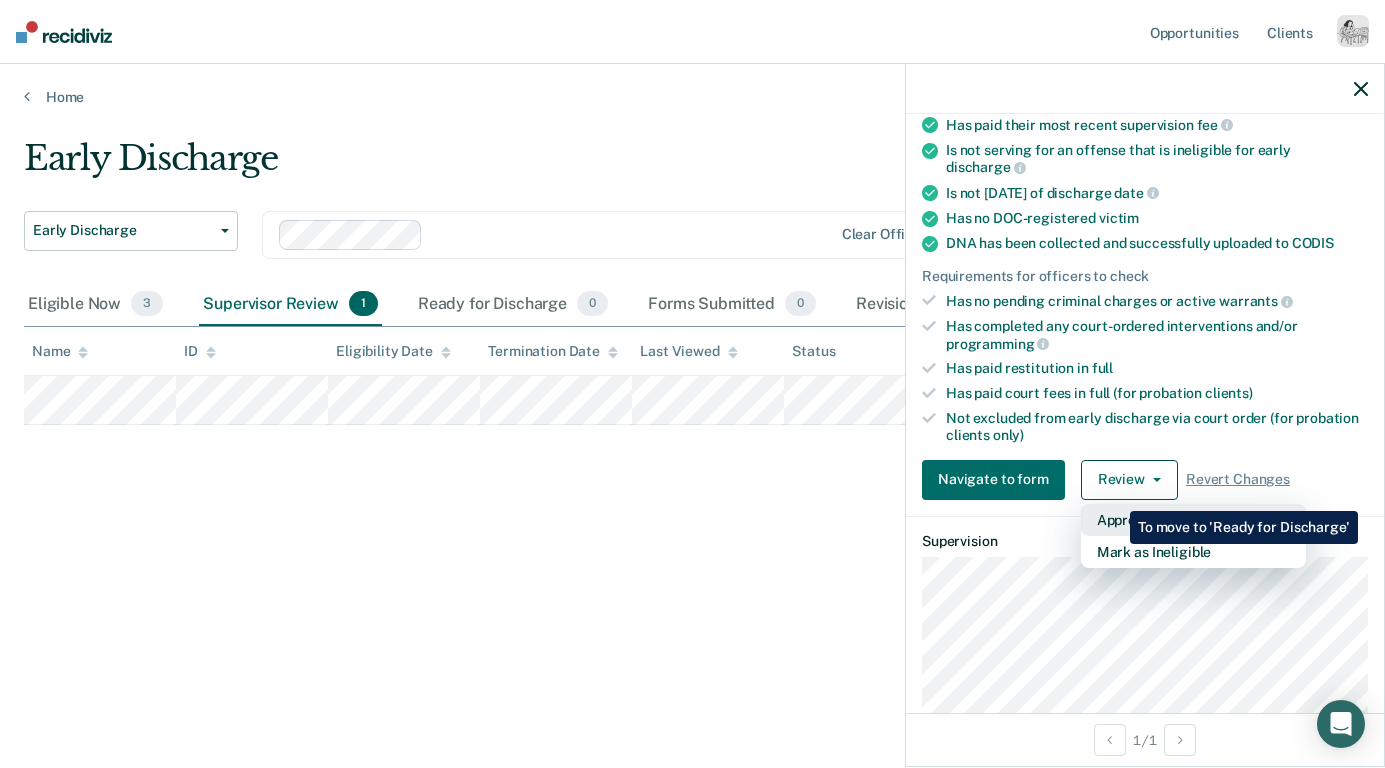 click on "Approve Discharge and Forms" at bounding box center (1193, 520) 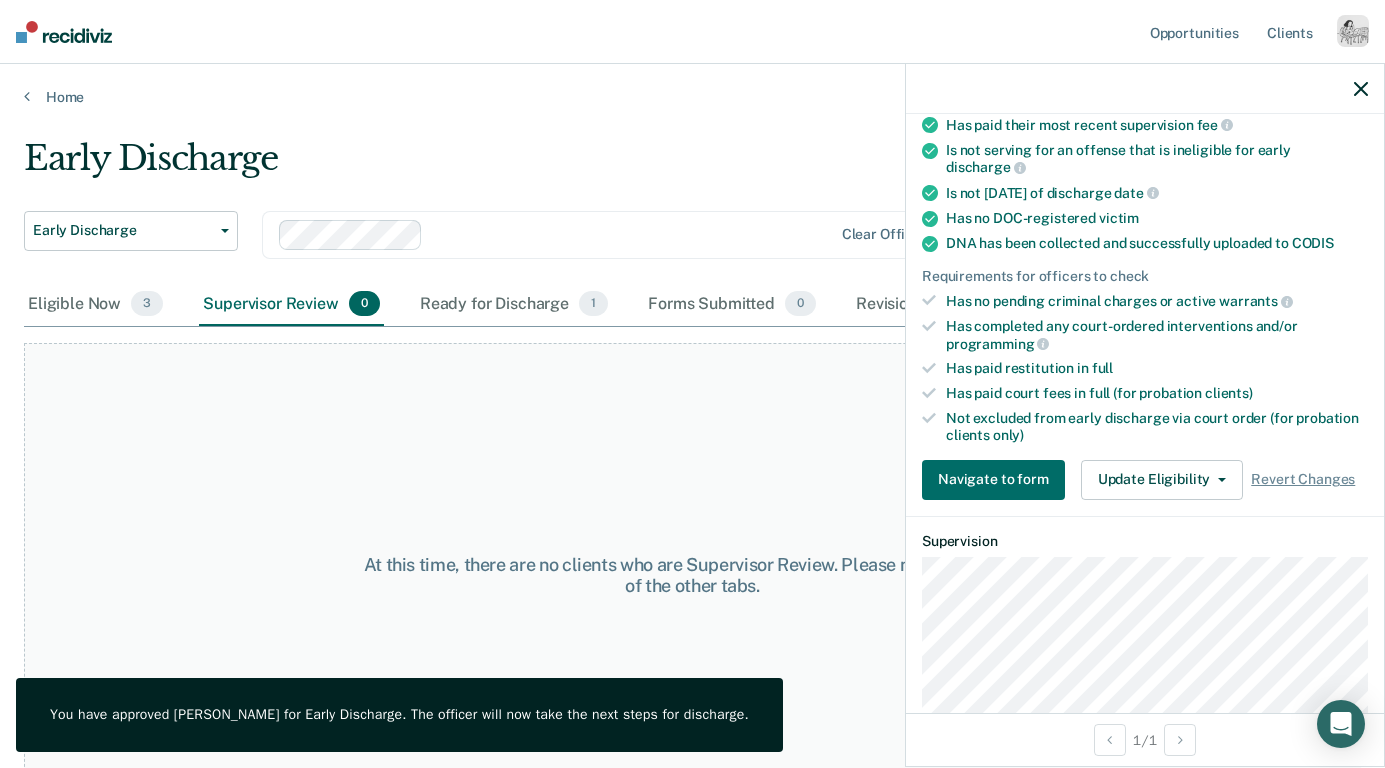 click at bounding box center (1145, 89) 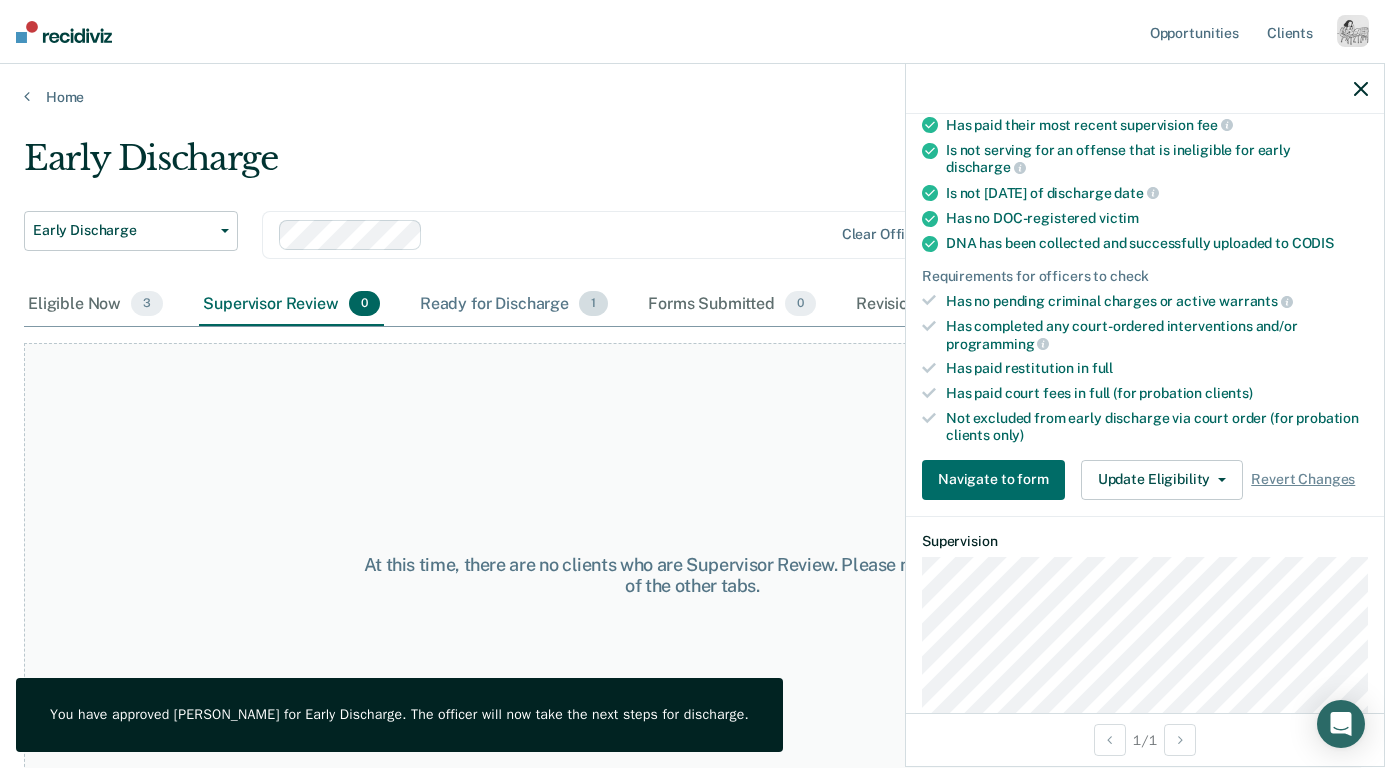 click on "Ready for Discharge 1" at bounding box center [514, 305] 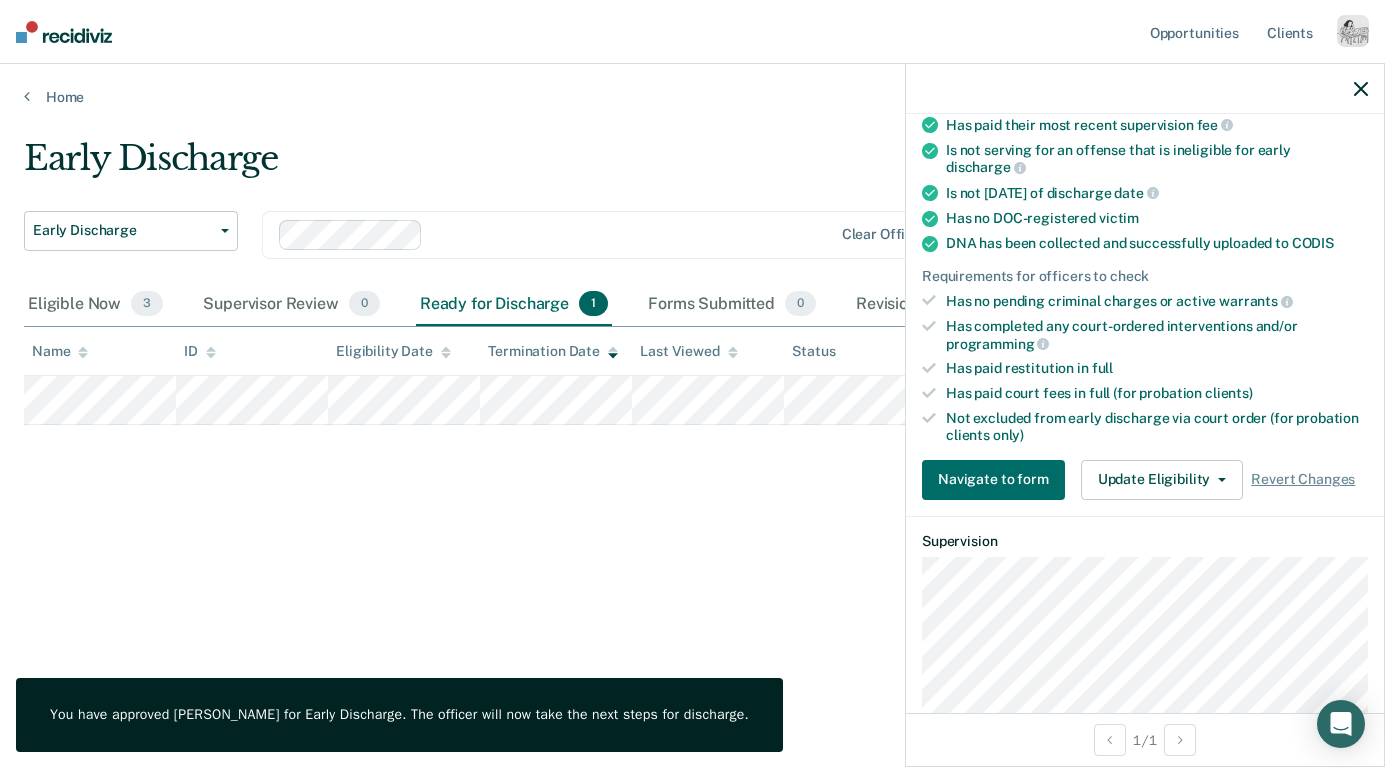 click 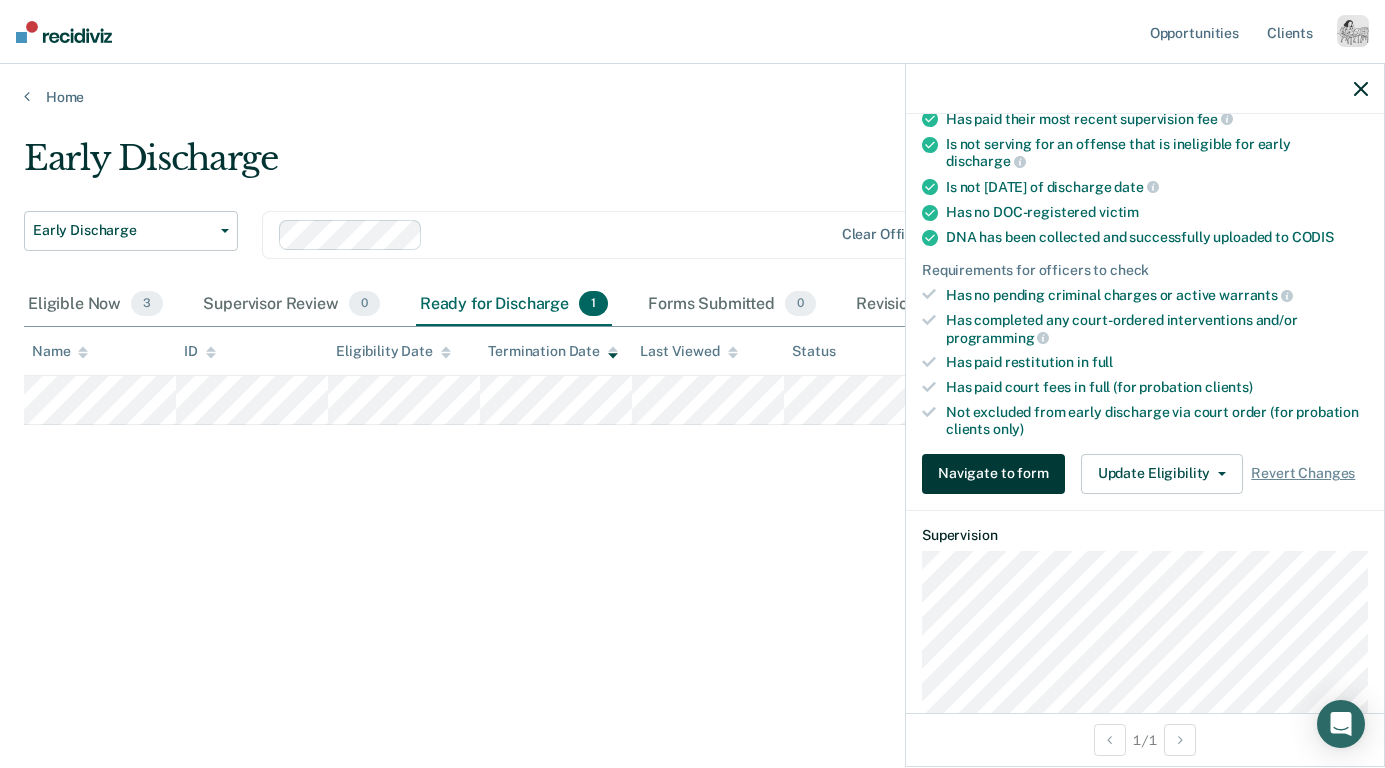 scroll, scrollTop: 355, scrollLeft: 0, axis: vertical 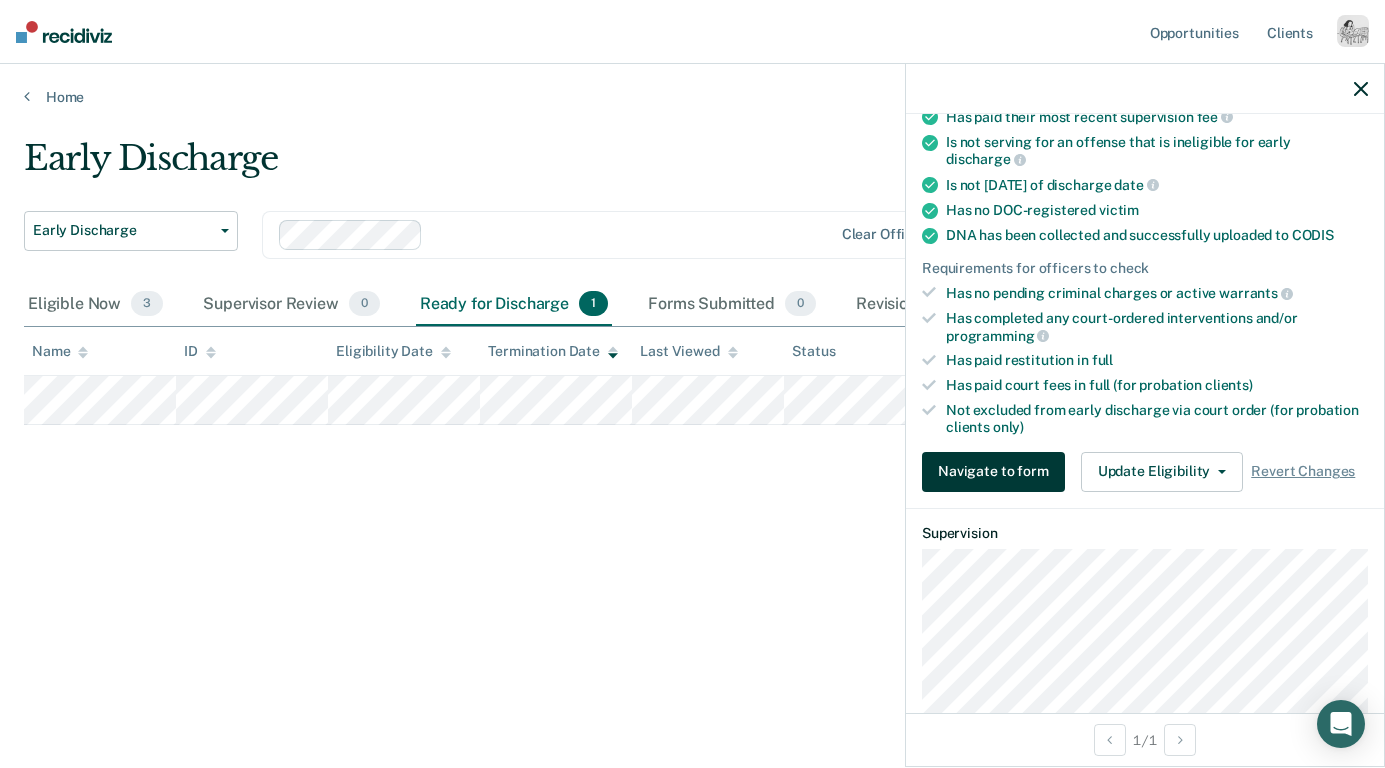 click on "Navigate to form" at bounding box center [993, 472] 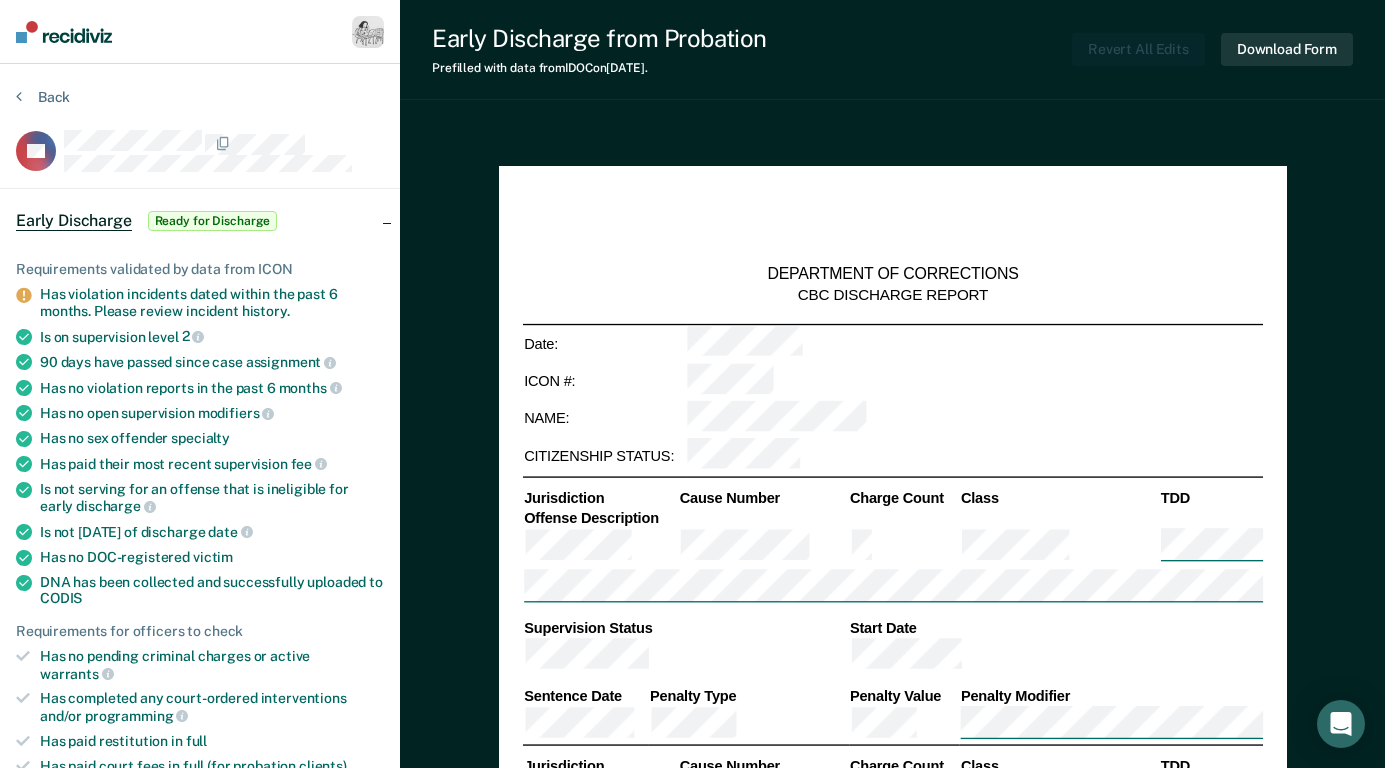 type on "x" 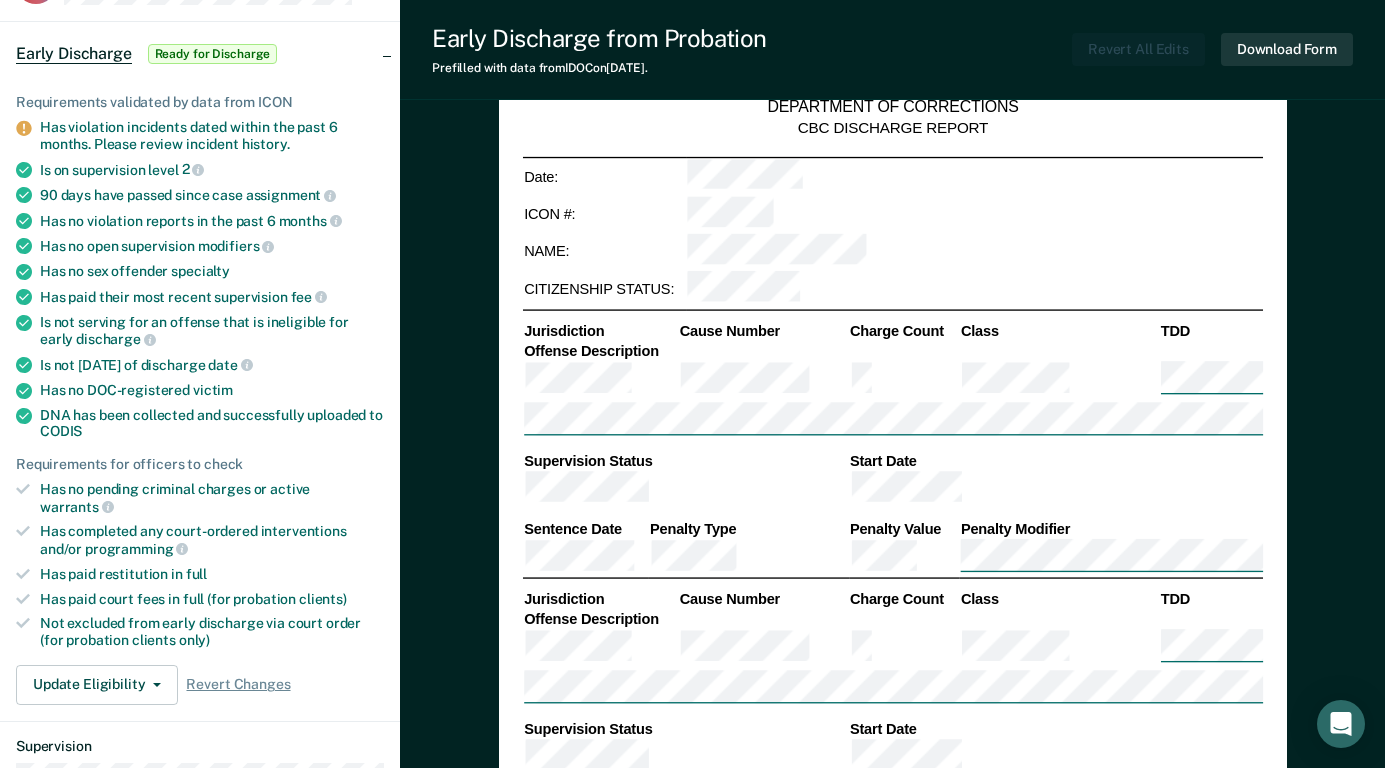 scroll, scrollTop: 188, scrollLeft: 0, axis: vertical 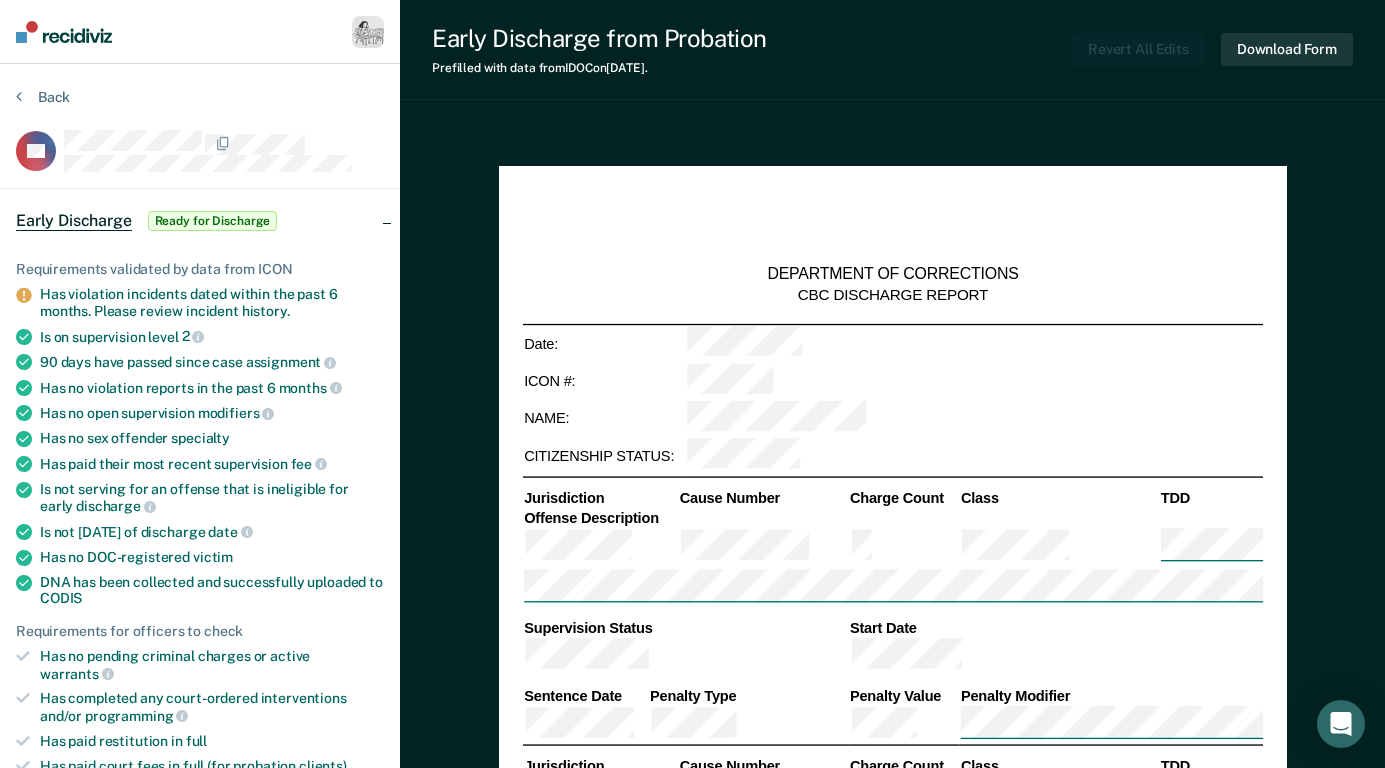 click on "Back" at bounding box center (200, 109) 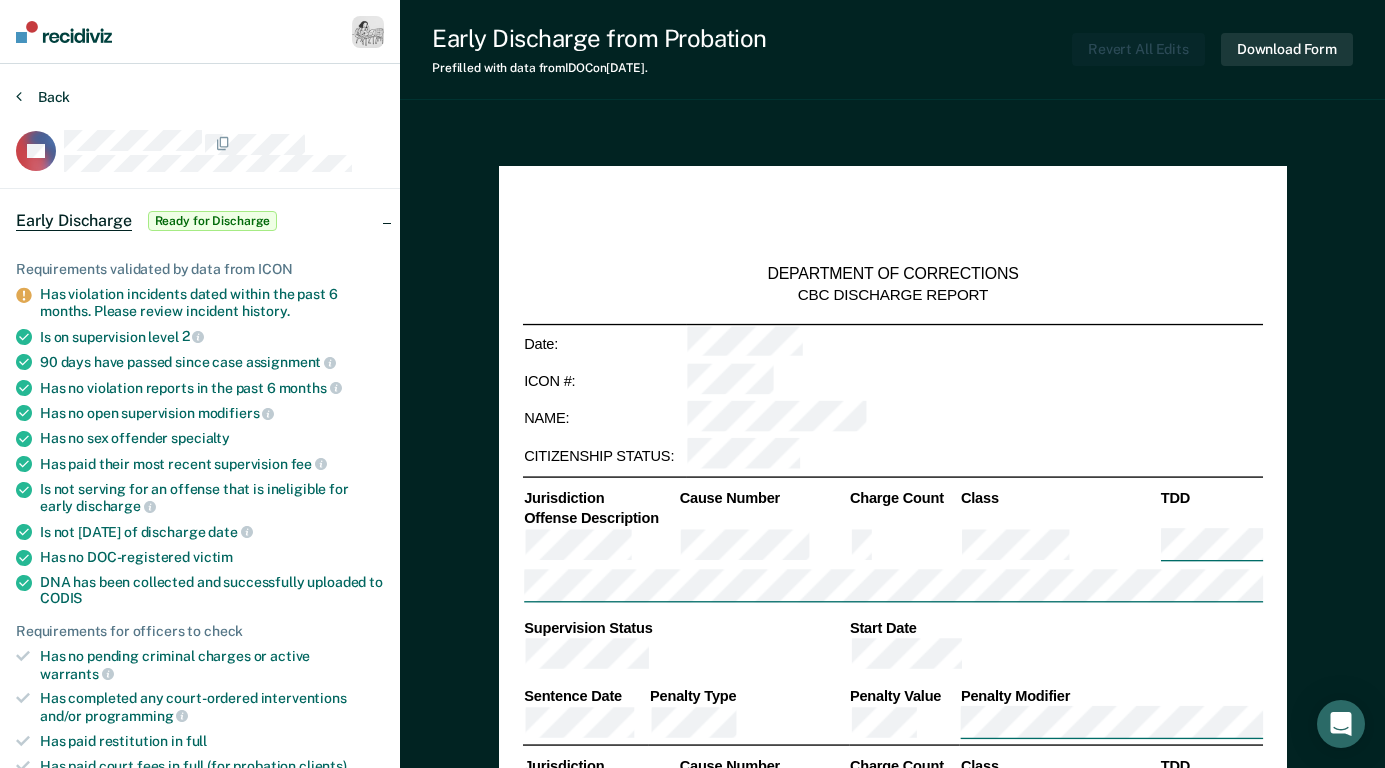 click on "Back" at bounding box center [43, 97] 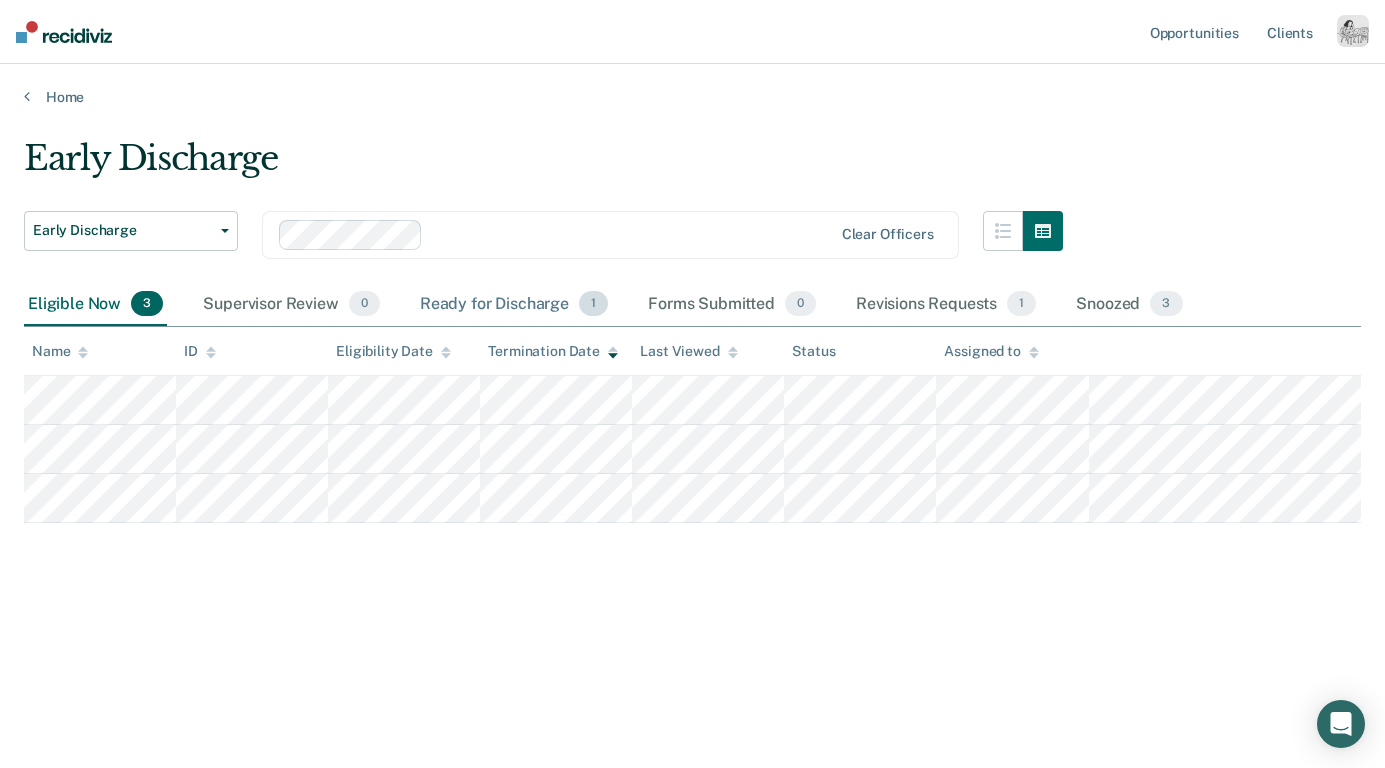 click on "Ready for Discharge 1" at bounding box center (514, 305) 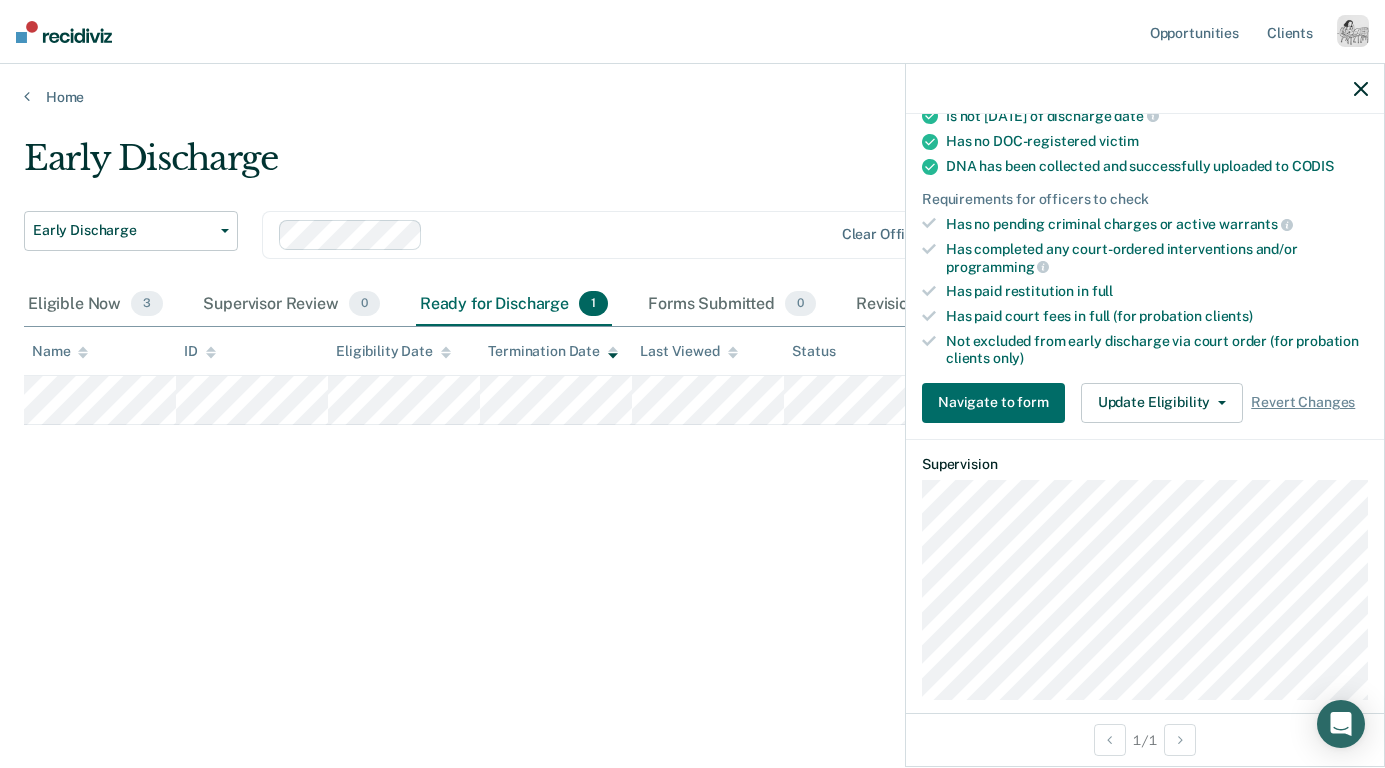 scroll, scrollTop: 418, scrollLeft: 0, axis: vertical 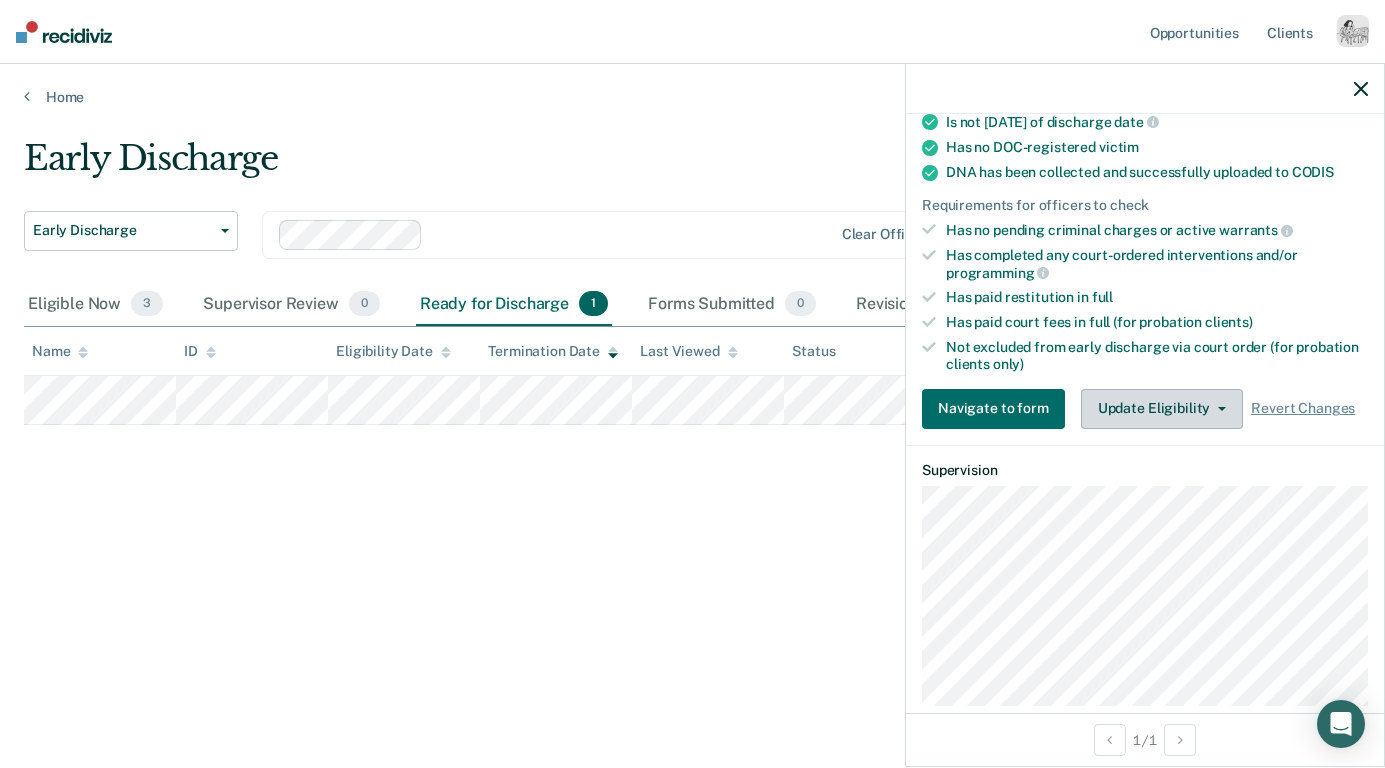 click on "Update Eligibility" at bounding box center (1162, 409) 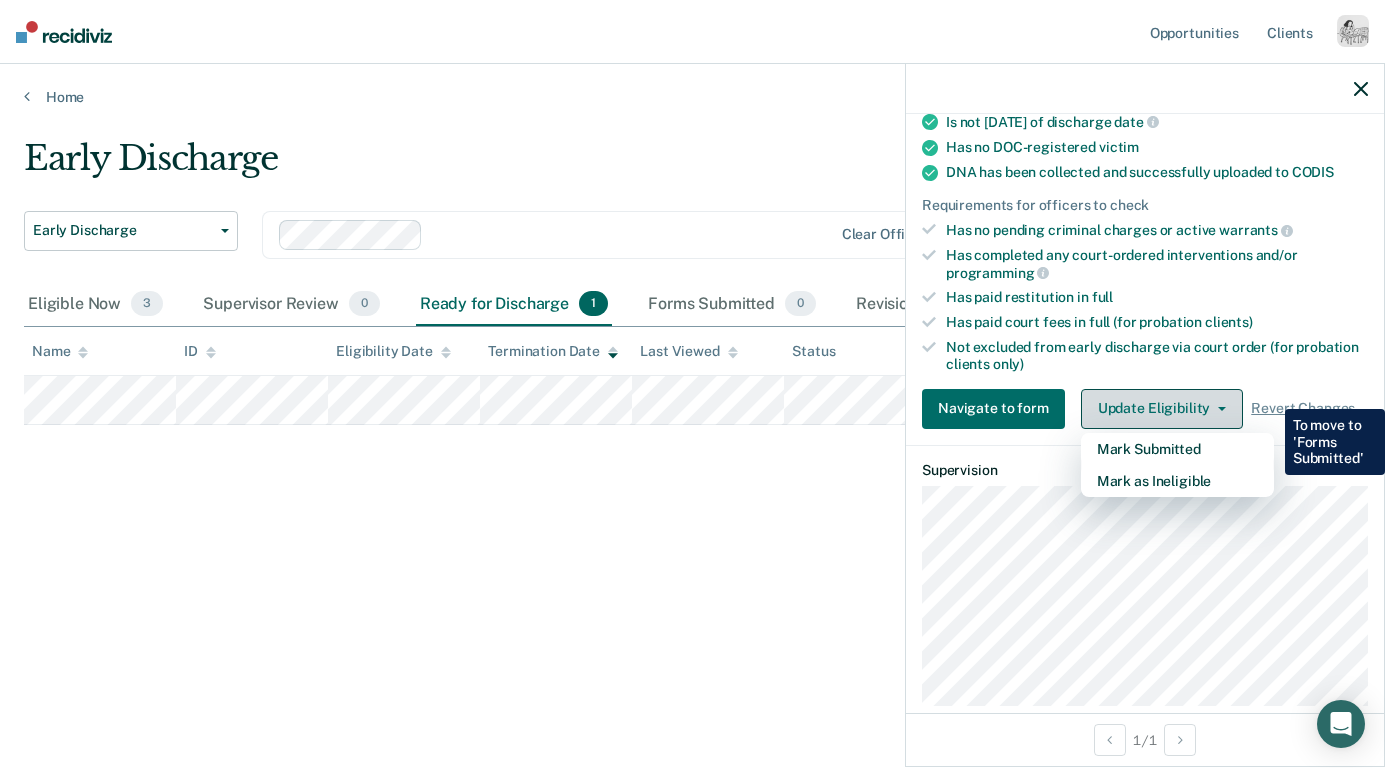click on "Update Eligibility" at bounding box center (1162, 409) 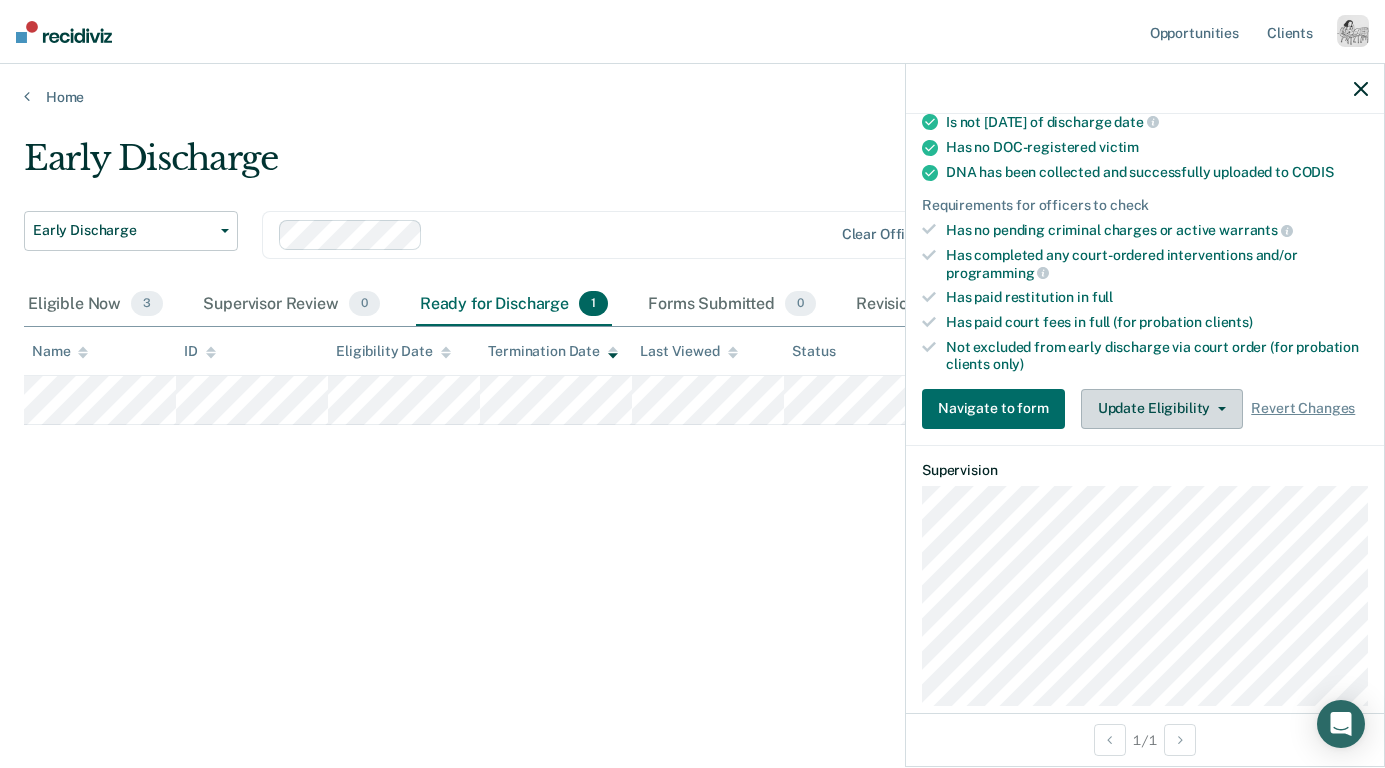 click on "Update Eligibility" at bounding box center (1162, 409) 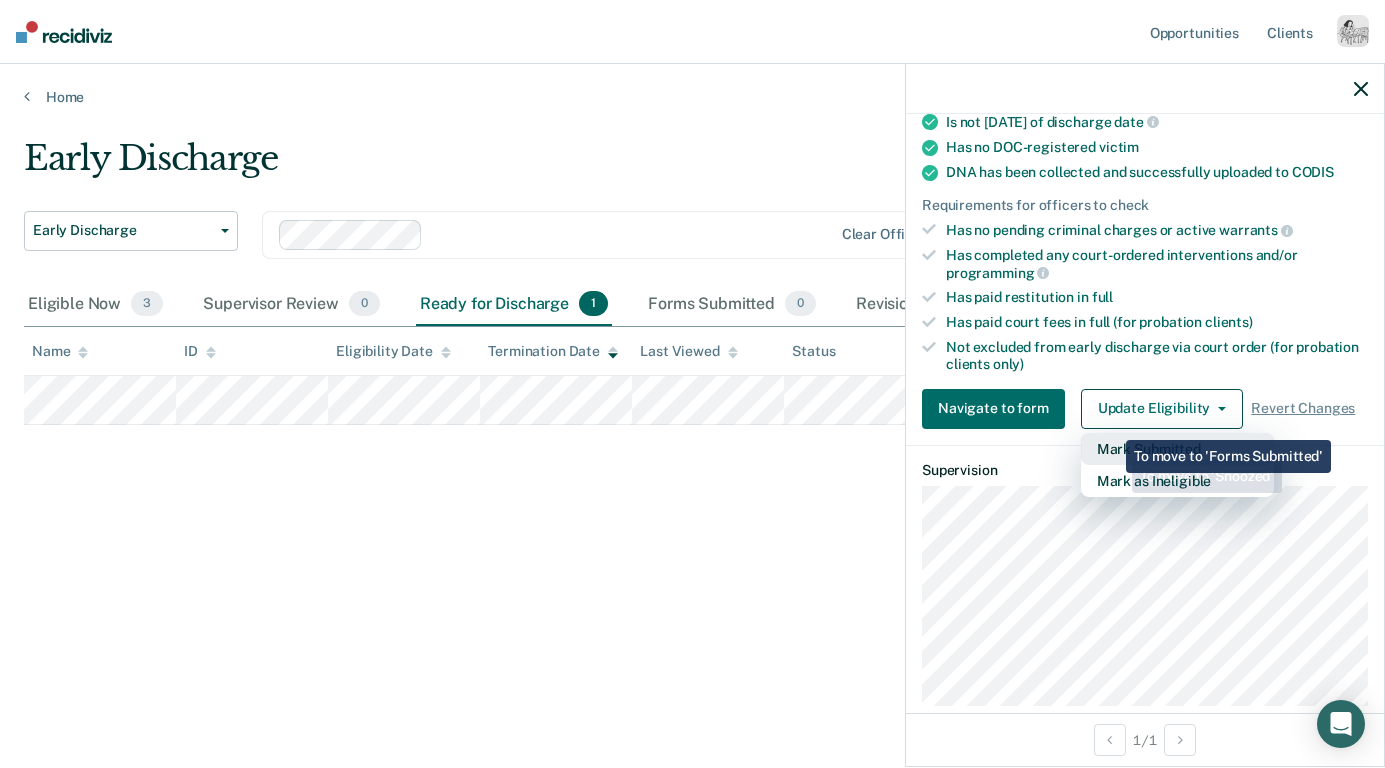 drag, startPoint x: 1118, startPoint y: 449, endPoint x: 1110, endPoint y: 425, distance: 25.298222 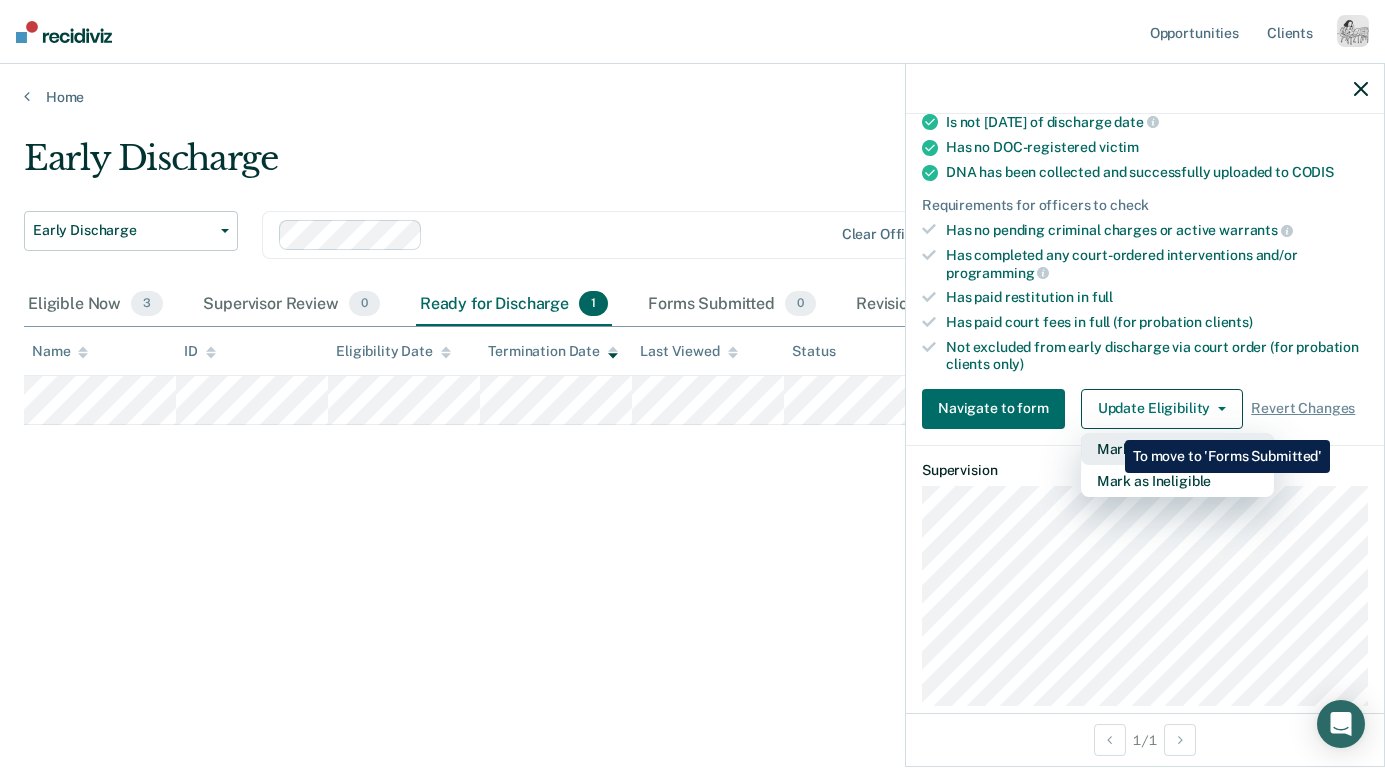 click on "Mark Submitted" at bounding box center (1177, 449) 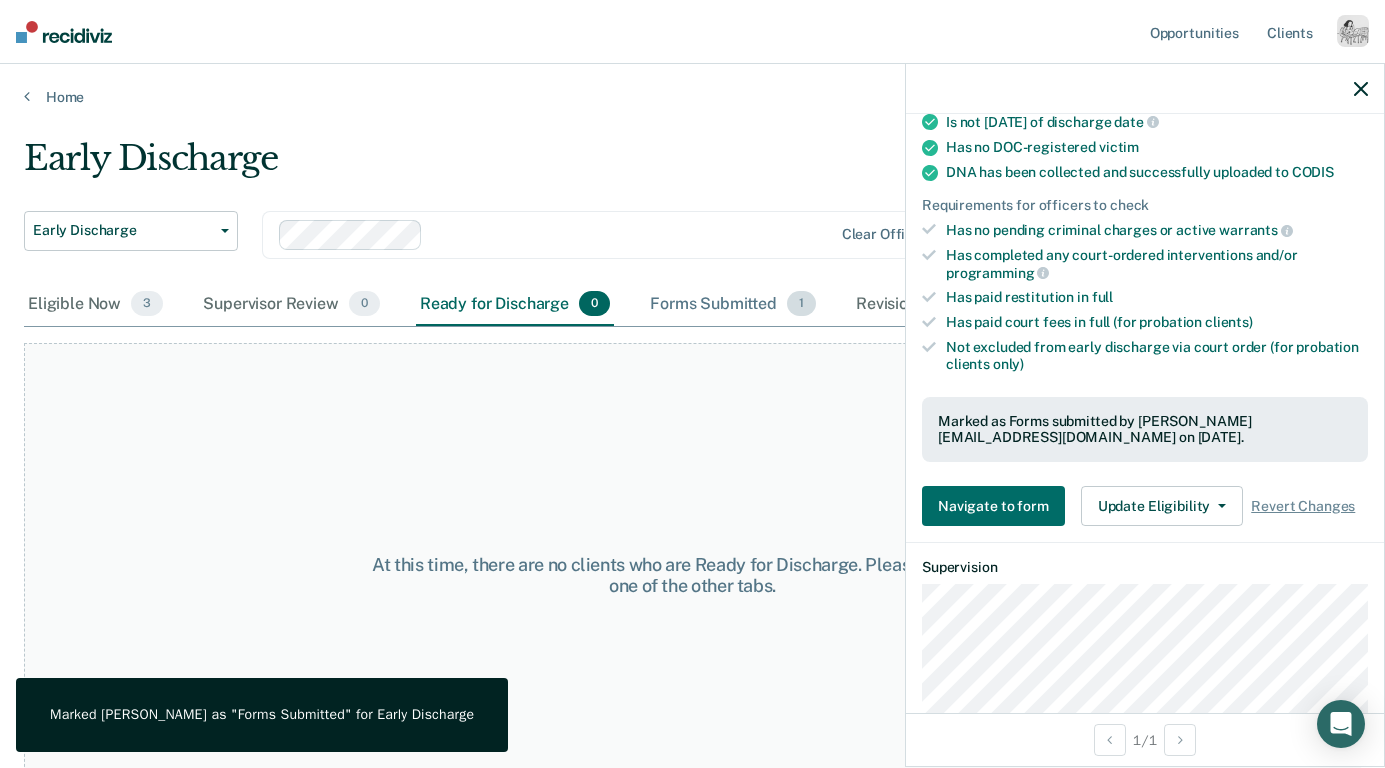 click on "Forms Submitted 1" at bounding box center (733, 305) 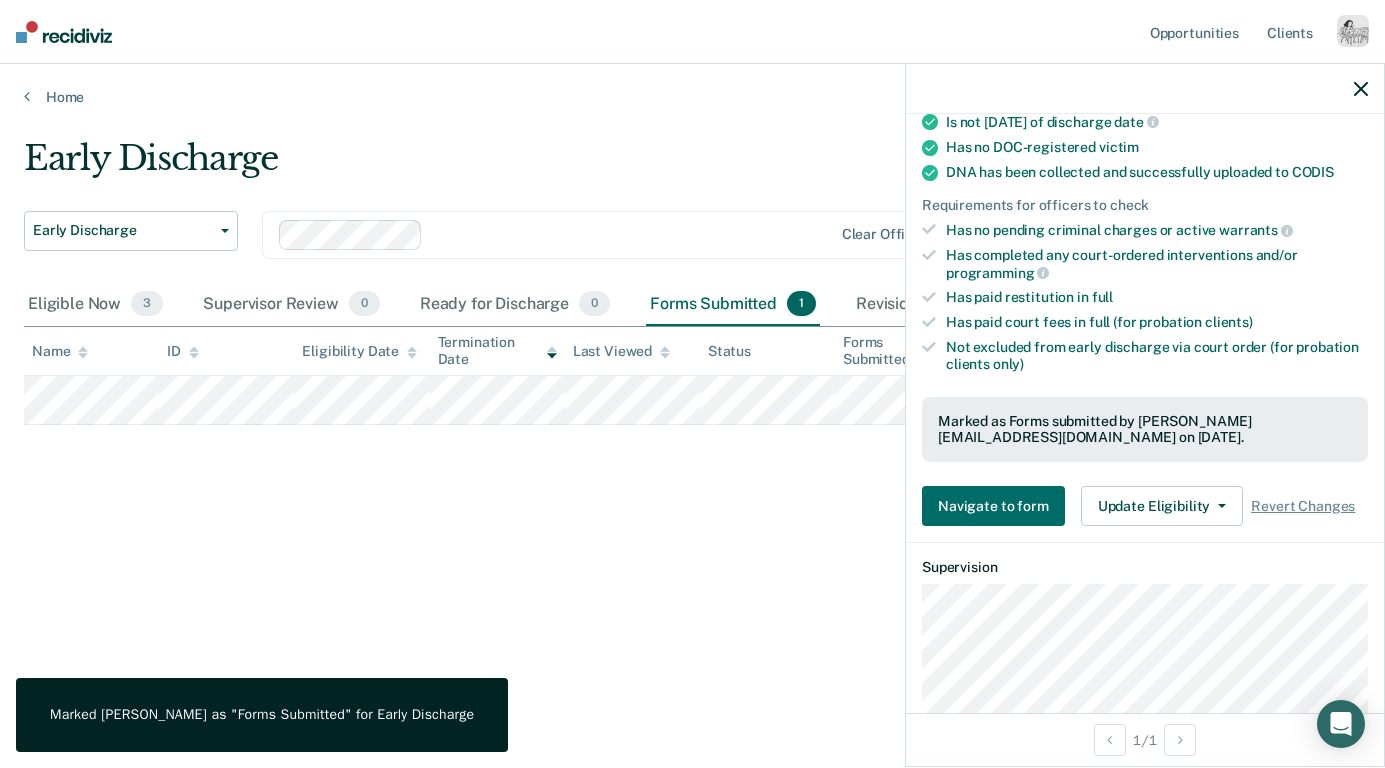 click 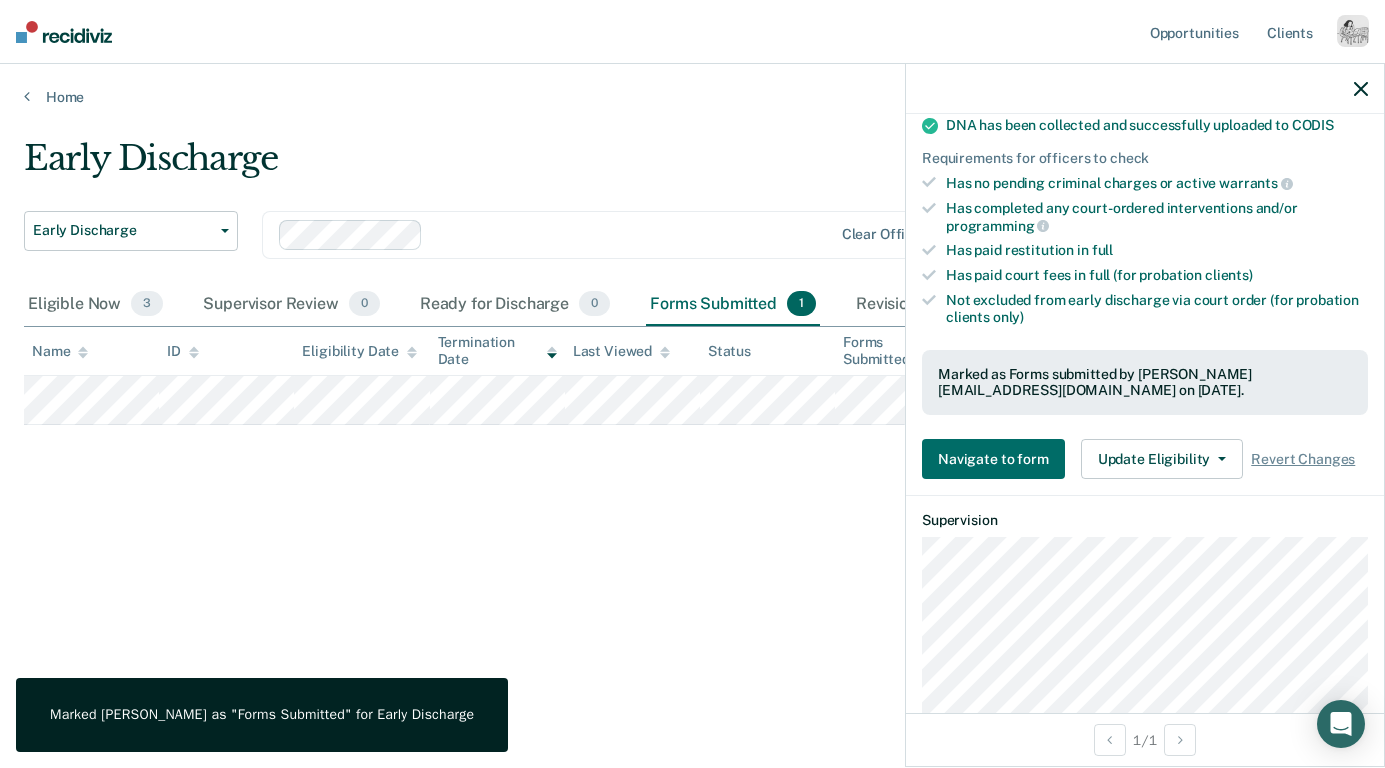 scroll, scrollTop: 443, scrollLeft: 0, axis: vertical 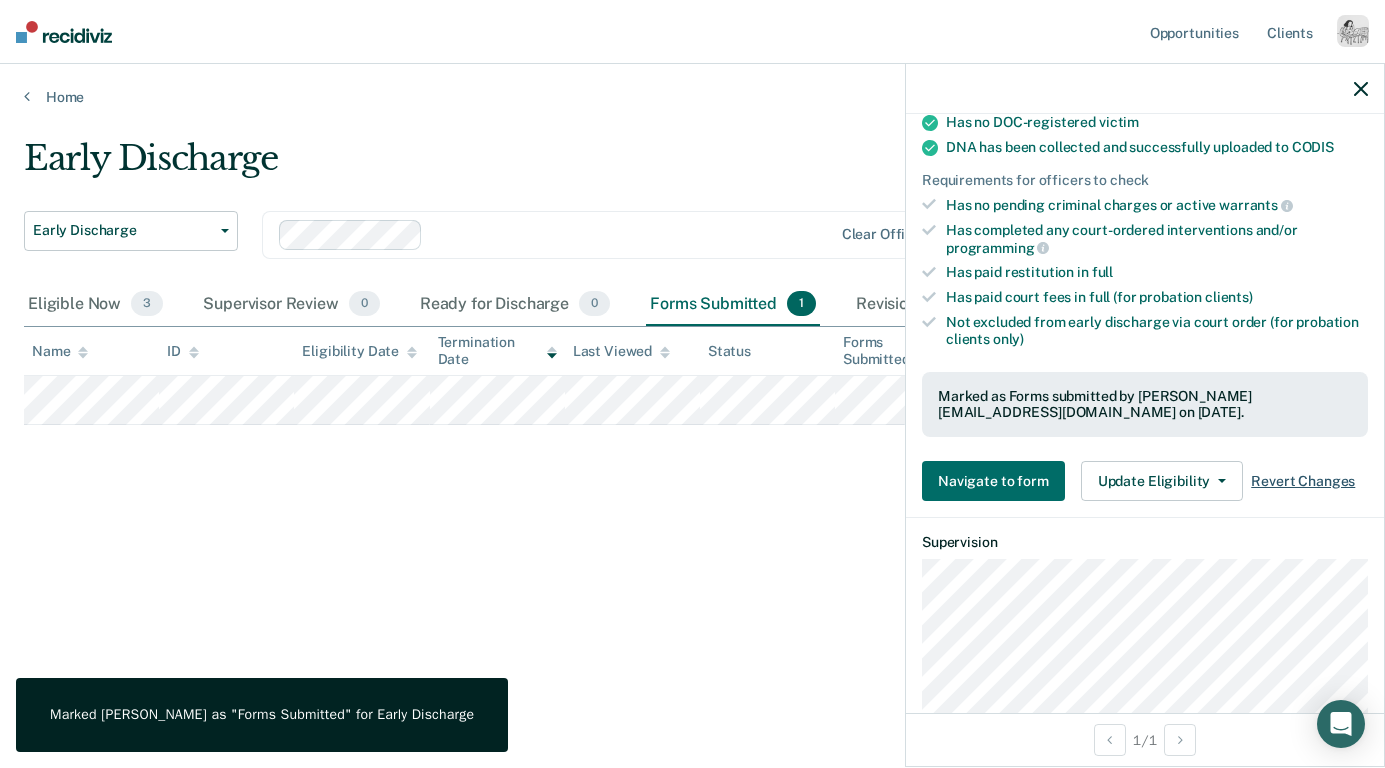 click on "Revert Changes" at bounding box center (1303, 481) 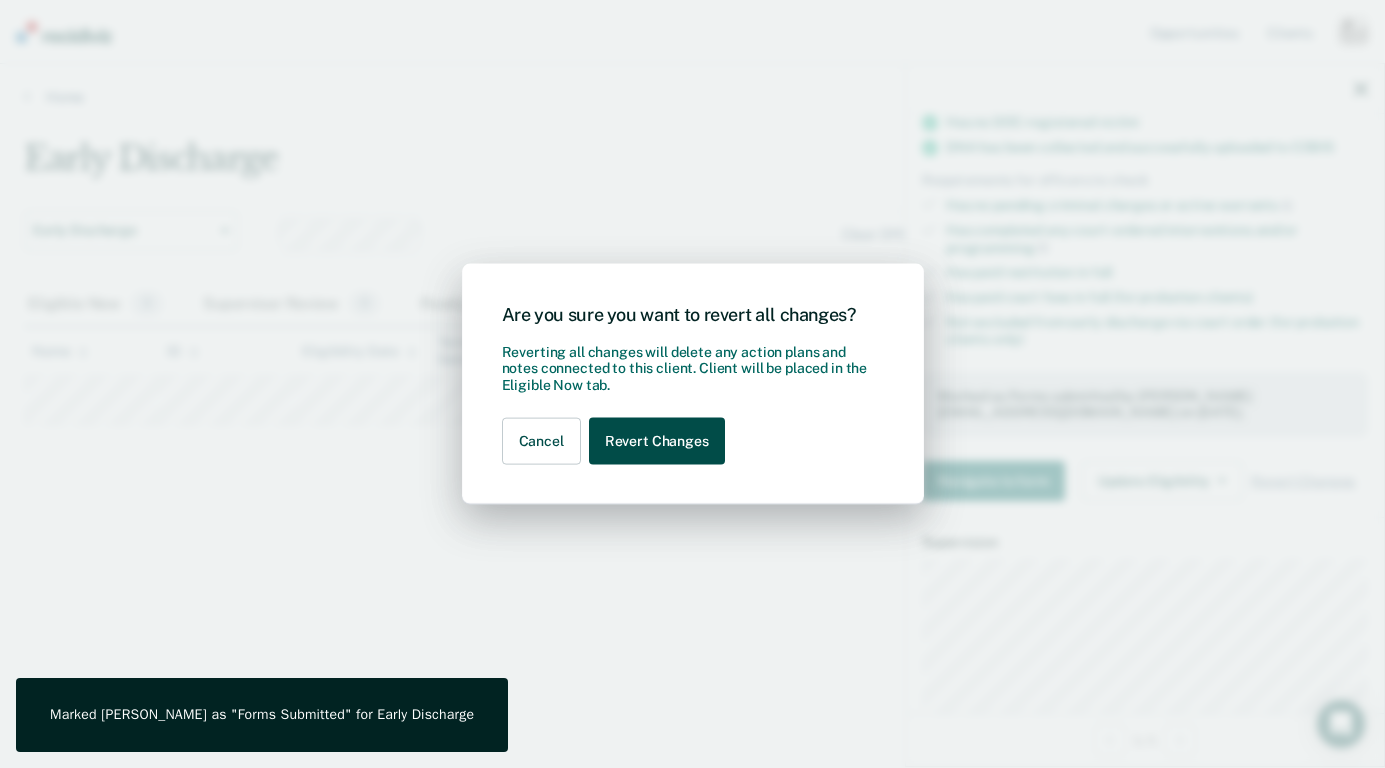 click on "Revert Changes" at bounding box center (657, 441) 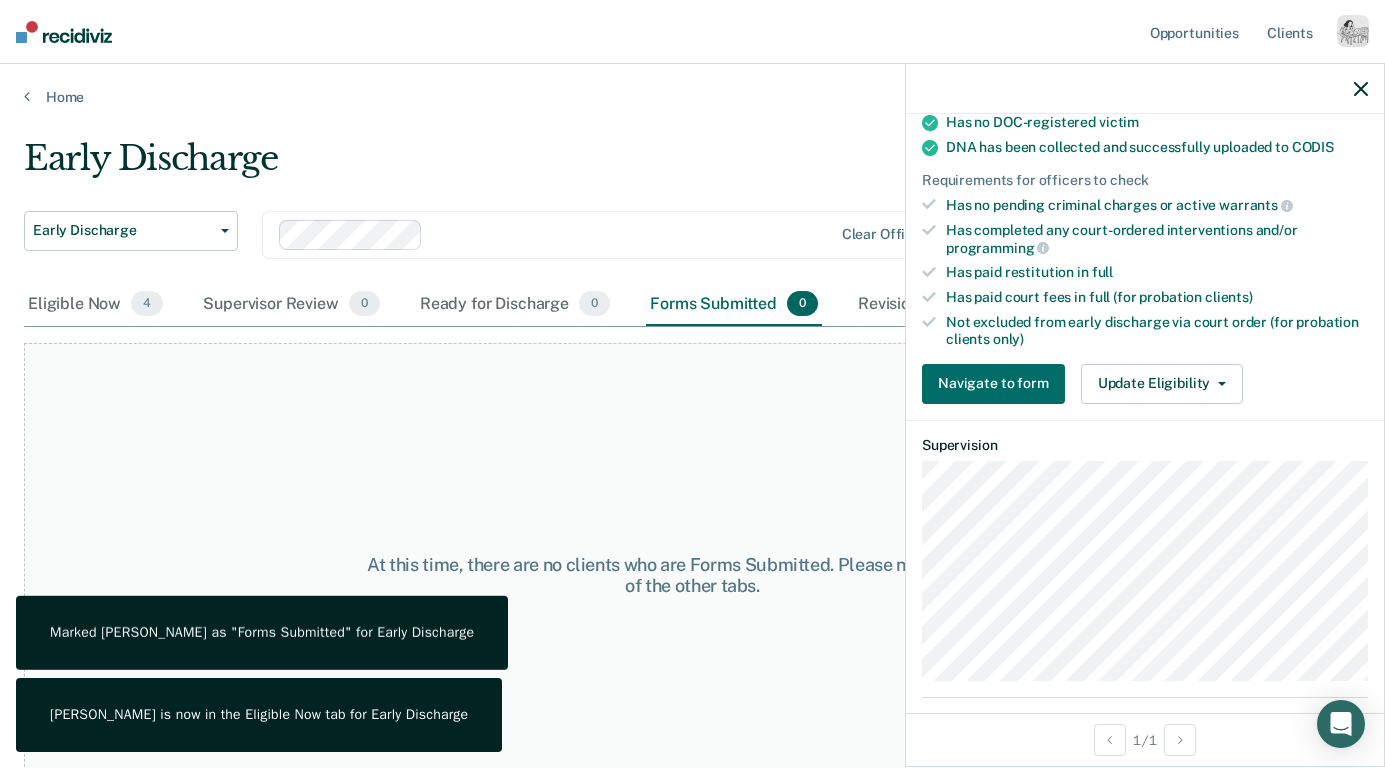 click 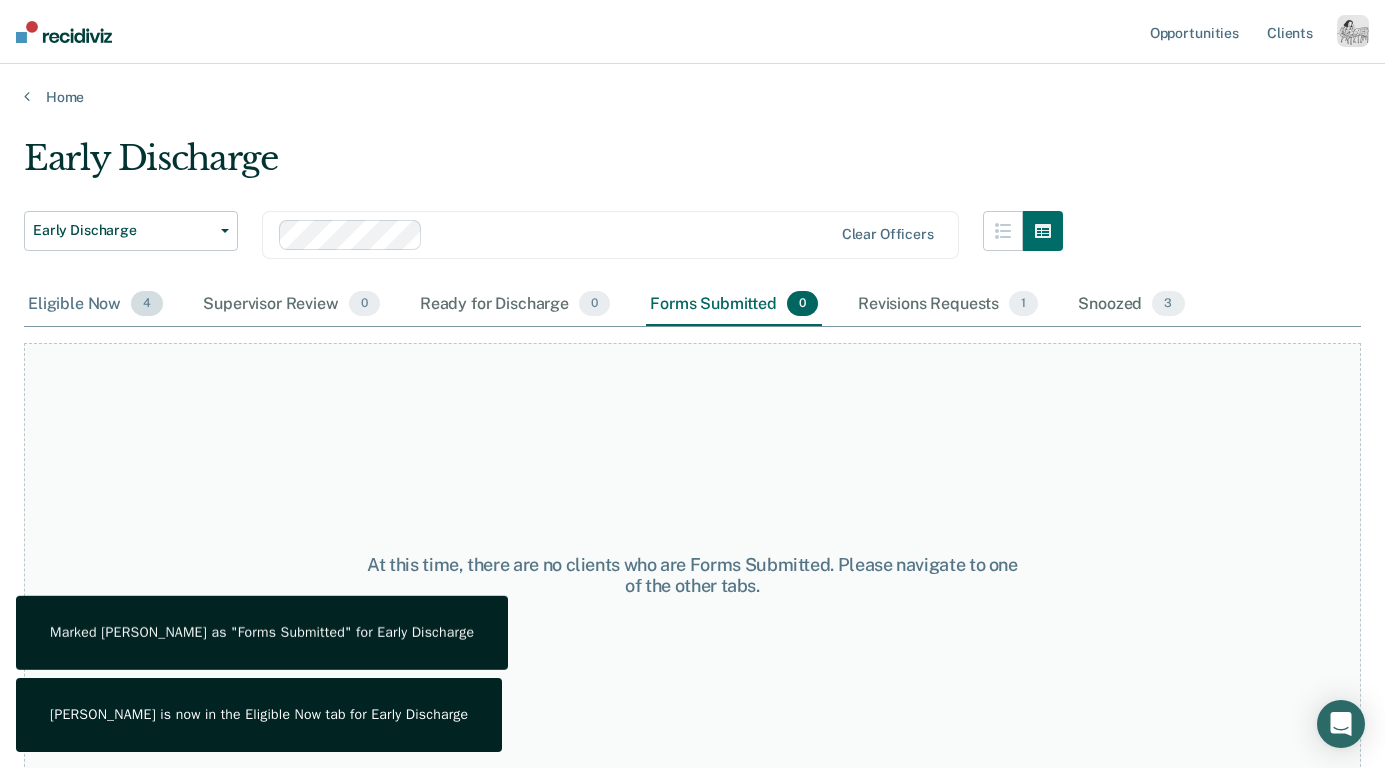 click on "Eligible Now 4" at bounding box center [95, 305] 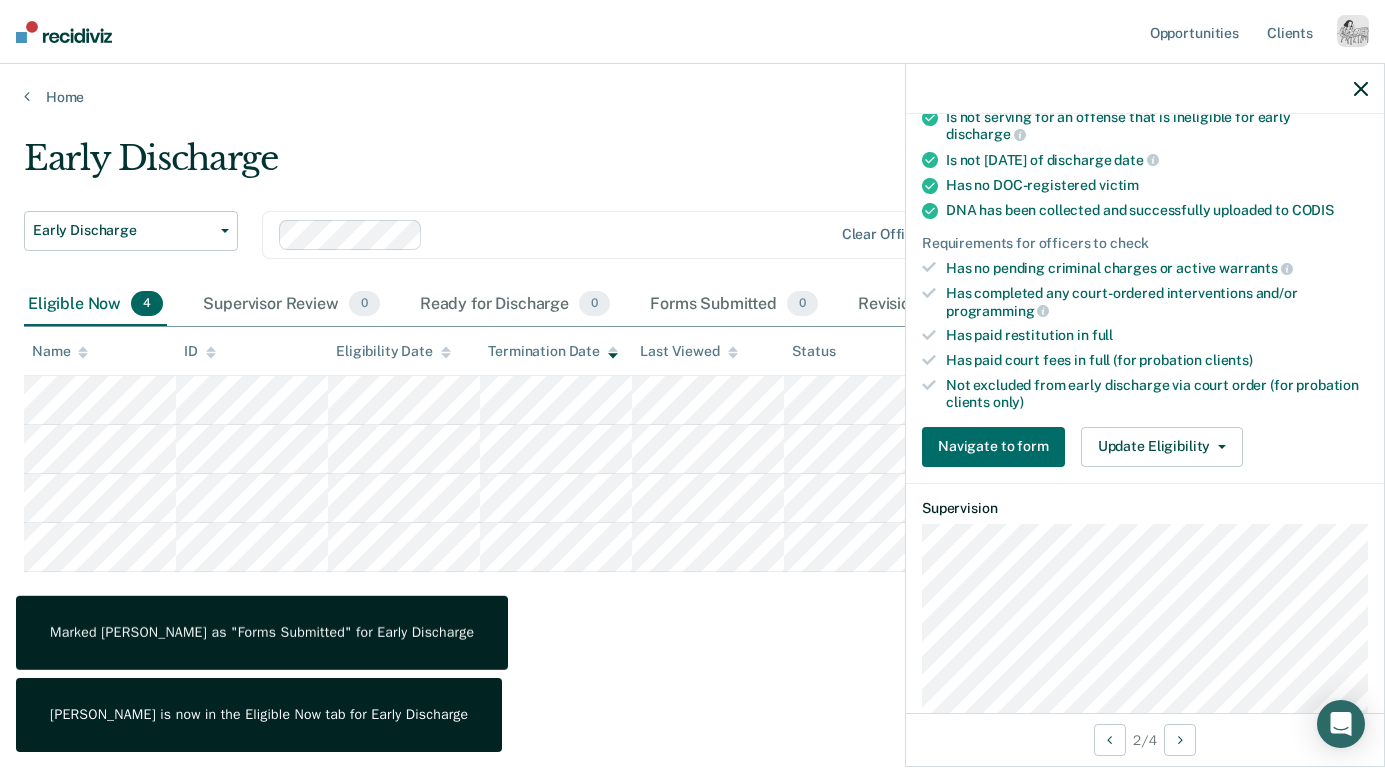 scroll, scrollTop: 482, scrollLeft: 0, axis: vertical 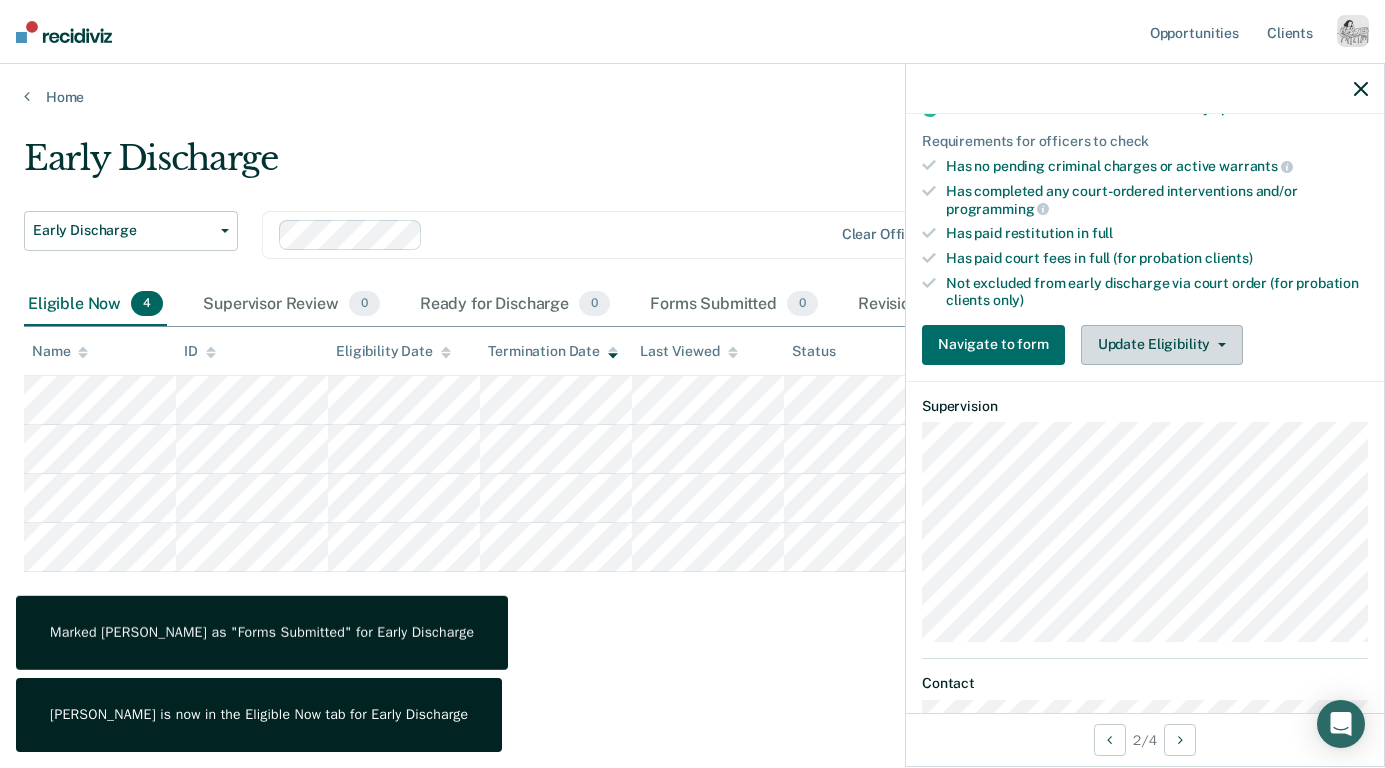 click on "Update Eligibility" at bounding box center [1162, 345] 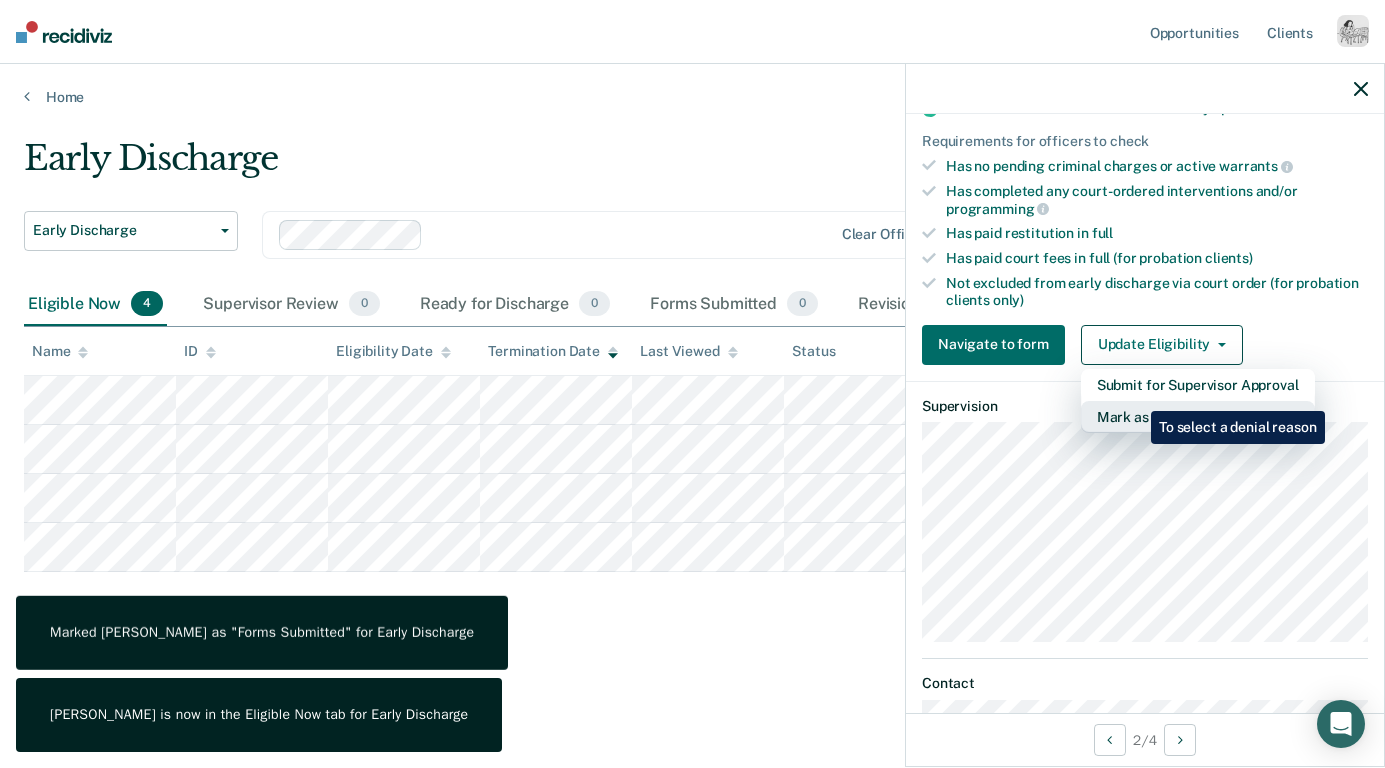 click on "Mark as Ineligible" at bounding box center [1198, 417] 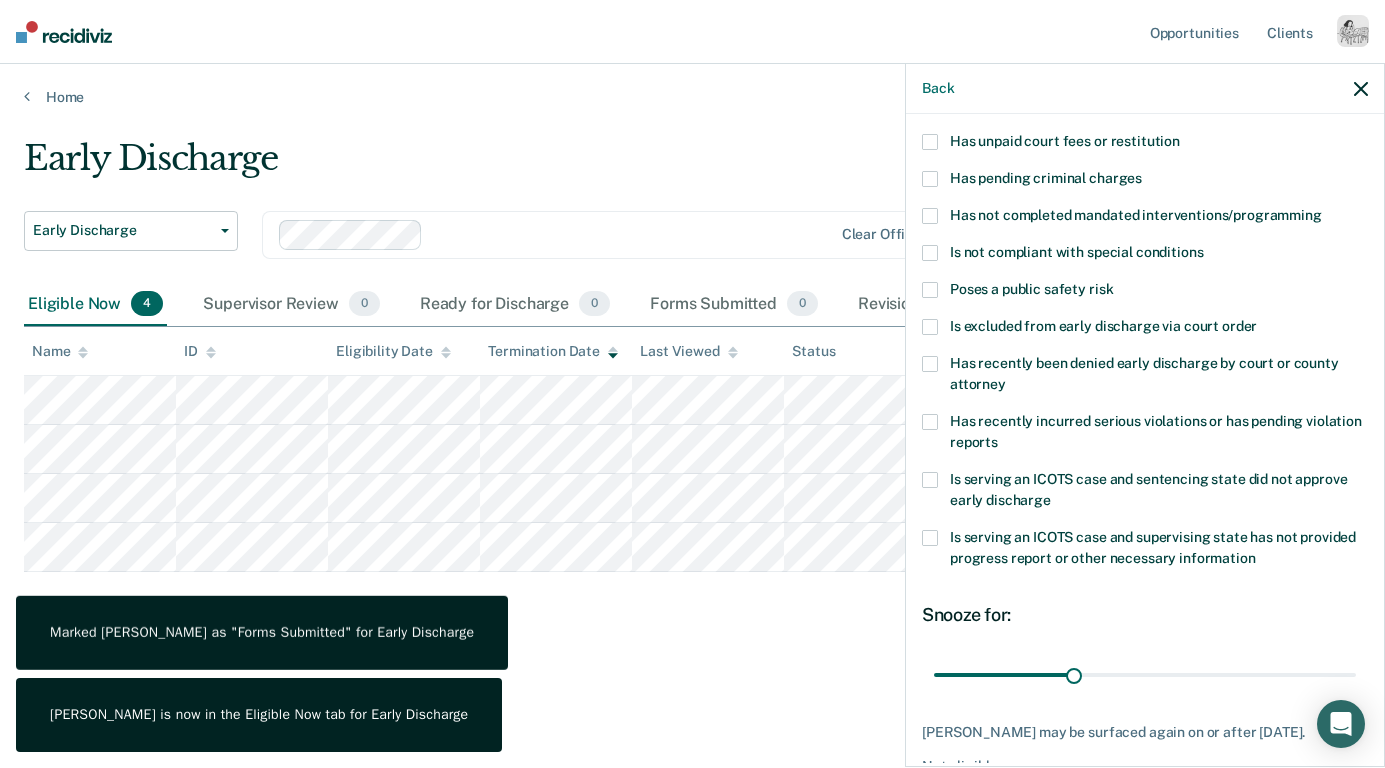 scroll, scrollTop: 119, scrollLeft: 0, axis: vertical 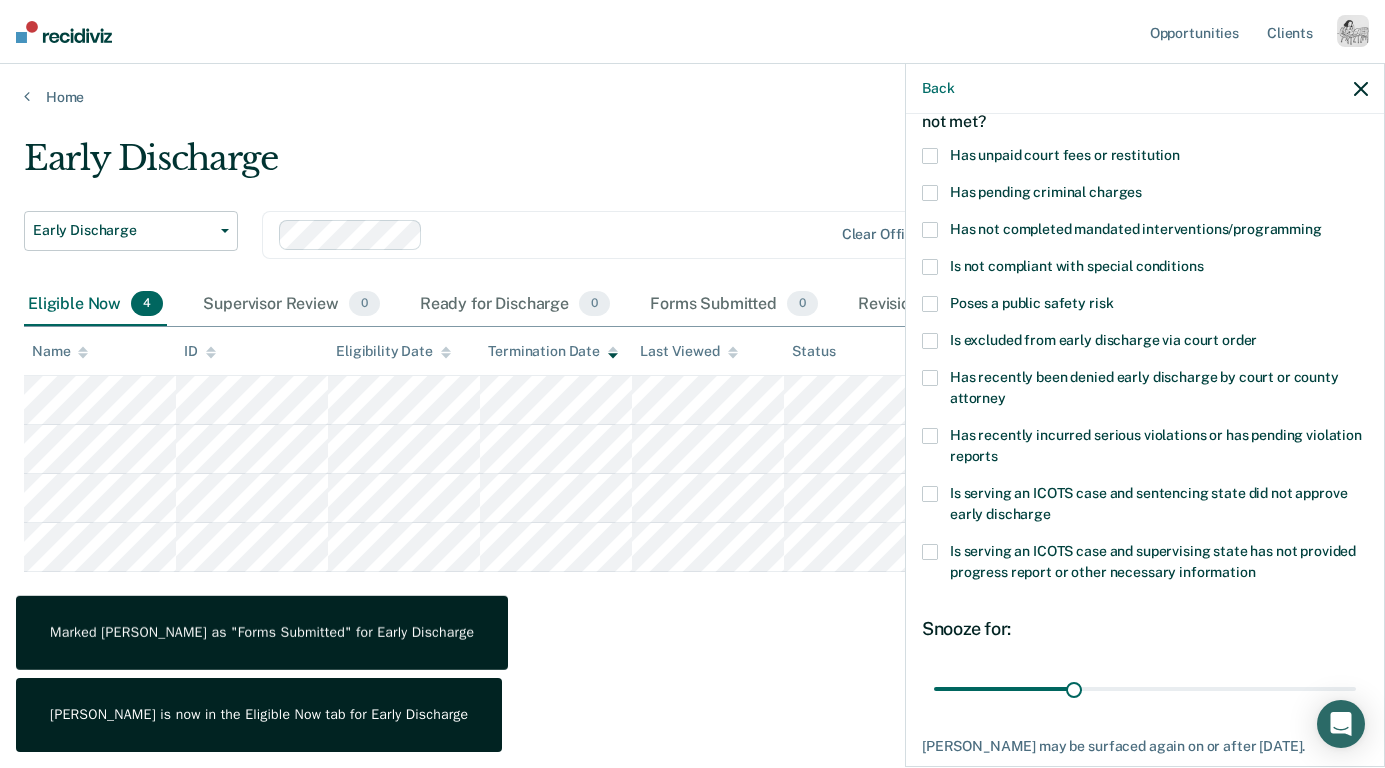 click on "Is not compliant with special conditions" at bounding box center (1145, 277) 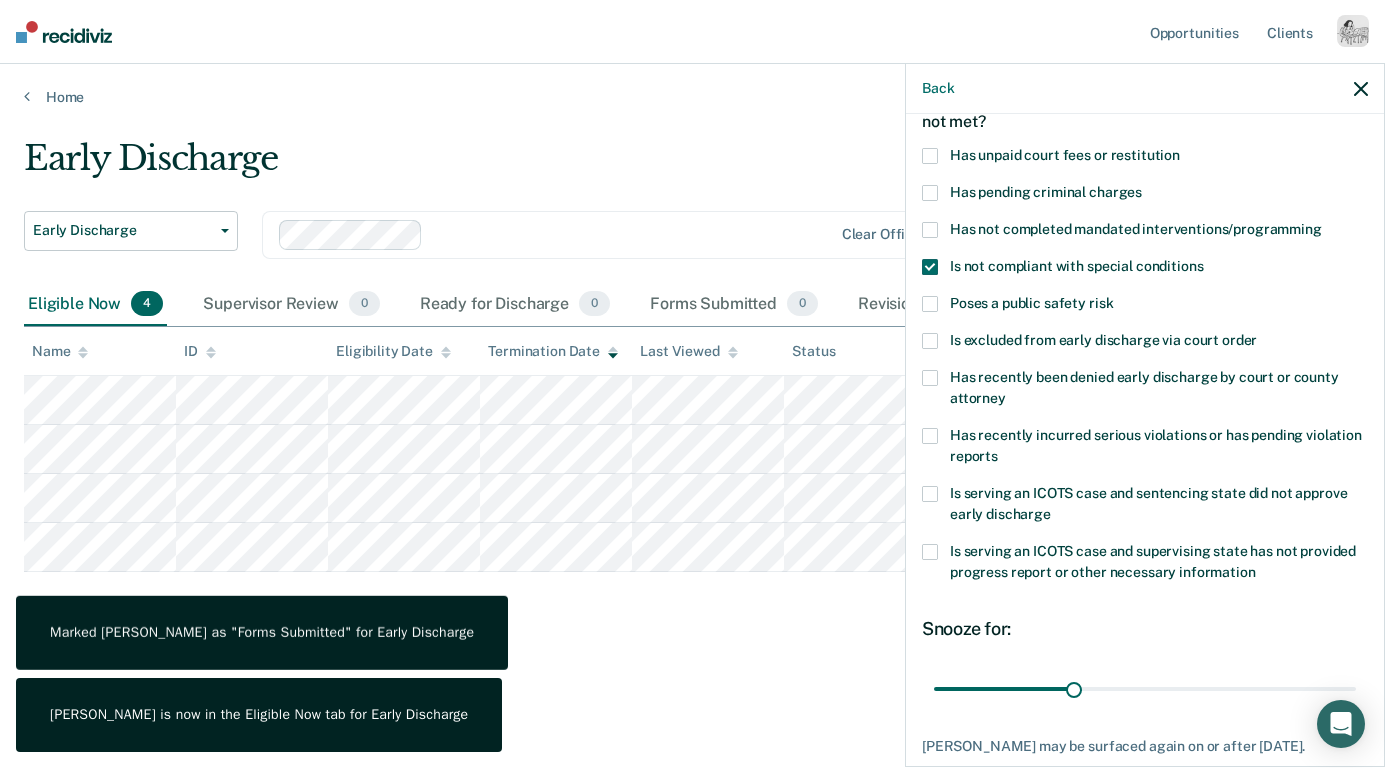 click on "Is not compliant with special conditions" at bounding box center (1076, 266) 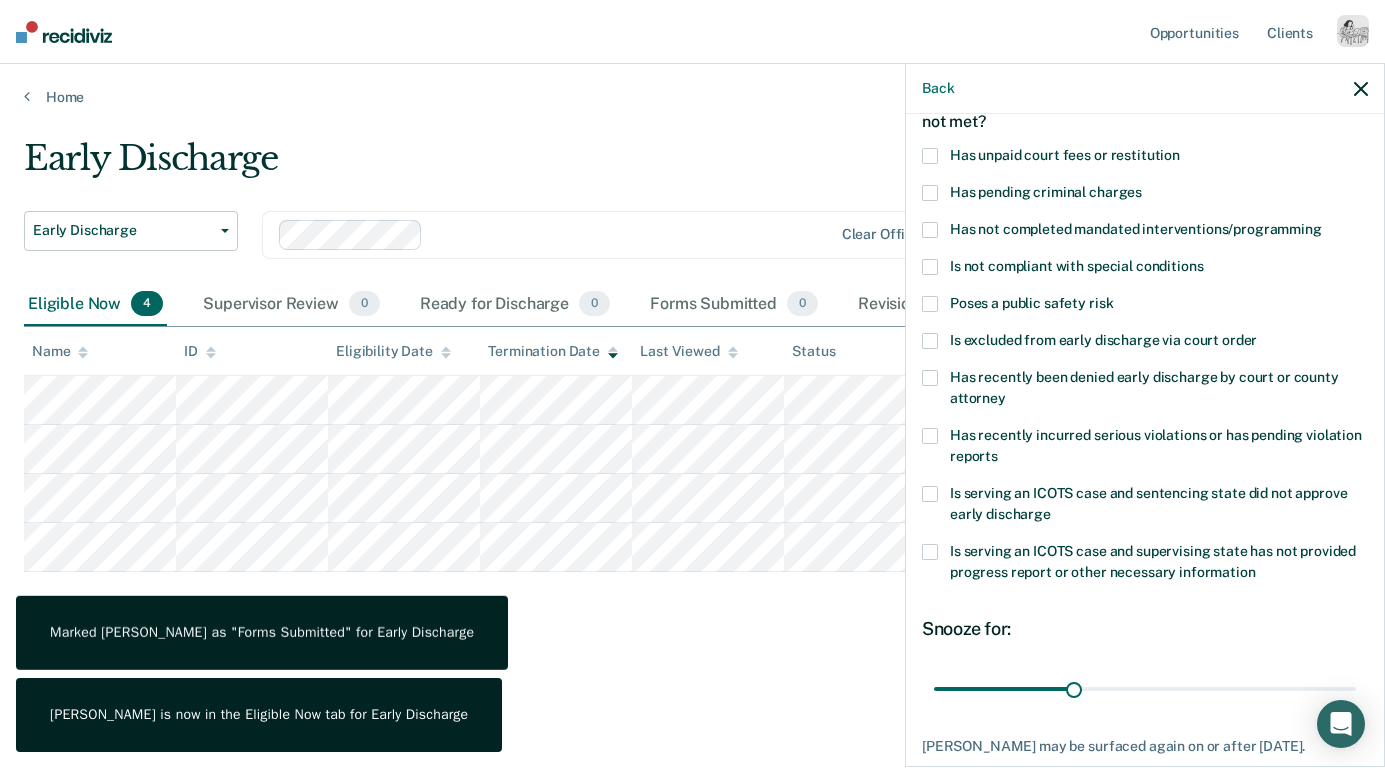 click on "Poses a public safety risk" at bounding box center (1031, 303) 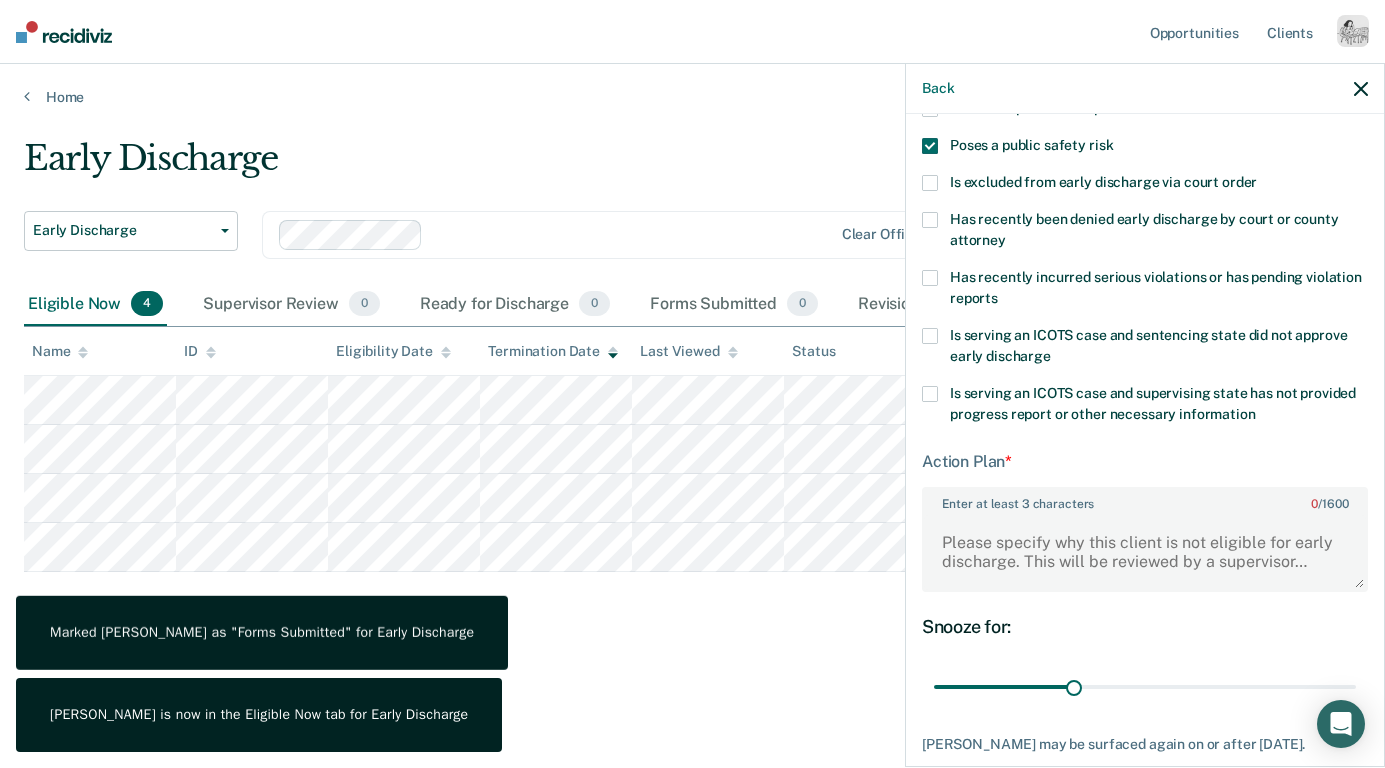 scroll, scrollTop: 280, scrollLeft: 0, axis: vertical 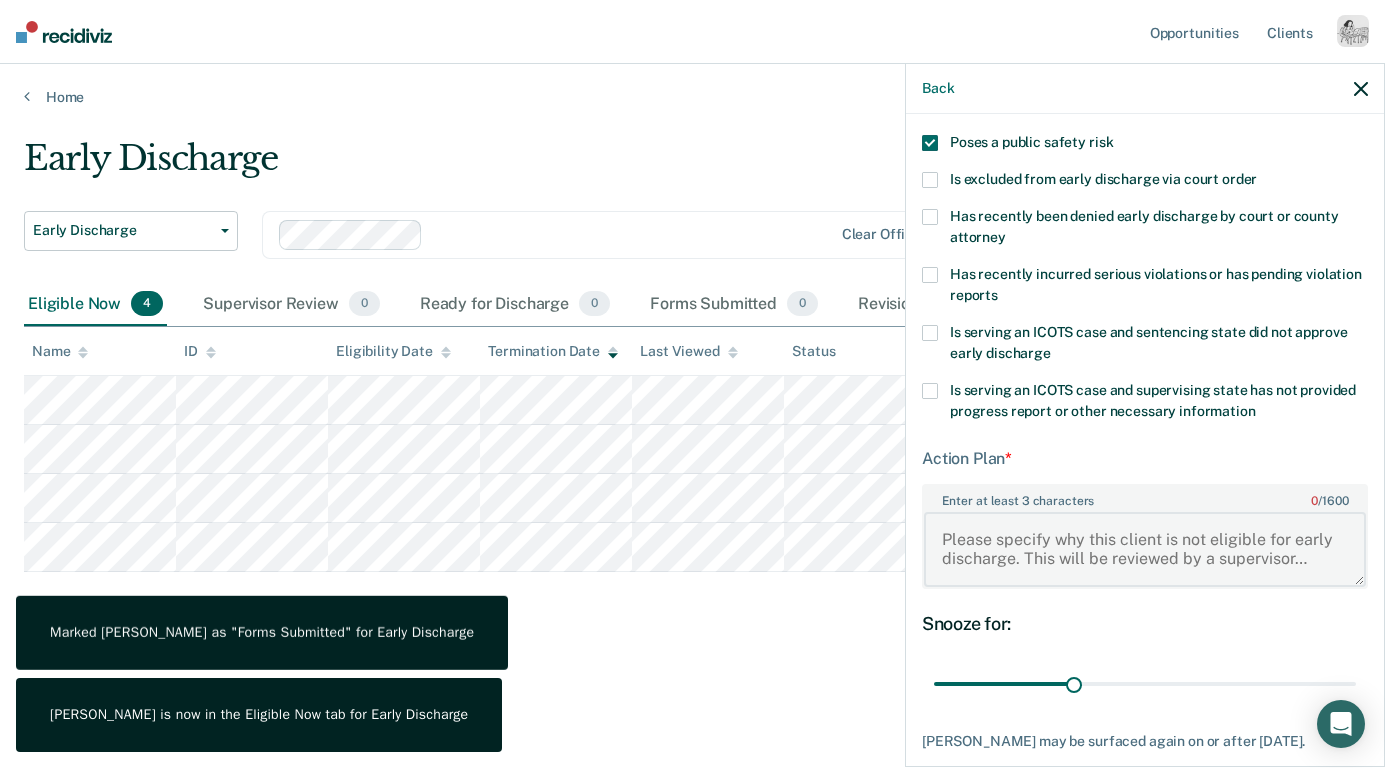 click on "Enter at least 3 characters 0  /  1600" at bounding box center [1145, 549] 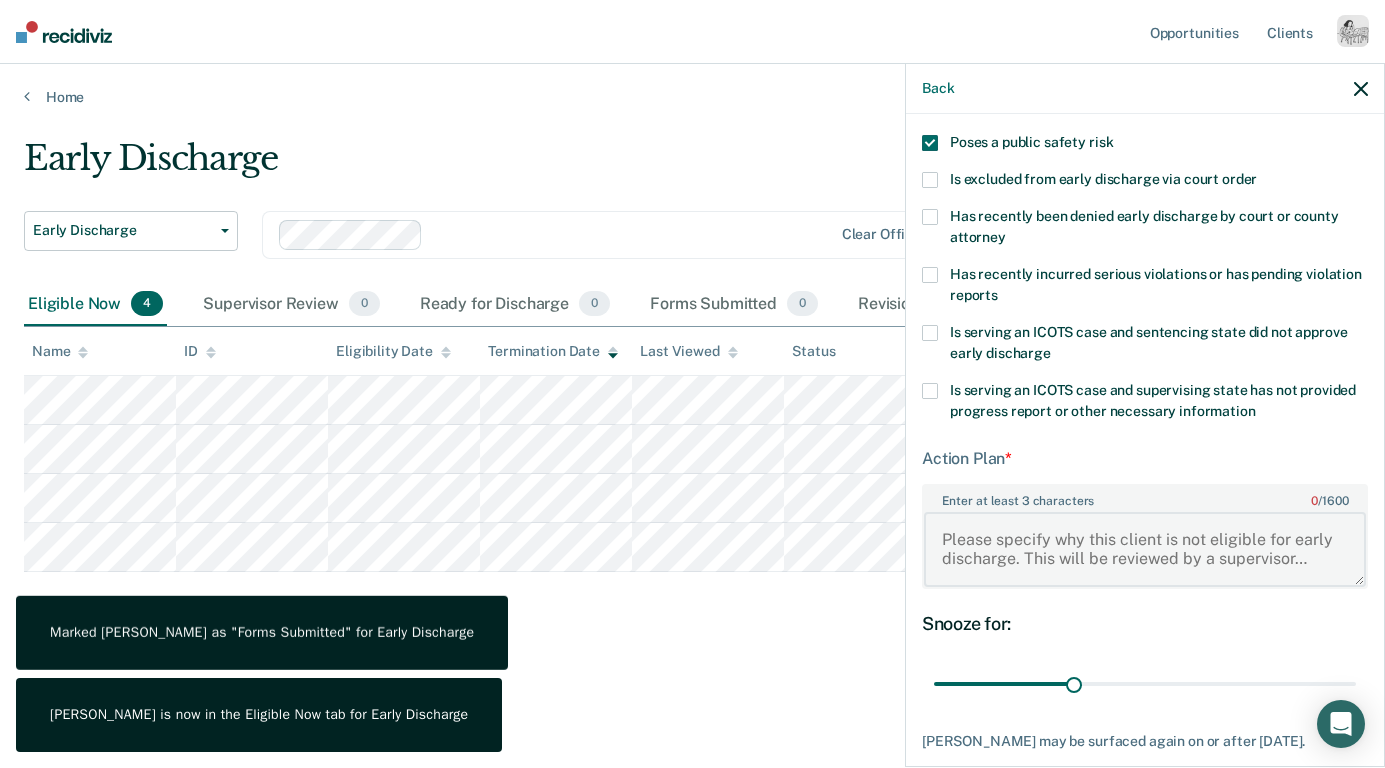 click on "Enter at least 3 characters 0  /  1600" at bounding box center (1145, 549) 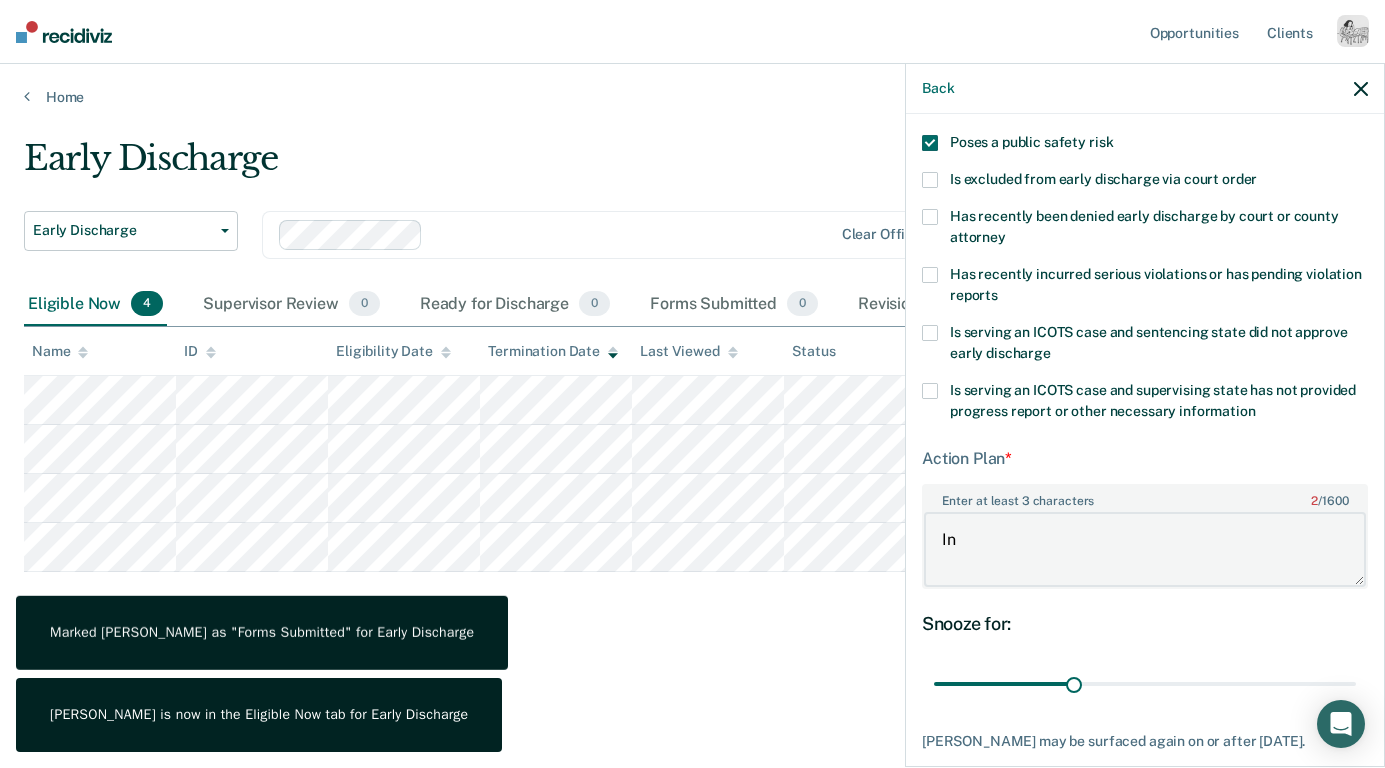 type on "I" 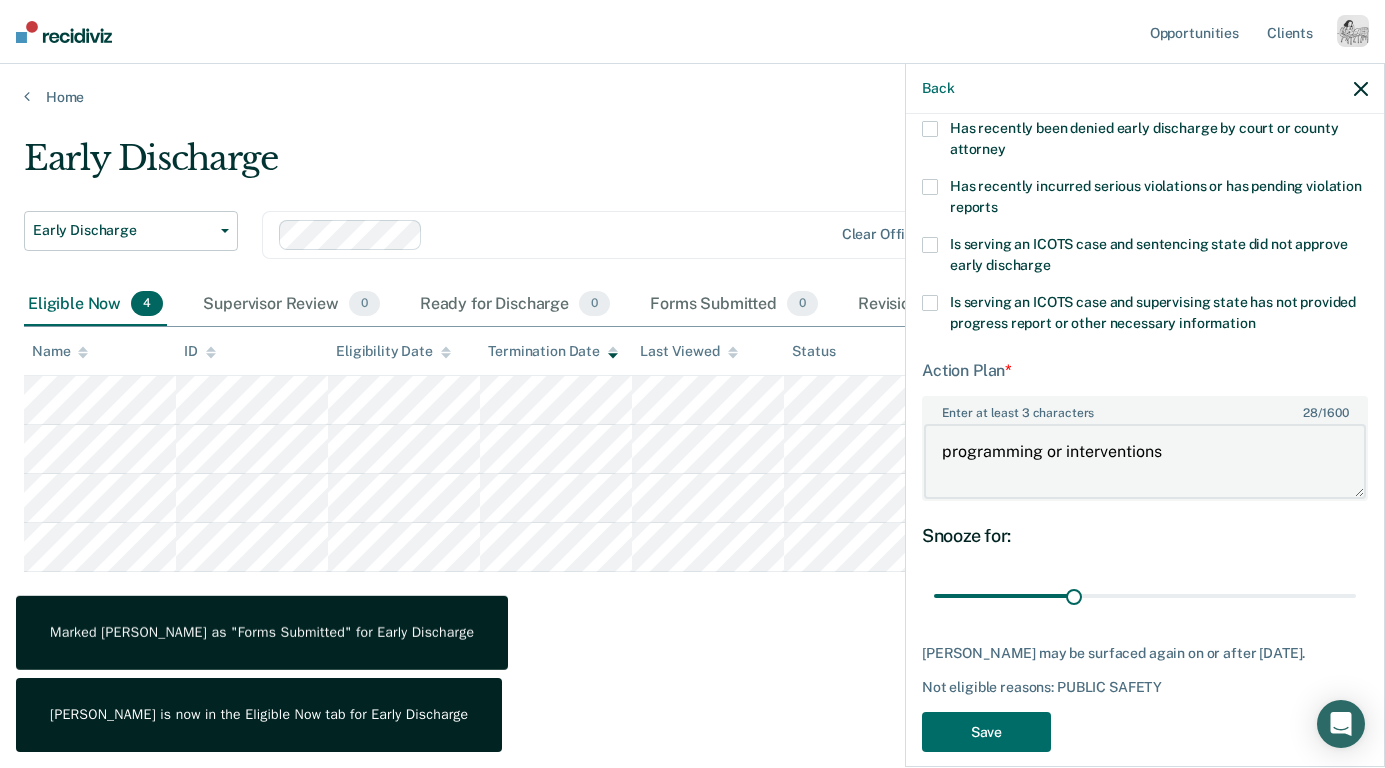 scroll, scrollTop: 391, scrollLeft: 0, axis: vertical 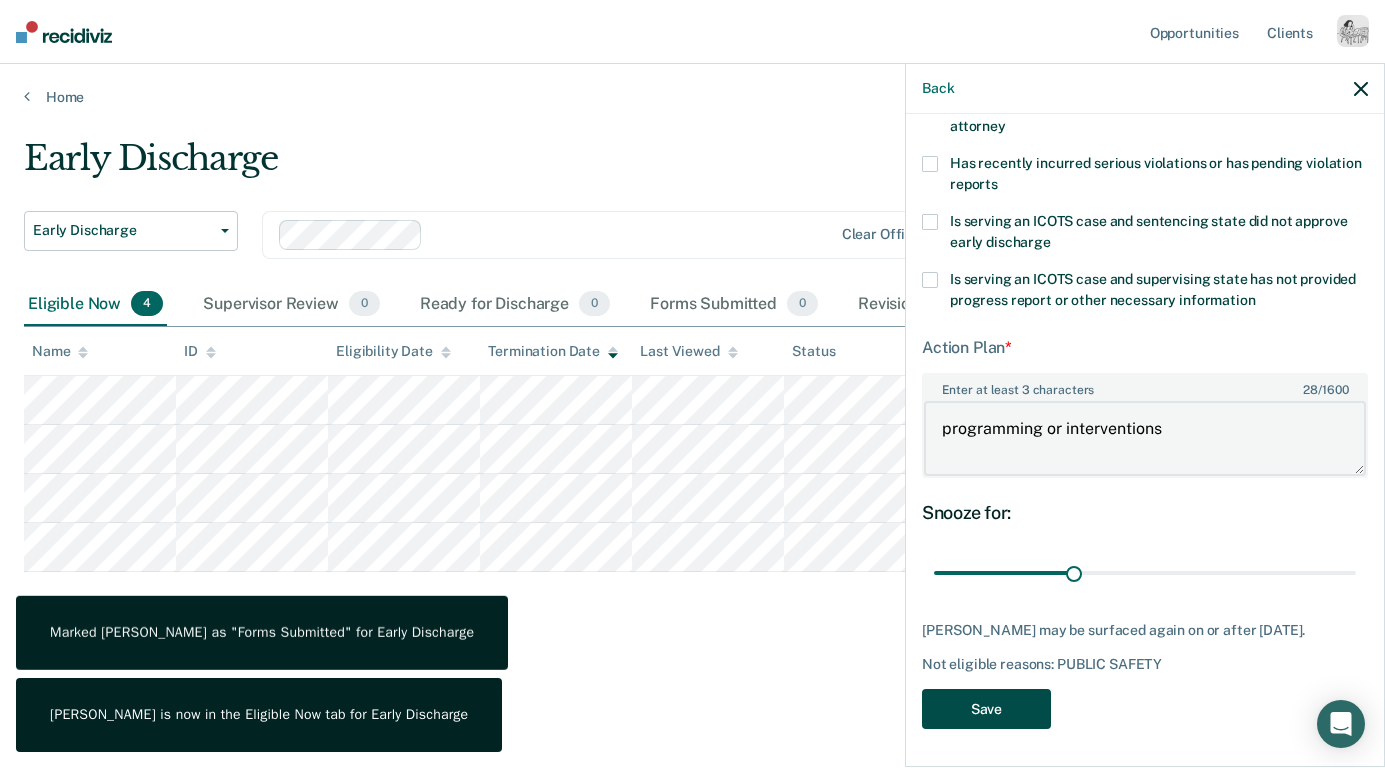 type on "programming or interventions" 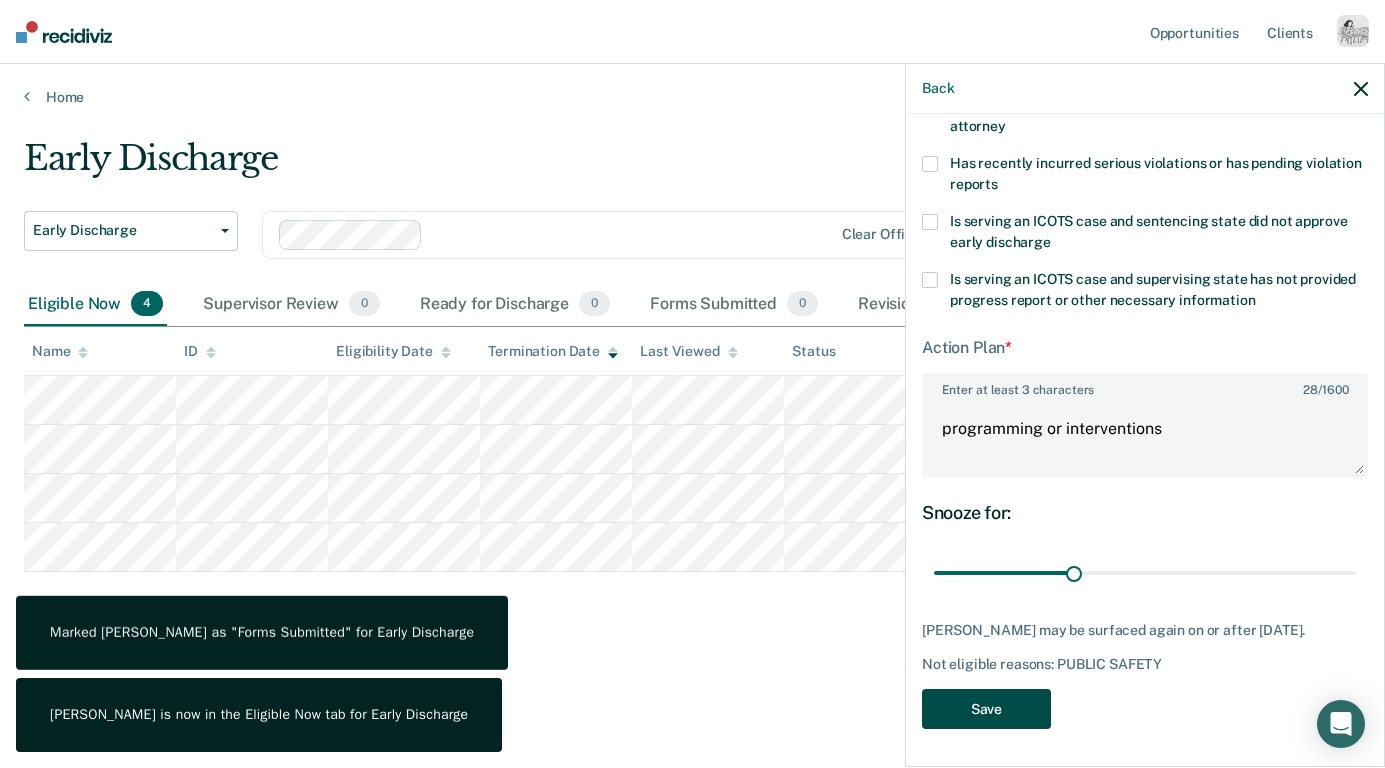 click on "Save" at bounding box center (986, 709) 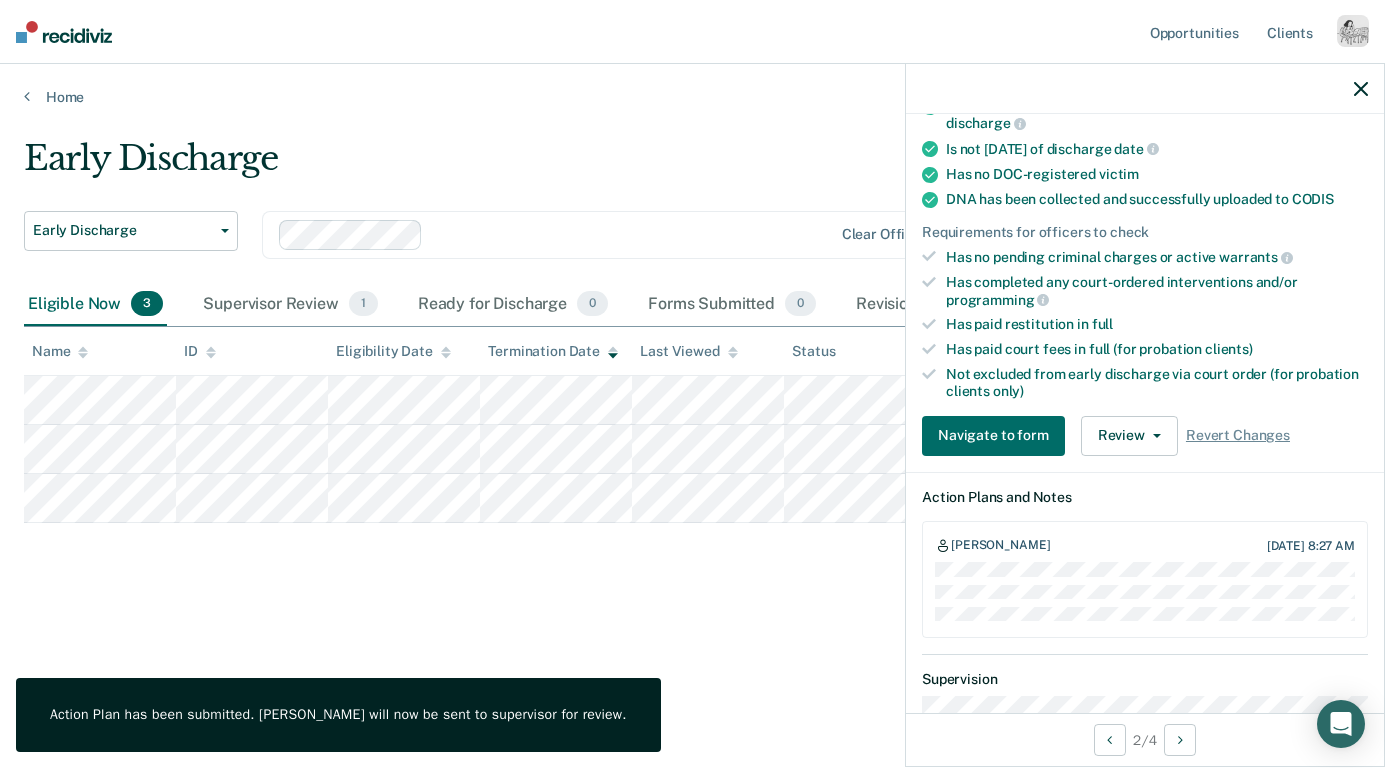 click 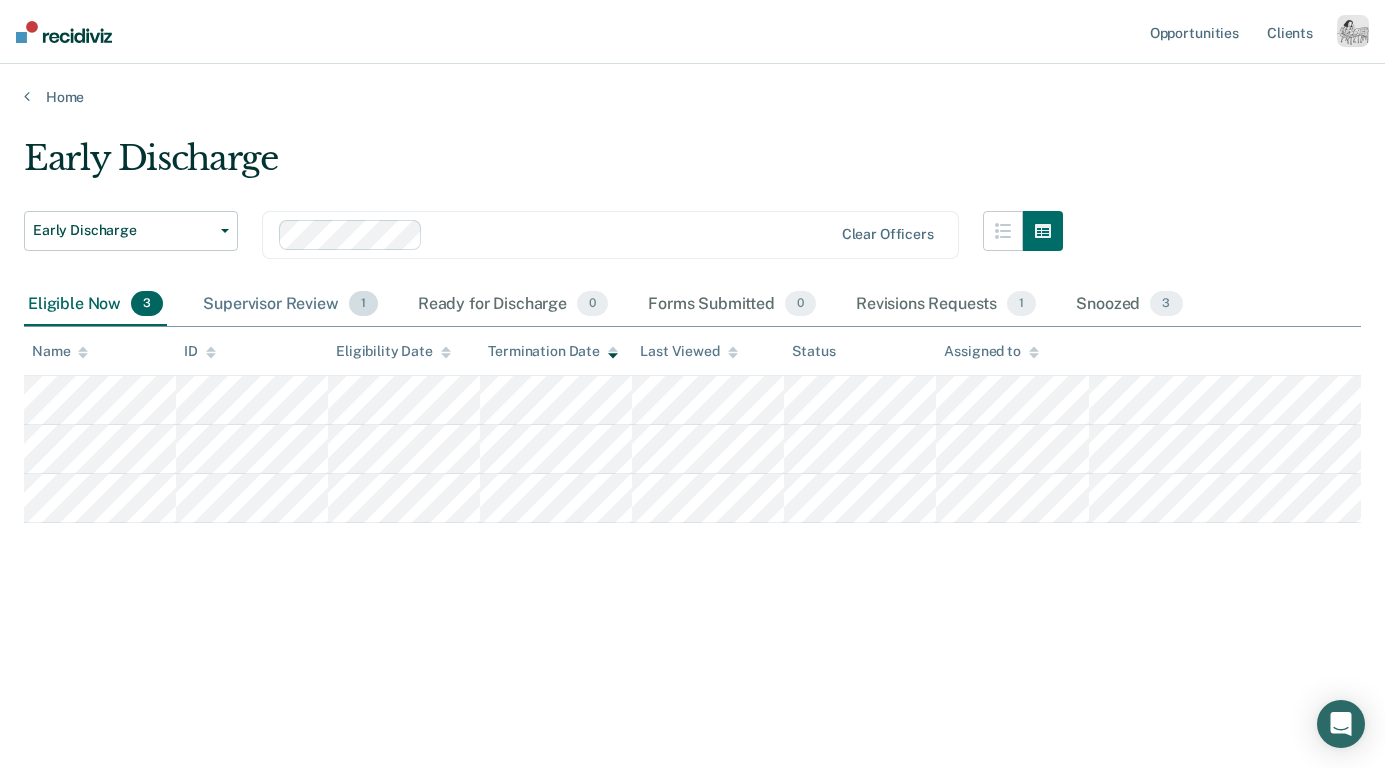 click on "Supervisor Review 1" at bounding box center [290, 305] 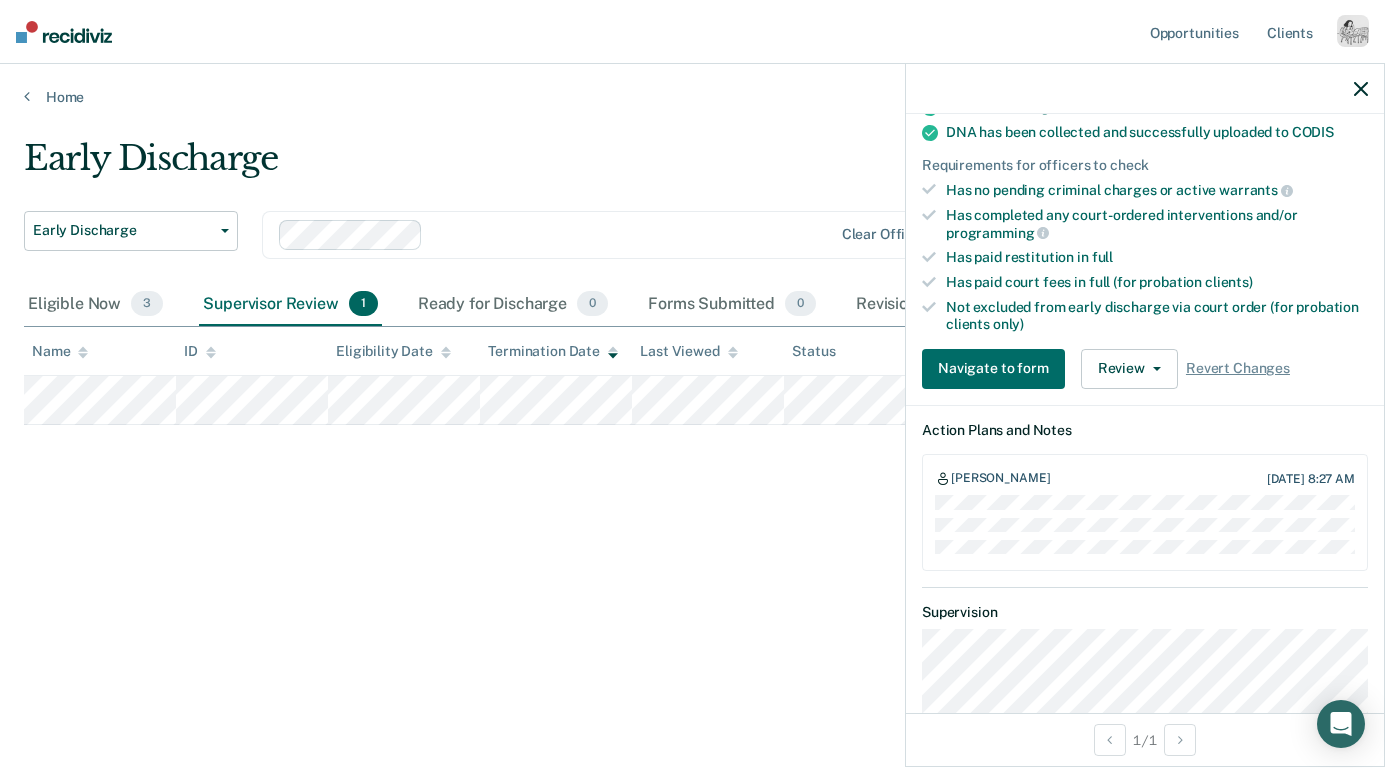 scroll, scrollTop: 536, scrollLeft: 0, axis: vertical 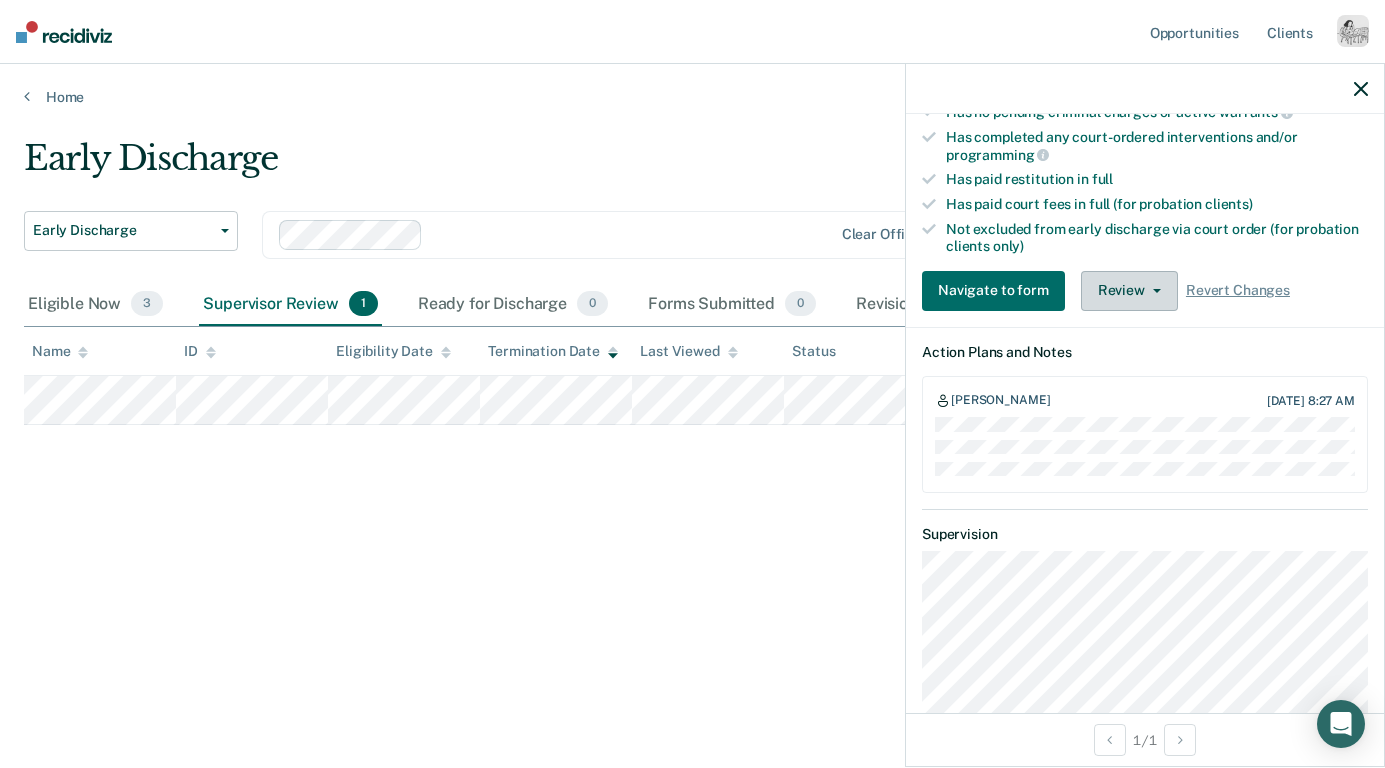 click on "Review" at bounding box center (1129, 291) 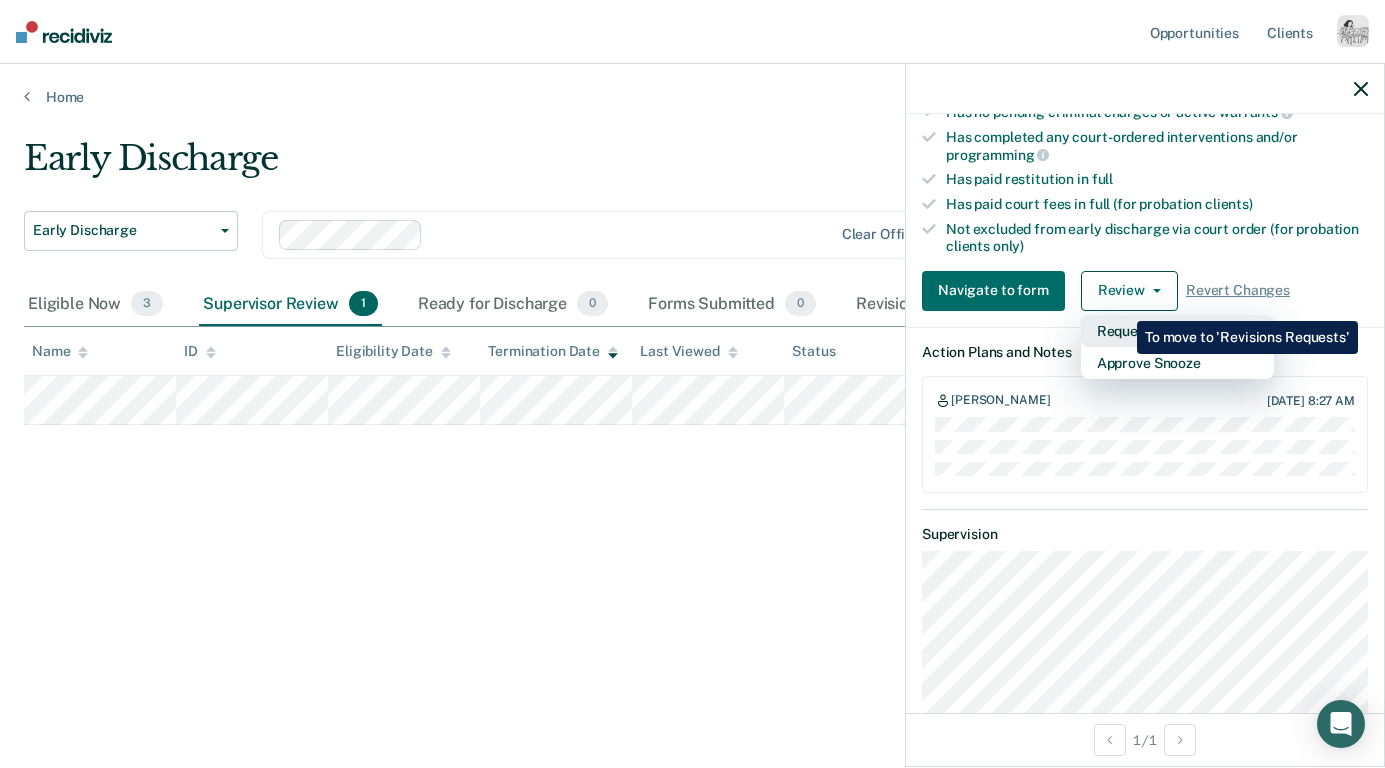 click on "Request Revisions" at bounding box center [1177, 331] 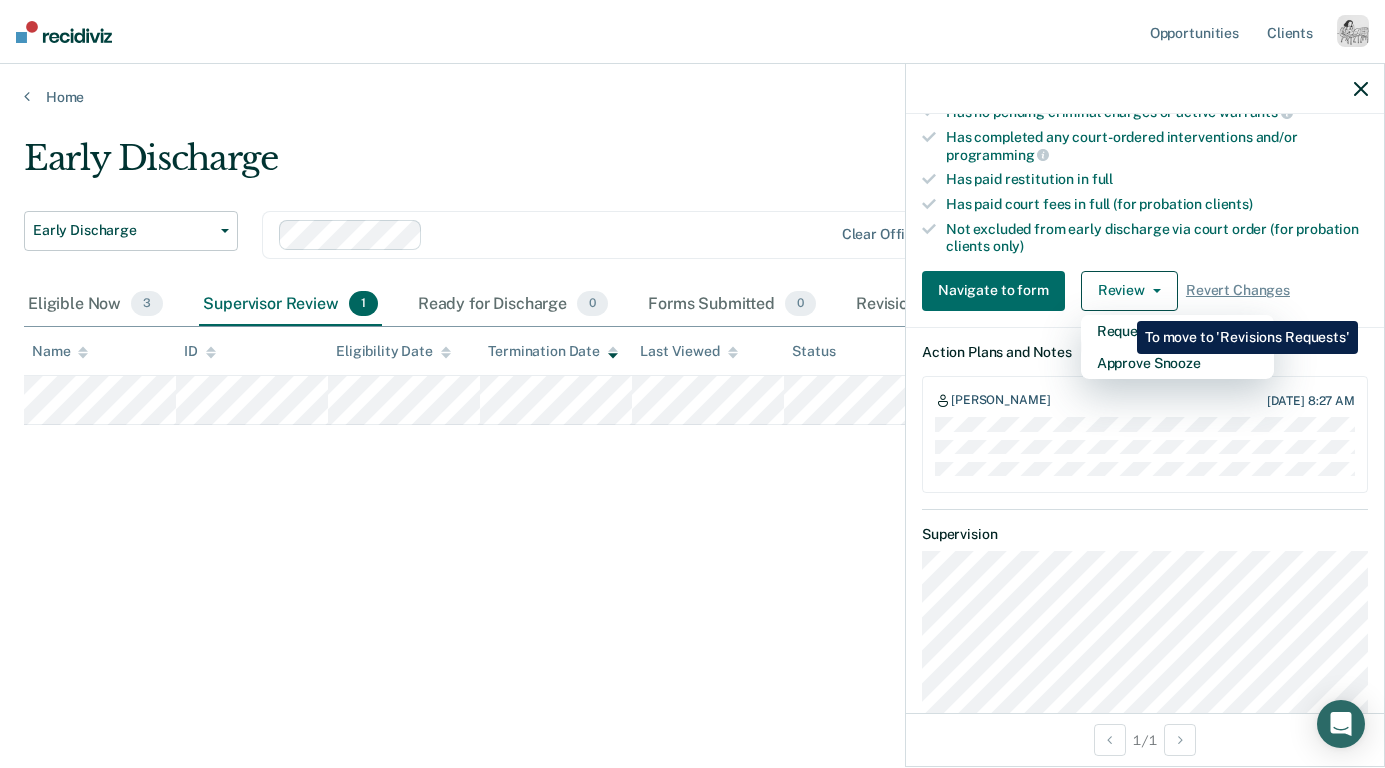 scroll, scrollTop: 386, scrollLeft: 0, axis: vertical 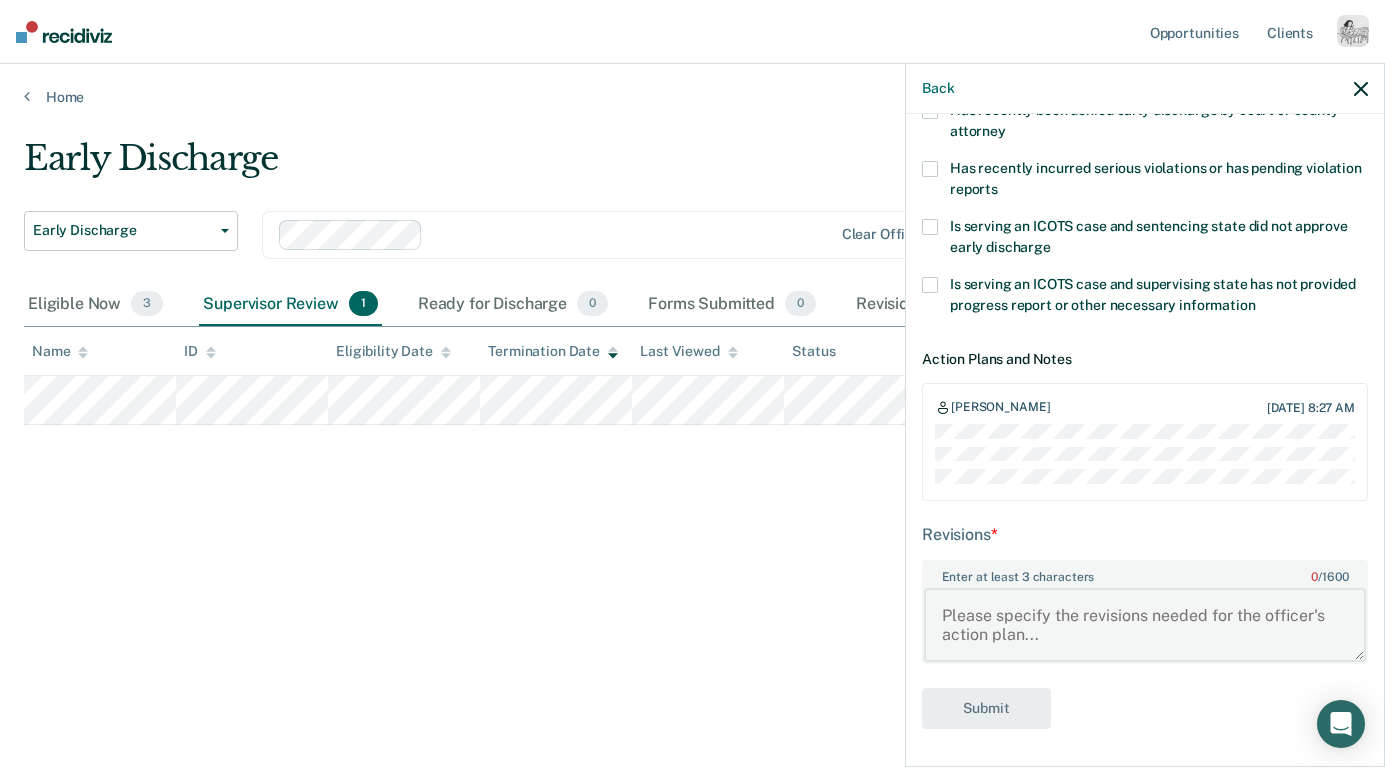 click on "Enter at least 3 characters 0  /  1600" at bounding box center (1145, 625) 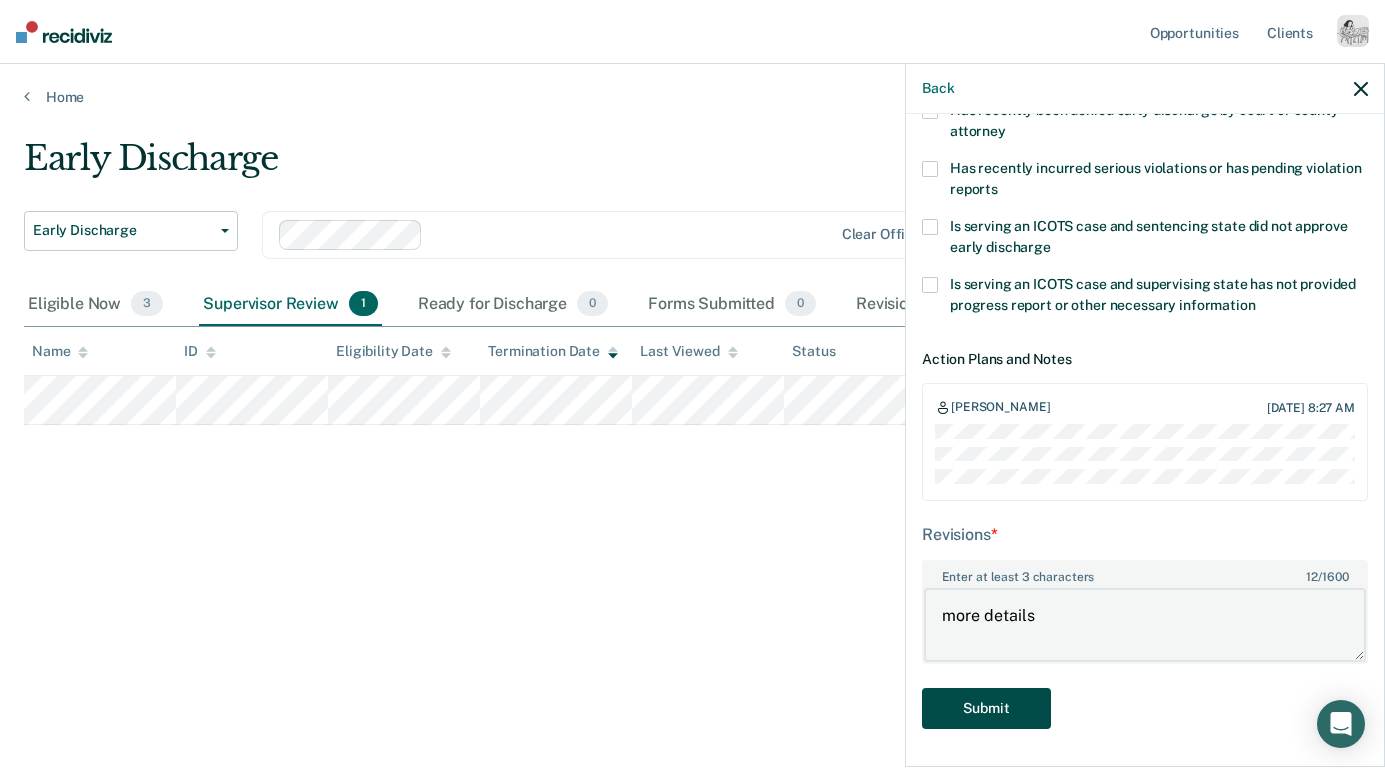 type on "more details" 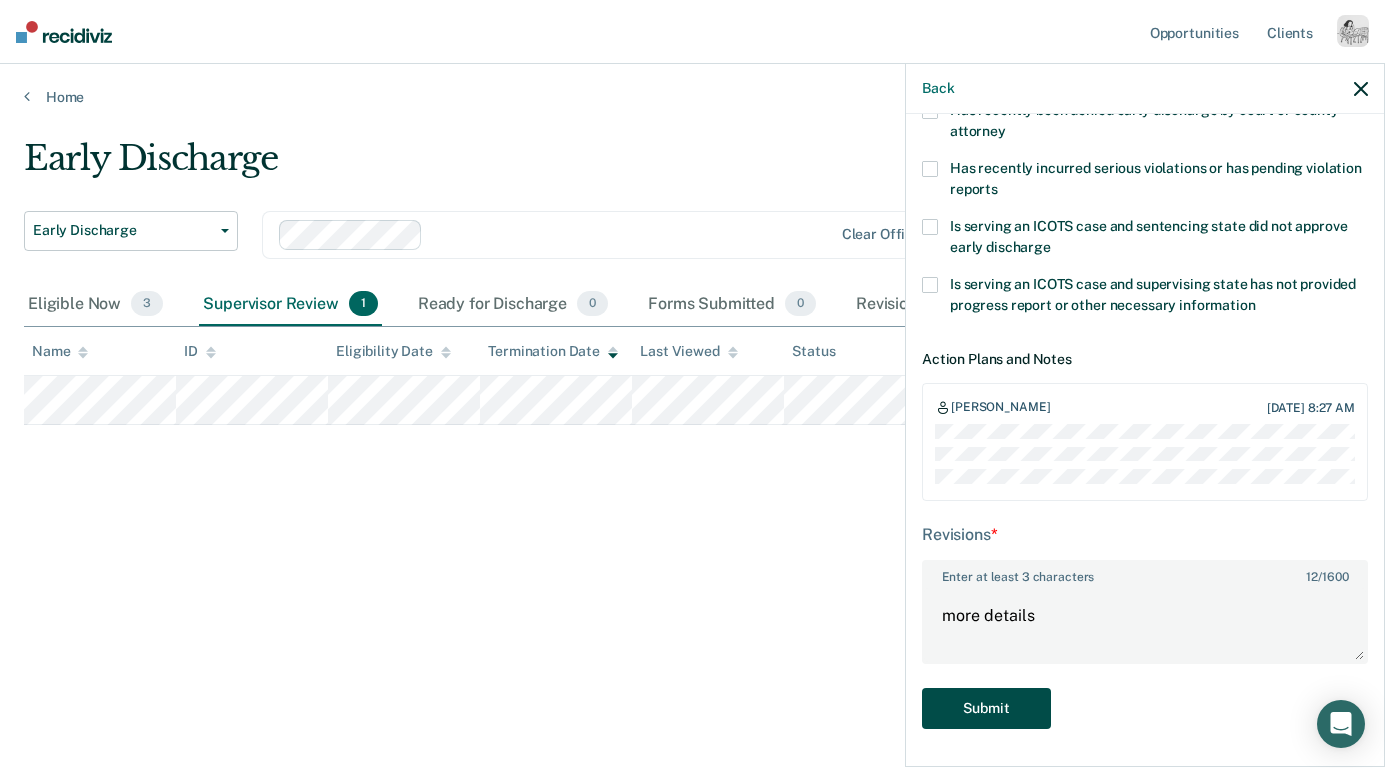 click on "Submit" at bounding box center [986, 708] 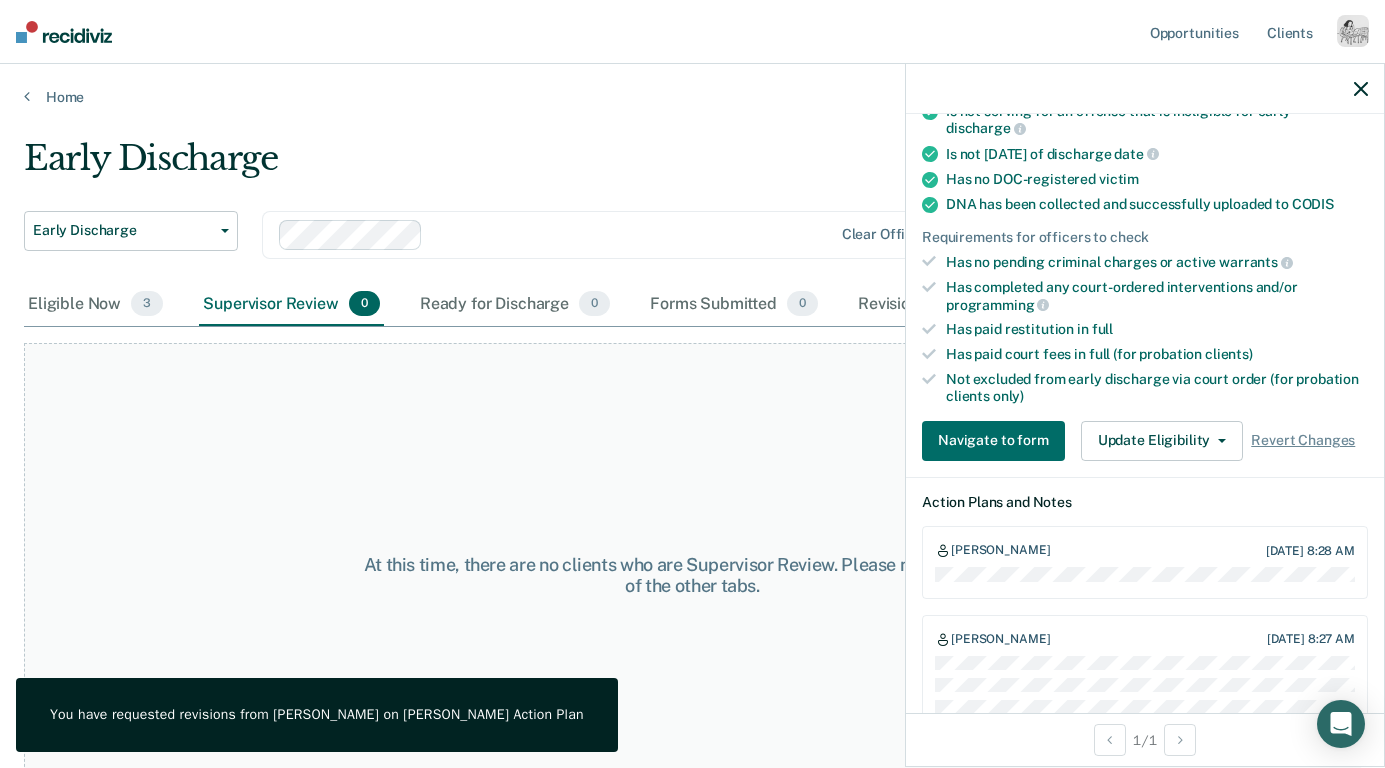 click at bounding box center [1145, 89] 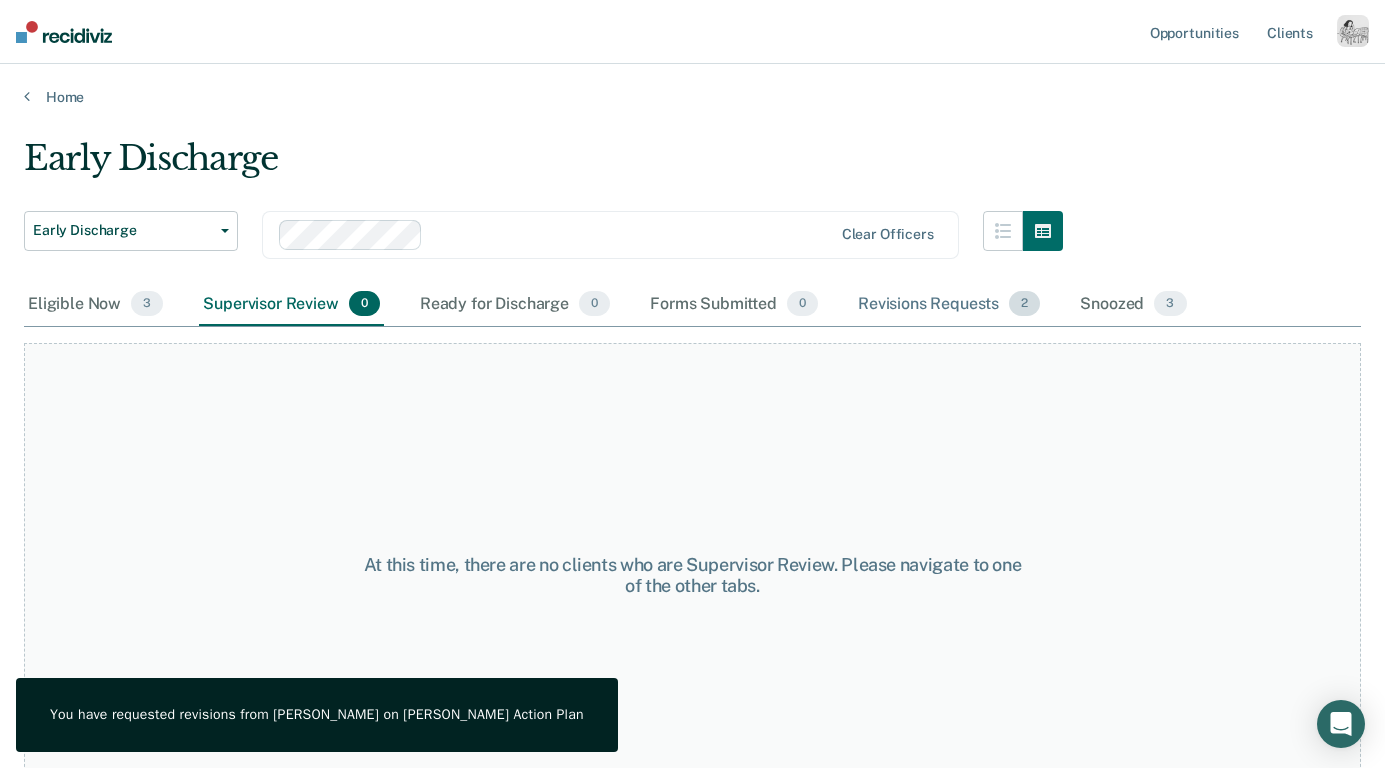 click on "Revisions Requests 2" at bounding box center (949, 305) 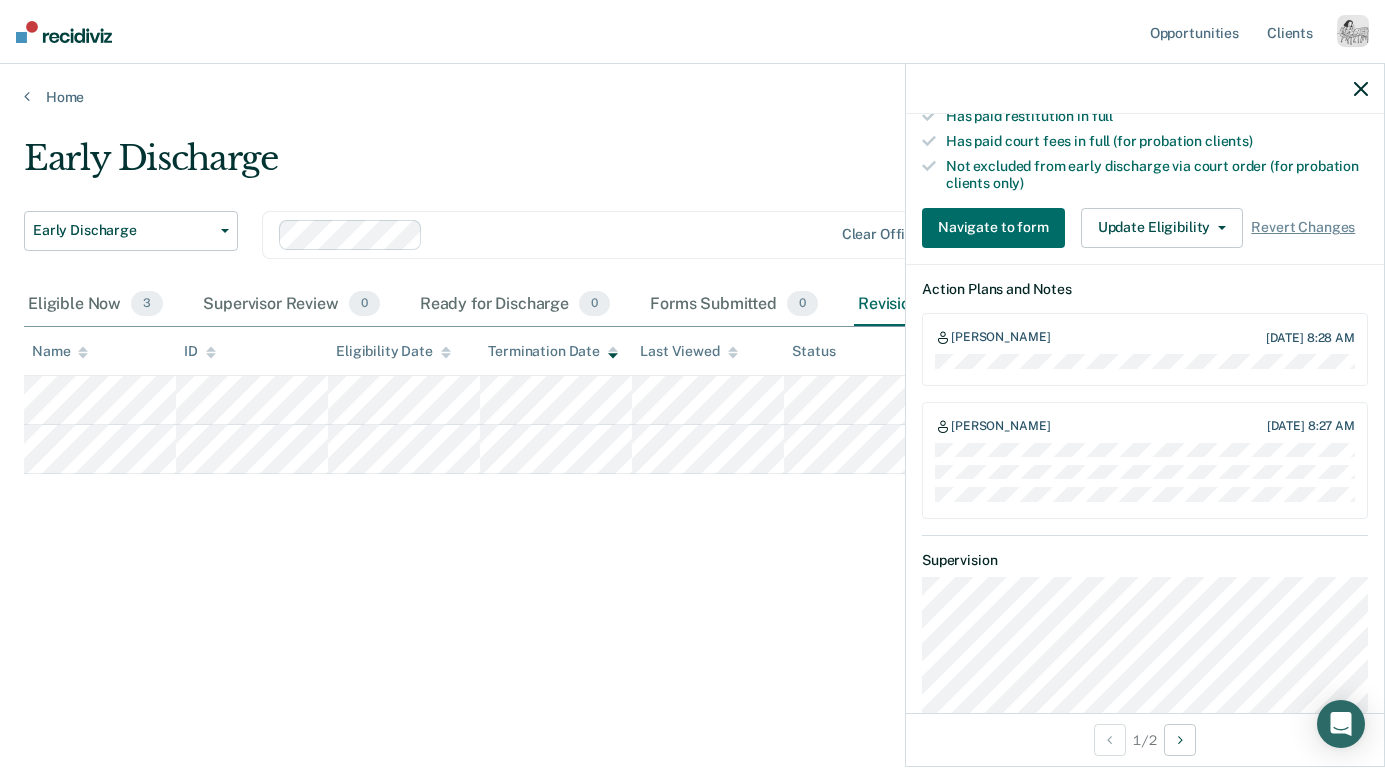 scroll, scrollTop: 601, scrollLeft: 0, axis: vertical 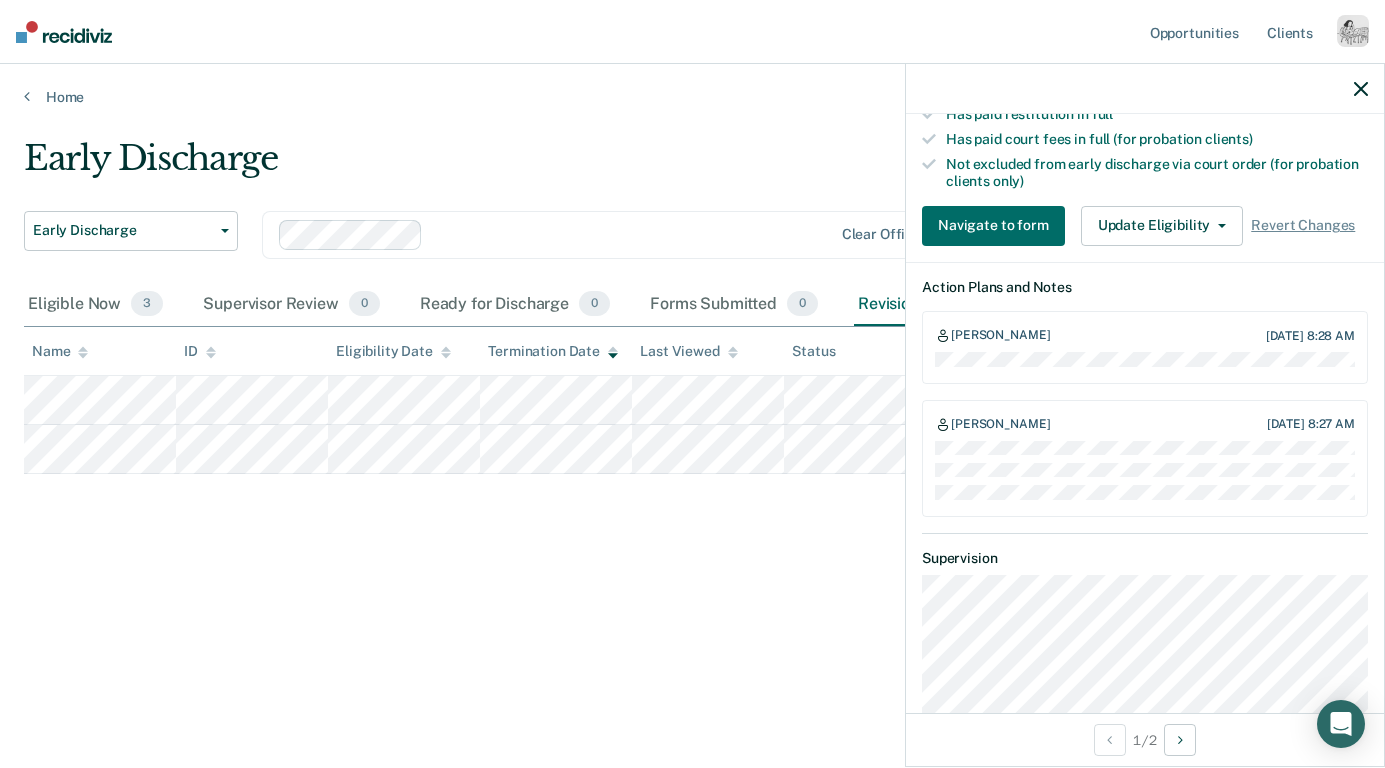 click 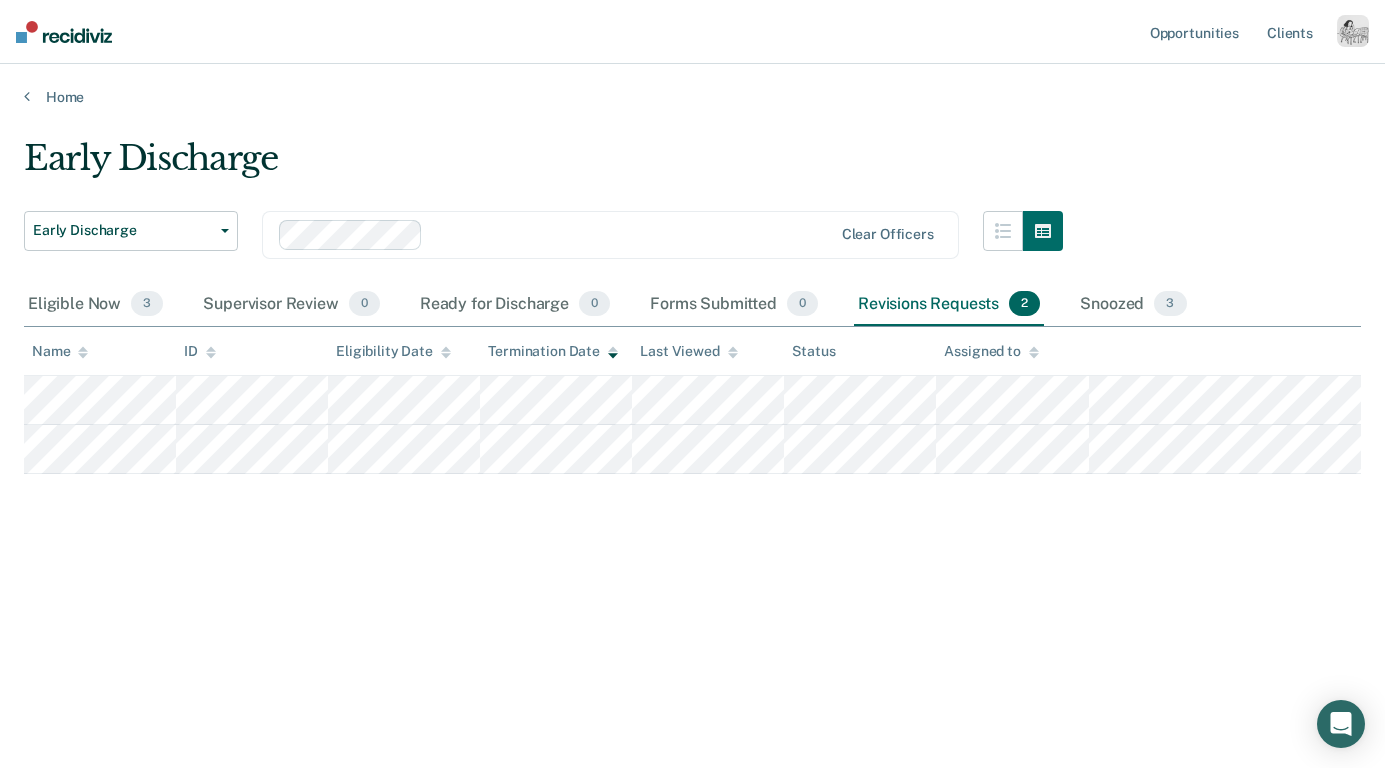 click at bounding box center [1353, 31] 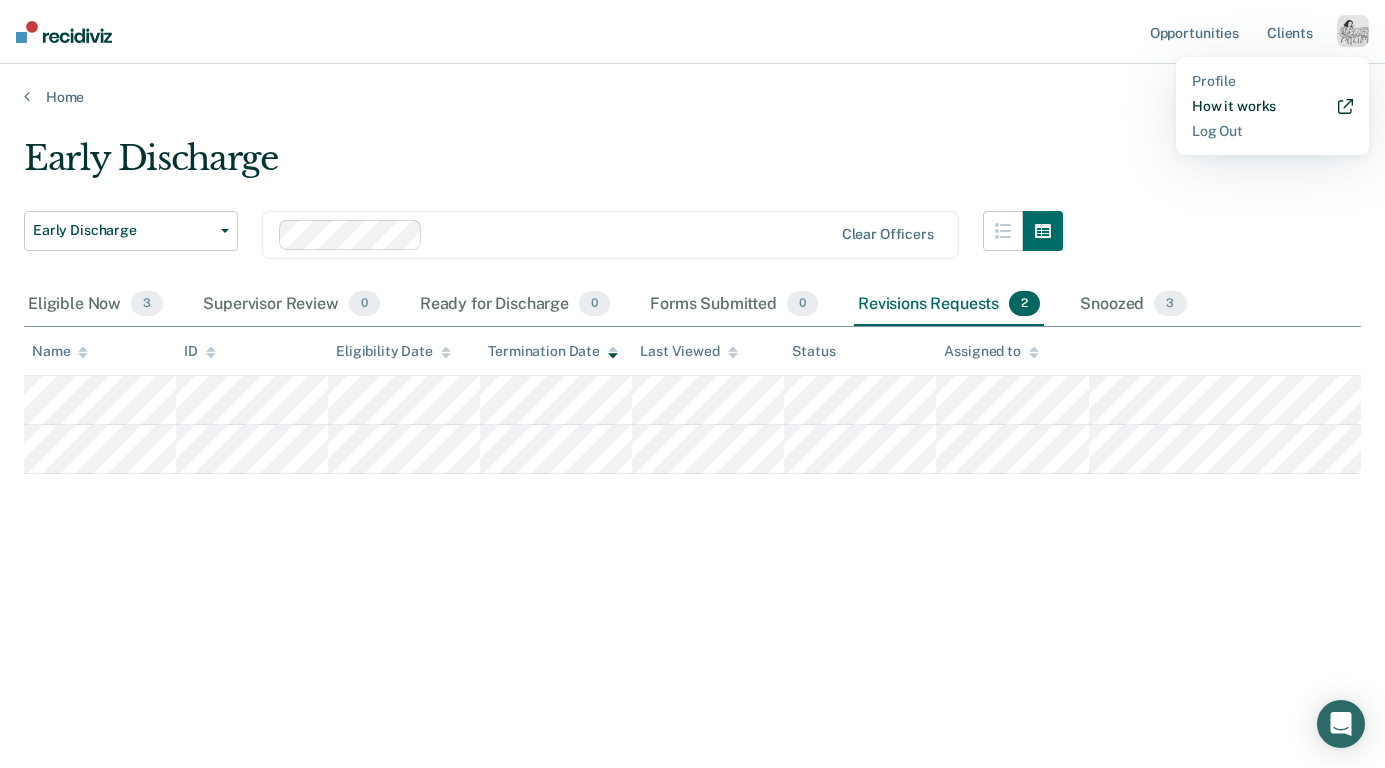 click on "How it works" at bounding box center (1272, 106) 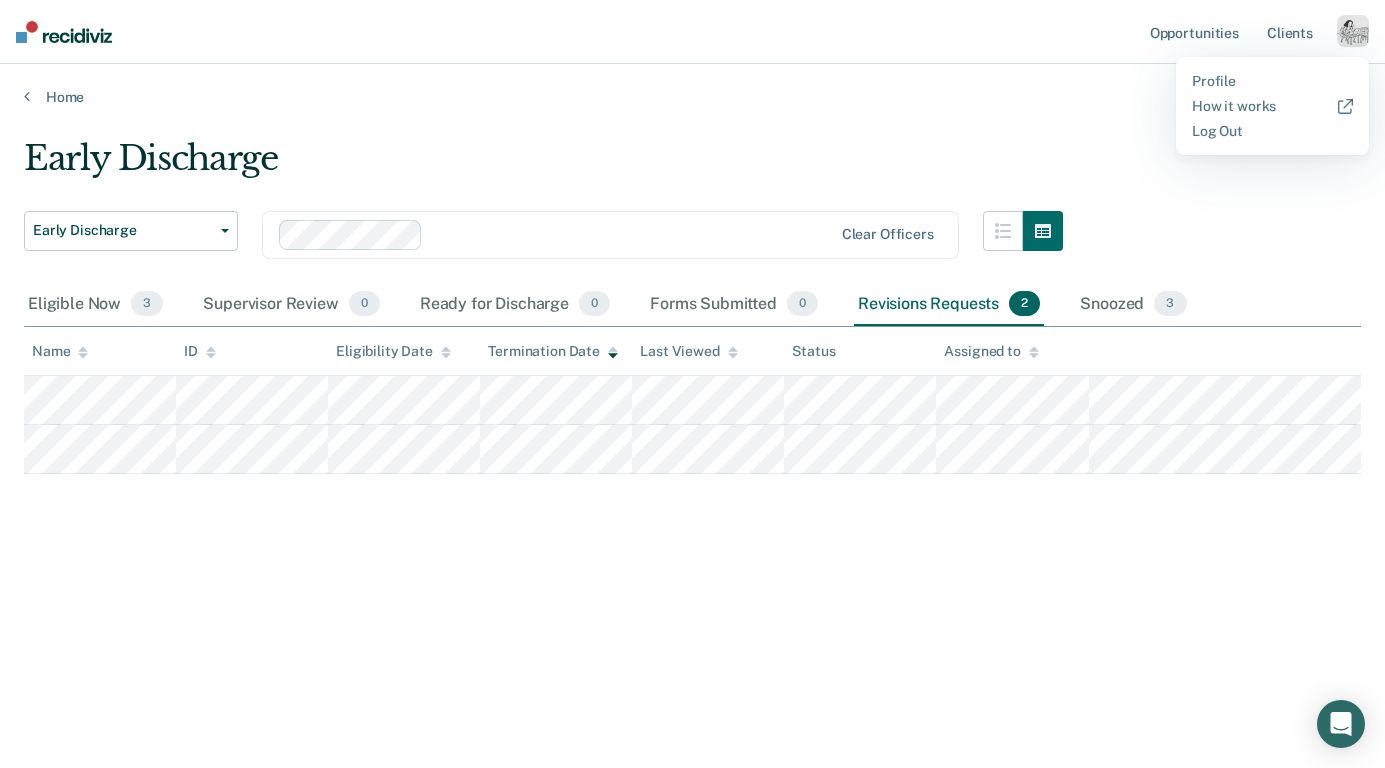 click on "Early Discharge   Early Discharge Early Discharge Clear   officers Eligible Now 3 Supervisor Review 0 Ready for Discharge 0 Forms Submitted 0 Revisions Requests 2 Snoozed 3
To pick up a draggable item, press the space bar.
While dragging, use the arrow keys to move the item.
Press space again to drop the item in its new position, or press escape to cancel.
Name ID Eligibility Date Termination Date Last Viewed Status Assigned to" at bounding box center (692, 378) 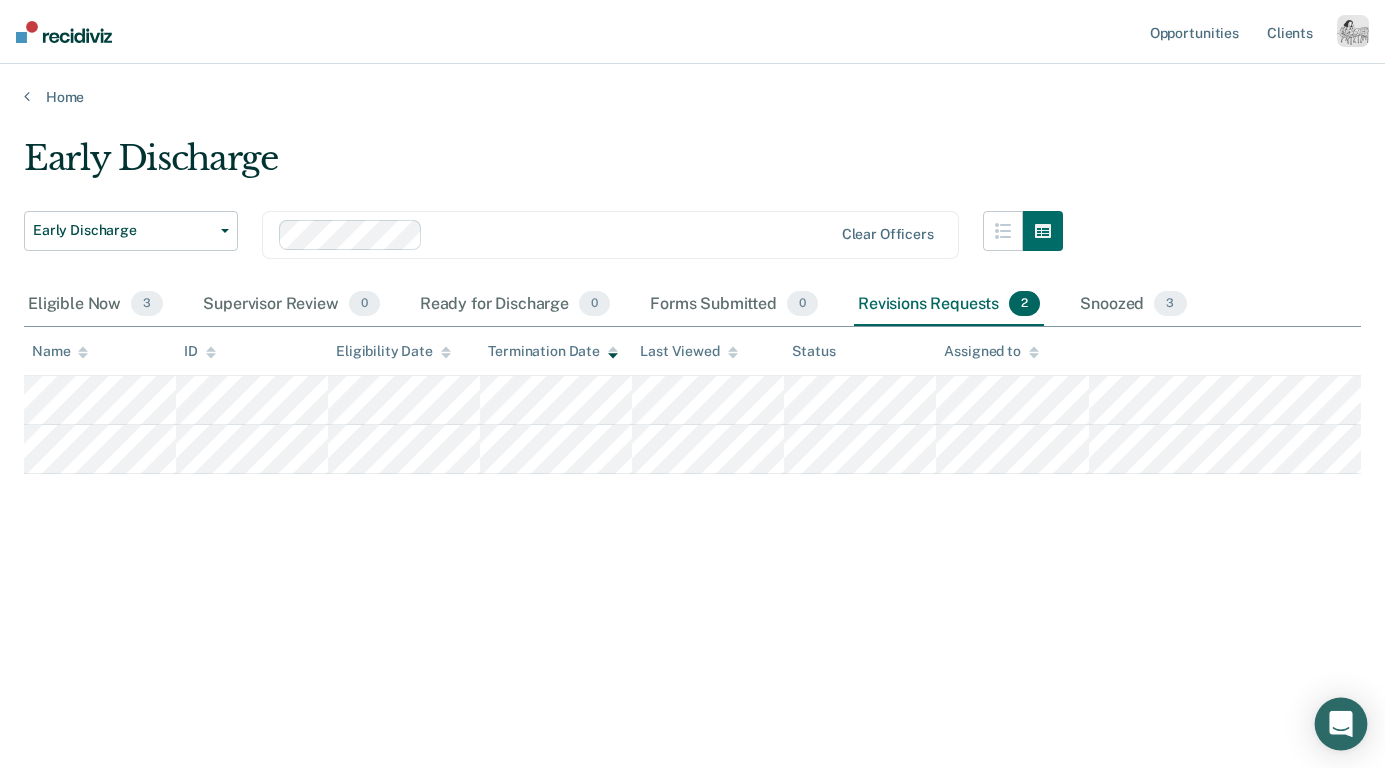 click at bounding box center [1341, 724] 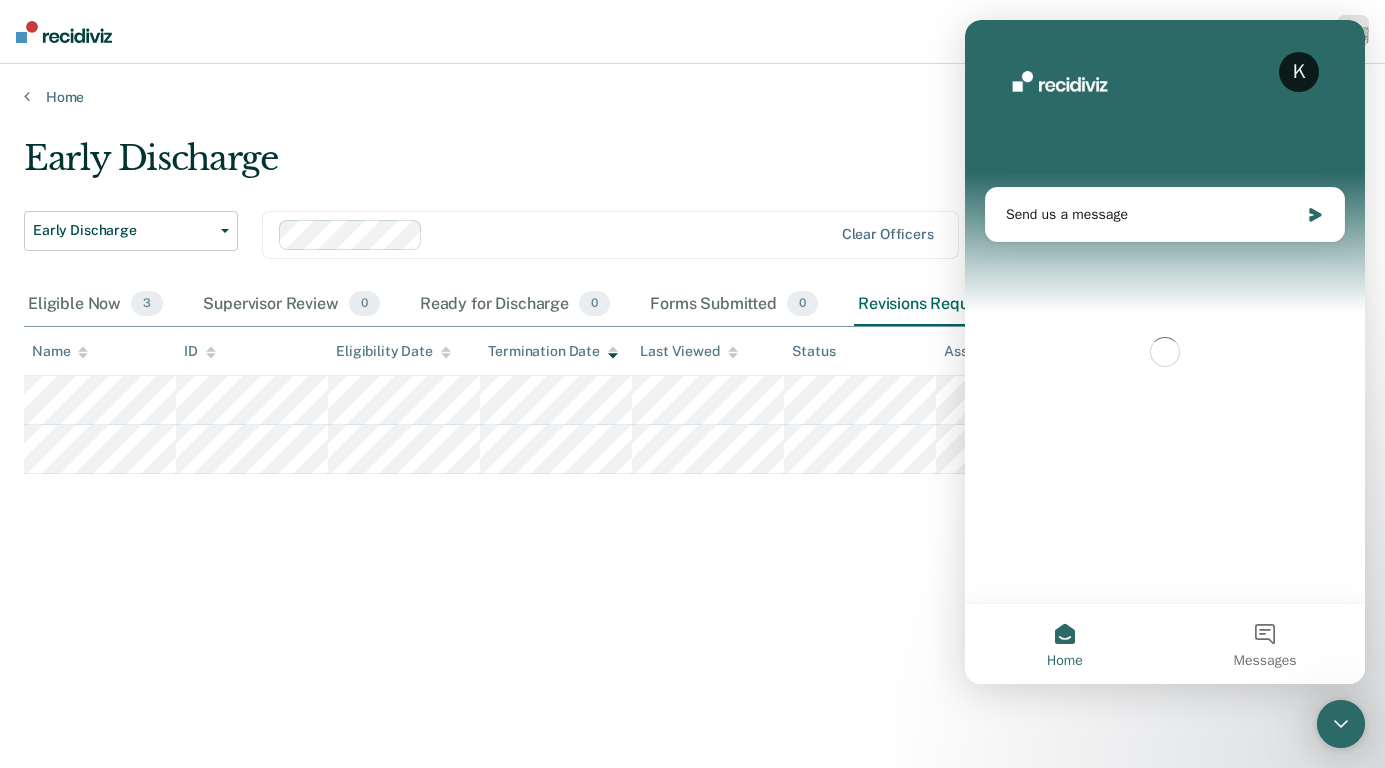 scroll, scrollTop: 0, scrollLeft: 0, axis: both 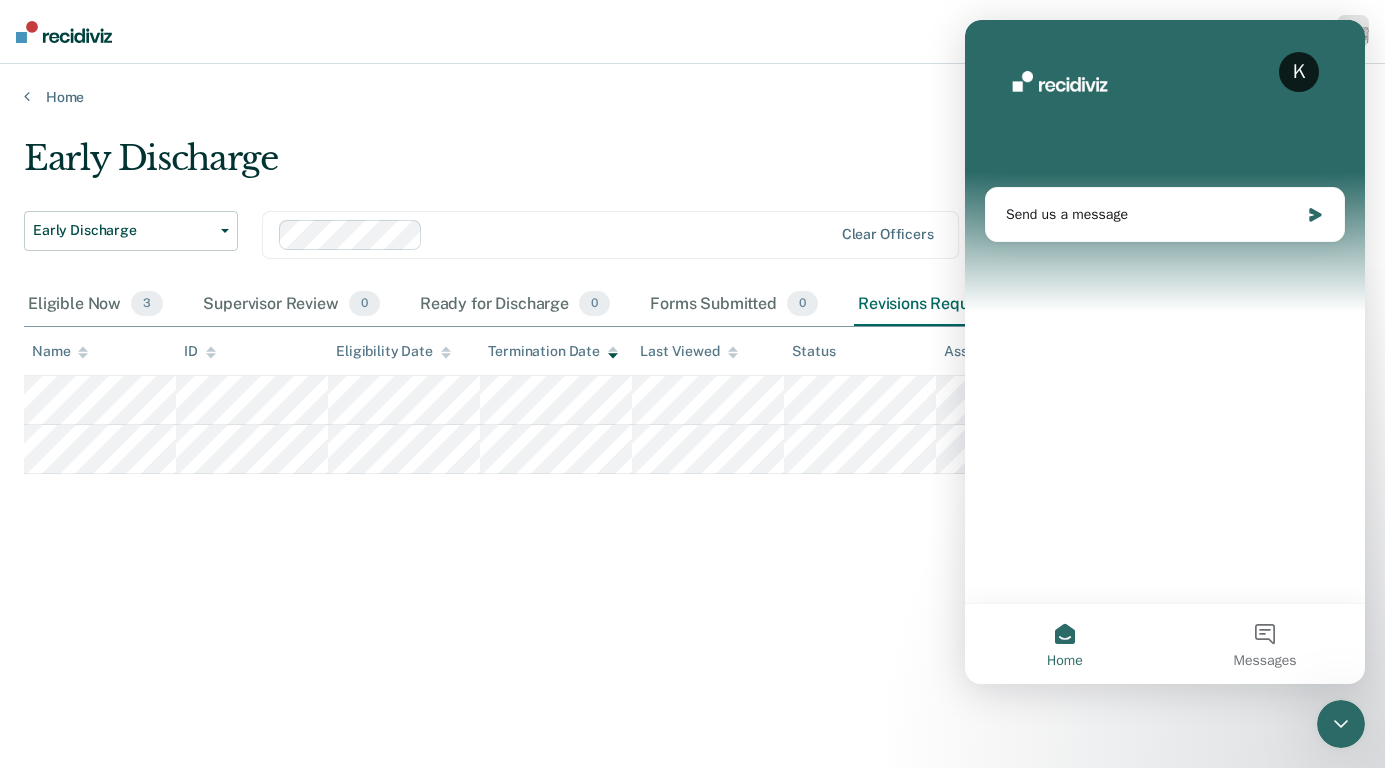 click on "Messages" at bounding box center [1265, 661] 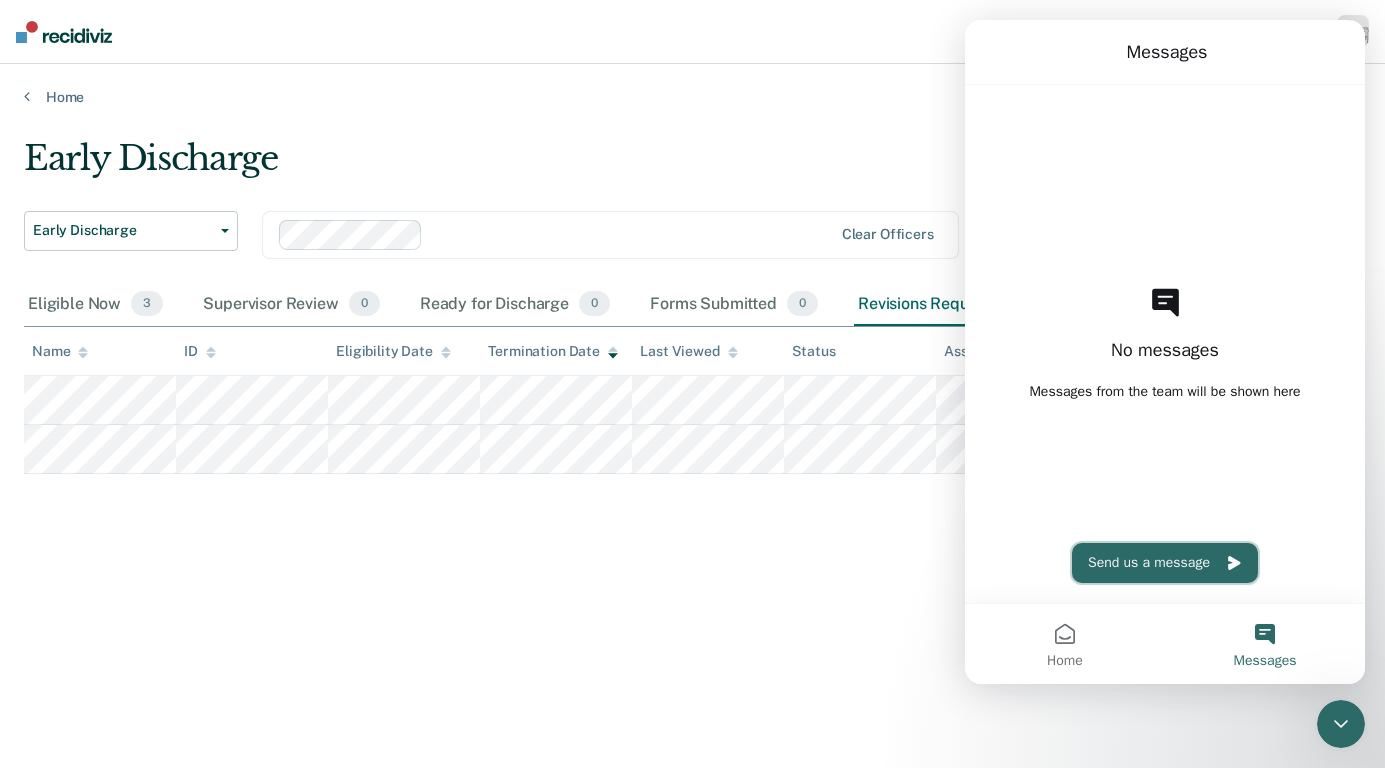 click on "Send us a message" at bounding box center (1165, 563) 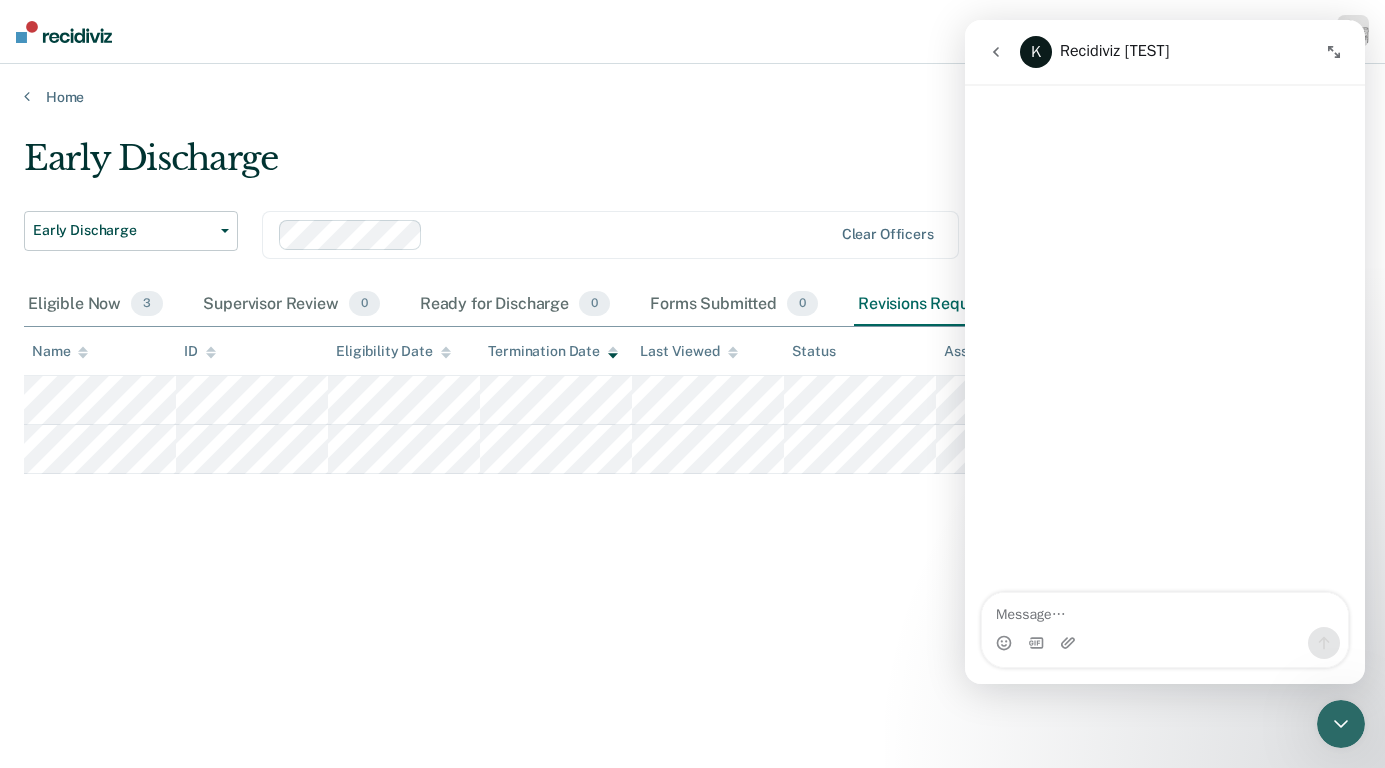 click at bounding box center [1165, 610] 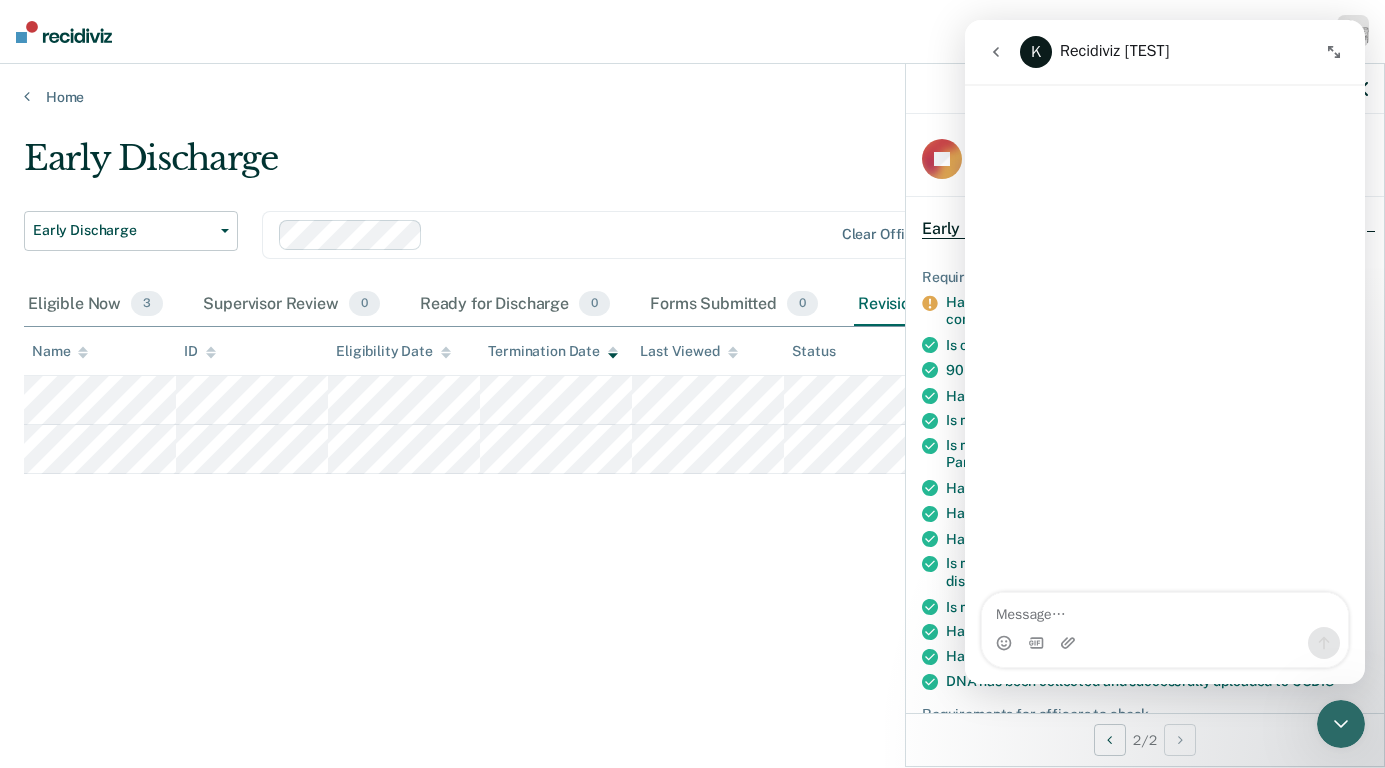 click 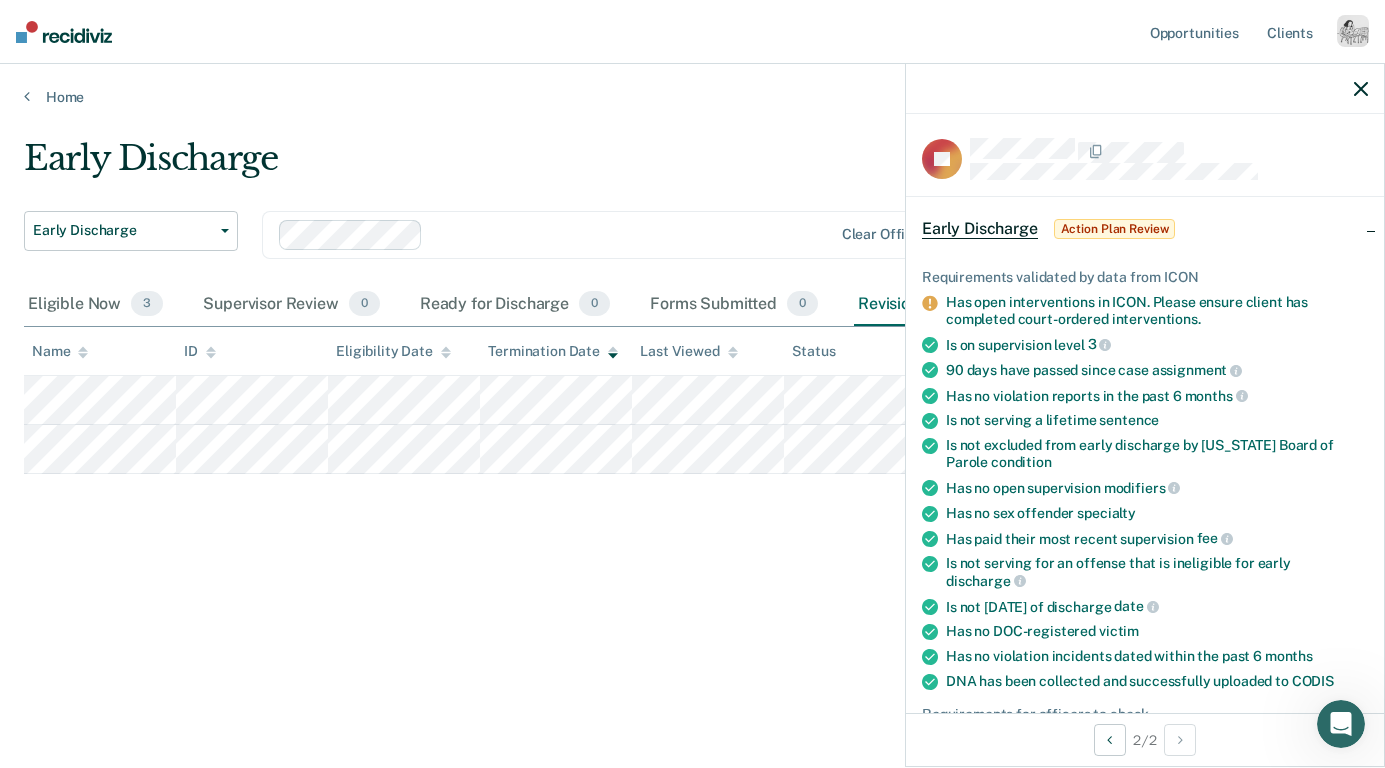 scroll, scrollTop: 0, scrollLeft: 0, axis: both 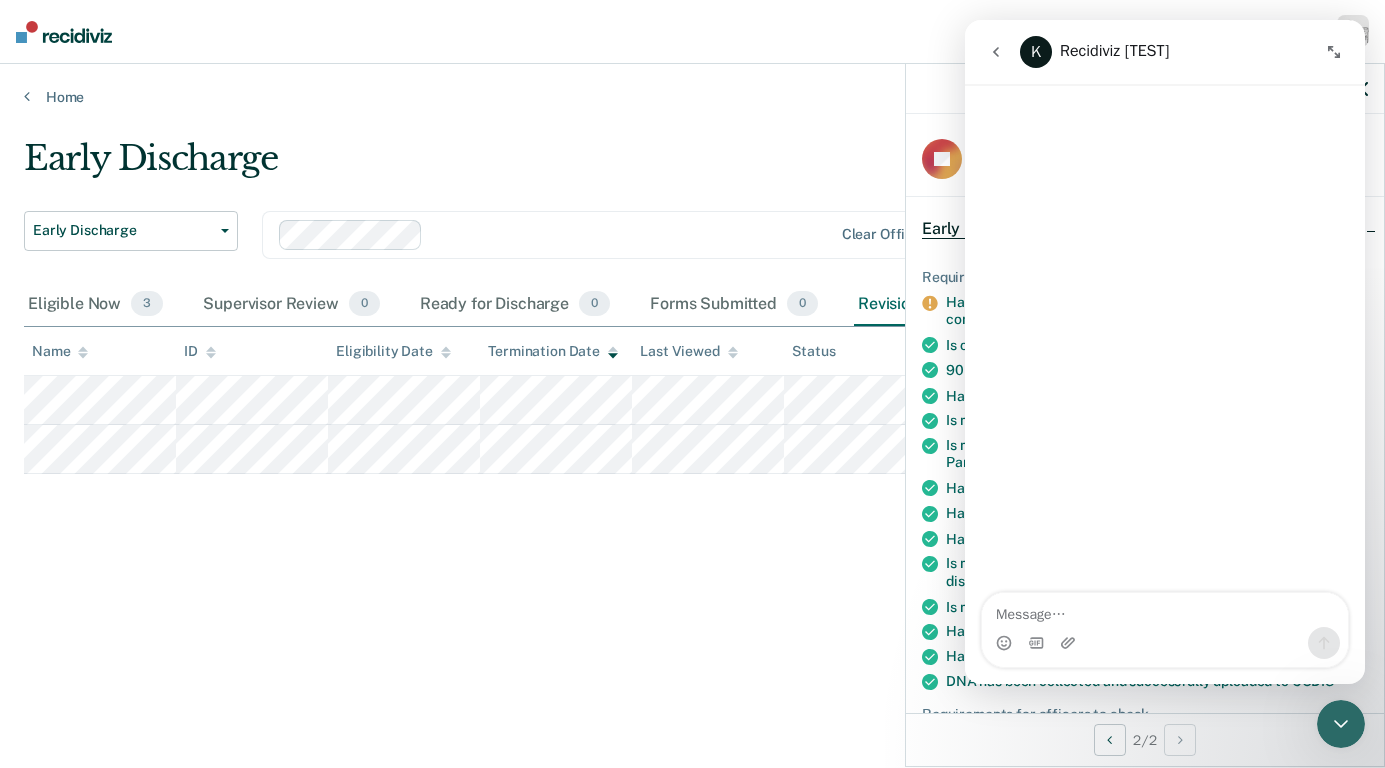 click 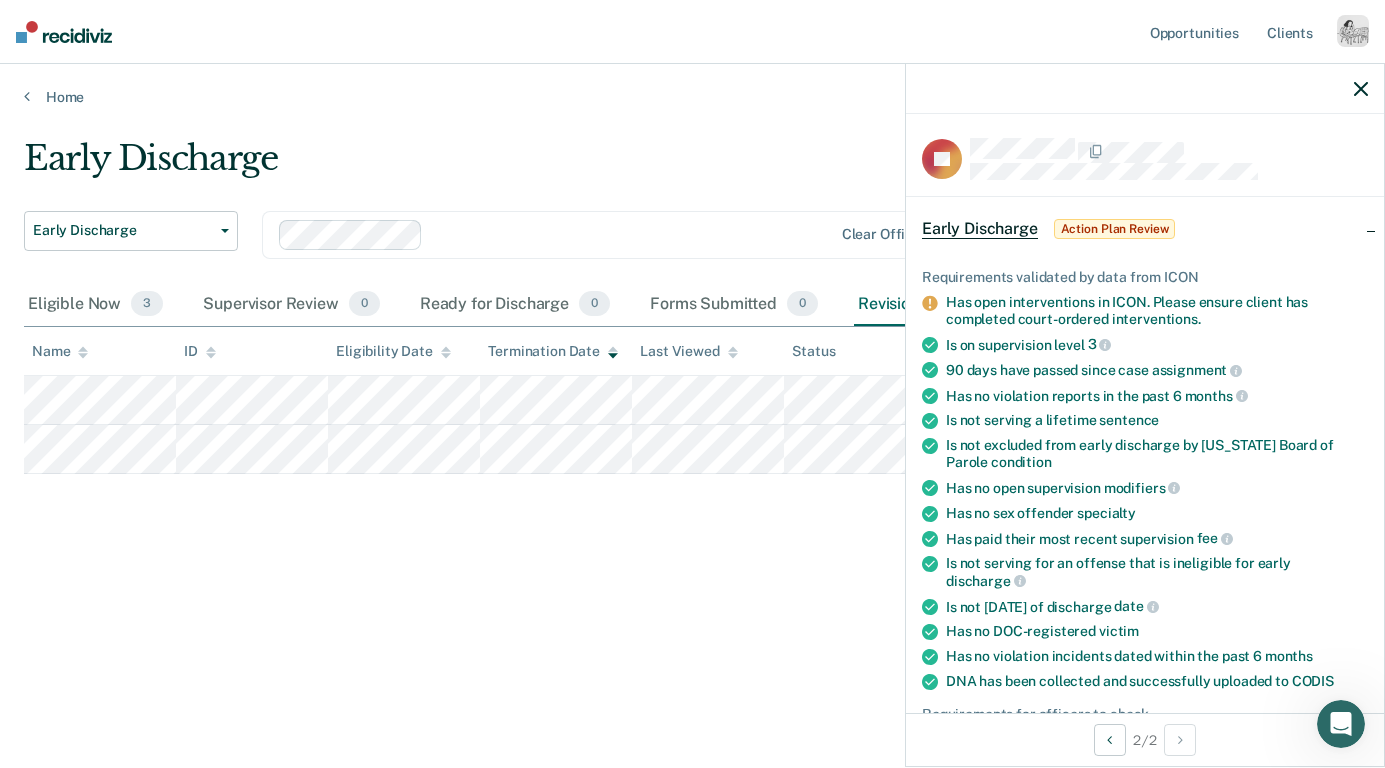 click at bounding box center (1145, 89) 